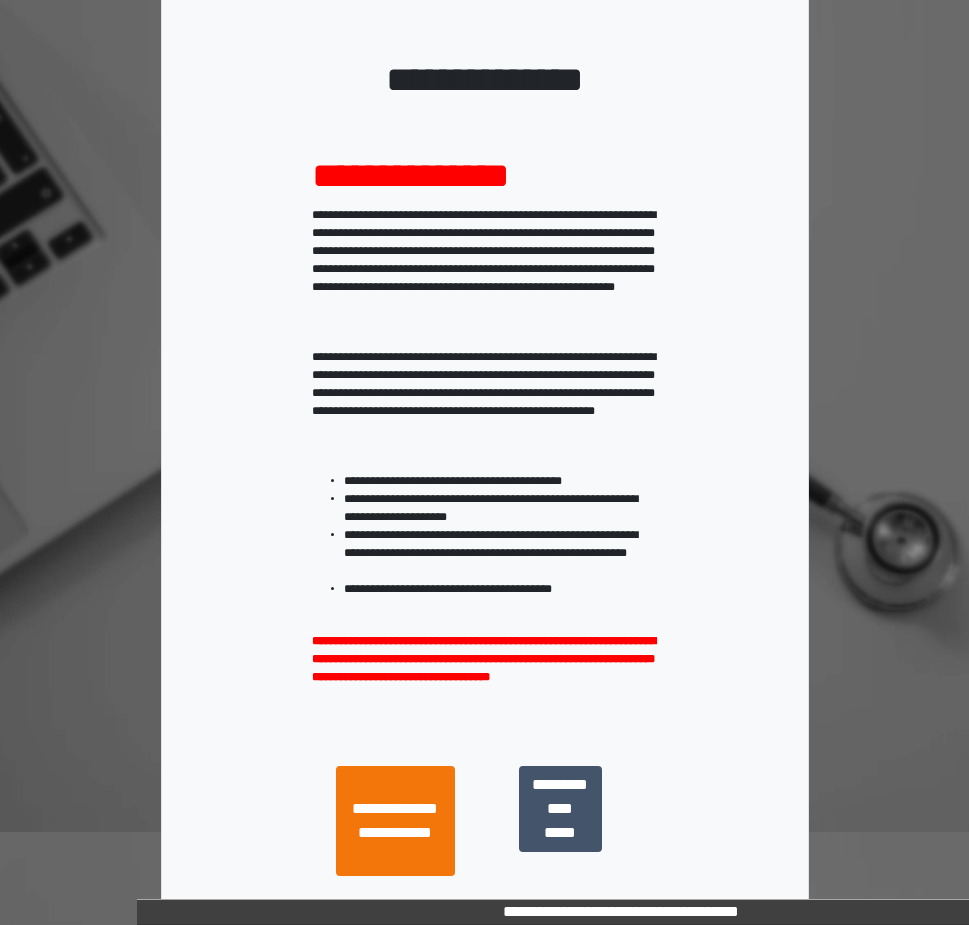 scroll, scrollTop: 243, scrollLeft: 0, axis: vertical 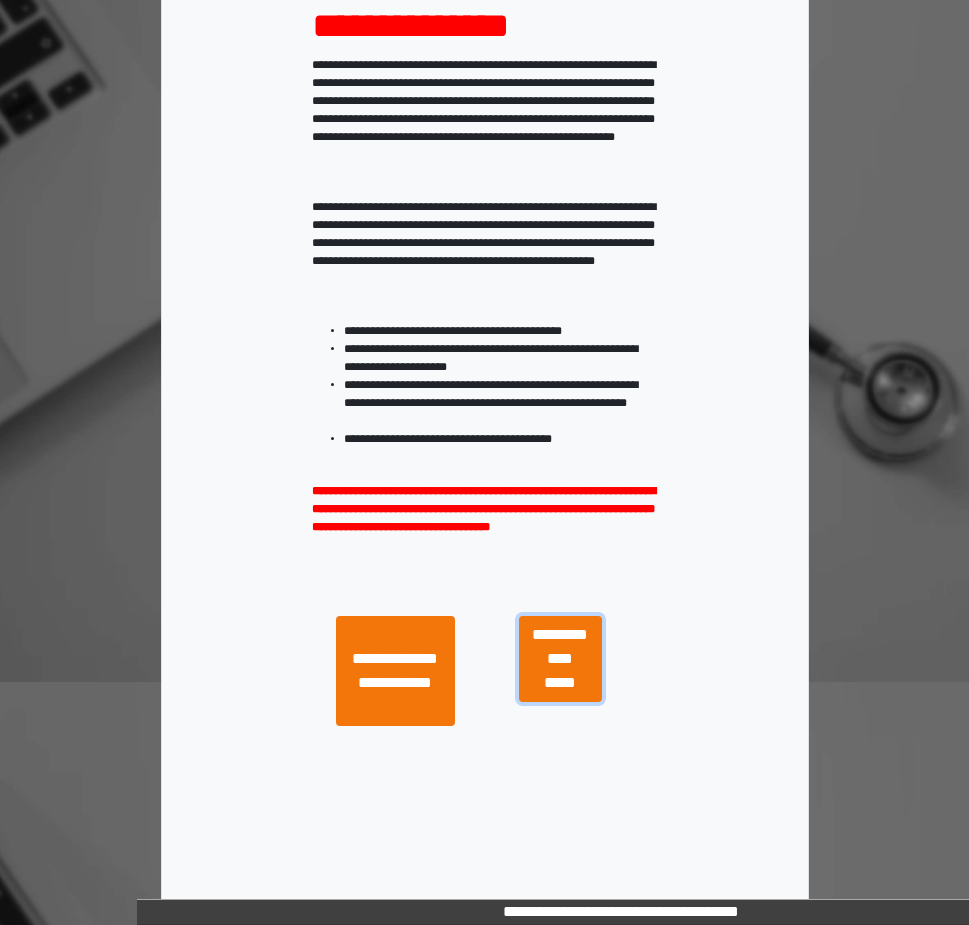 click on "**********" at bounding box center [560, 659] 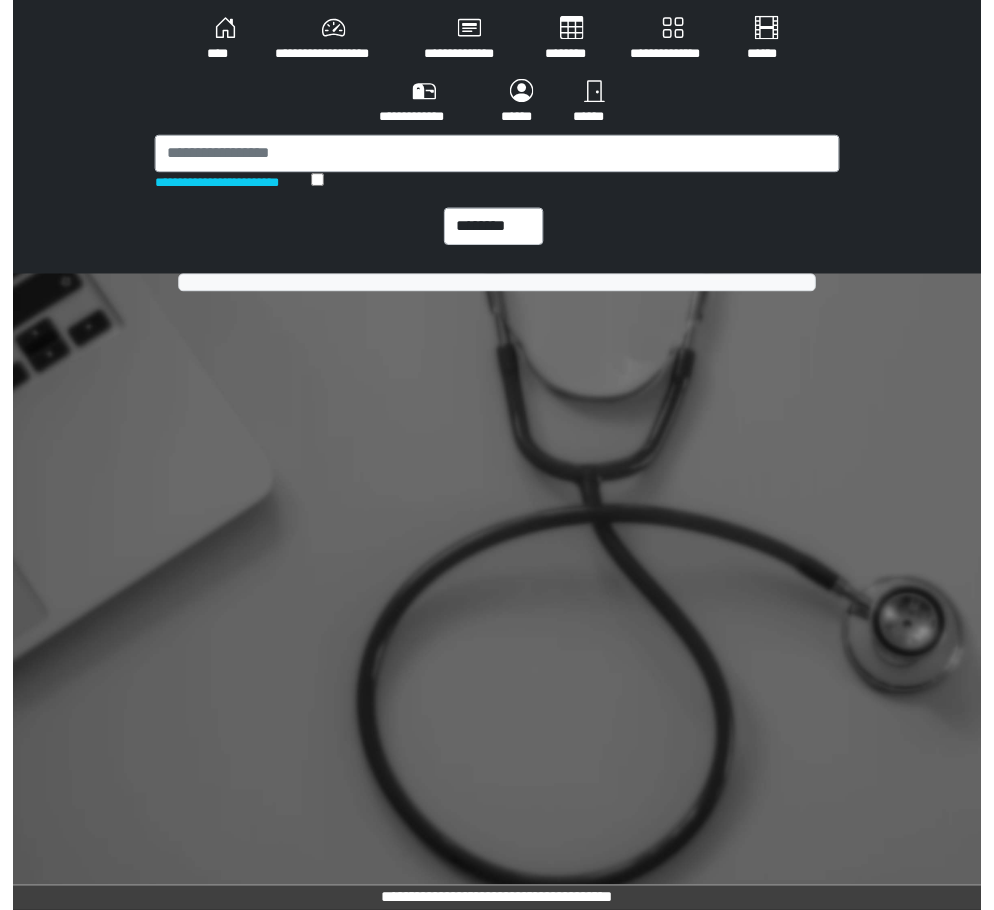 scroll, scrollTop: 0, scrollLeft: 0, axis: both 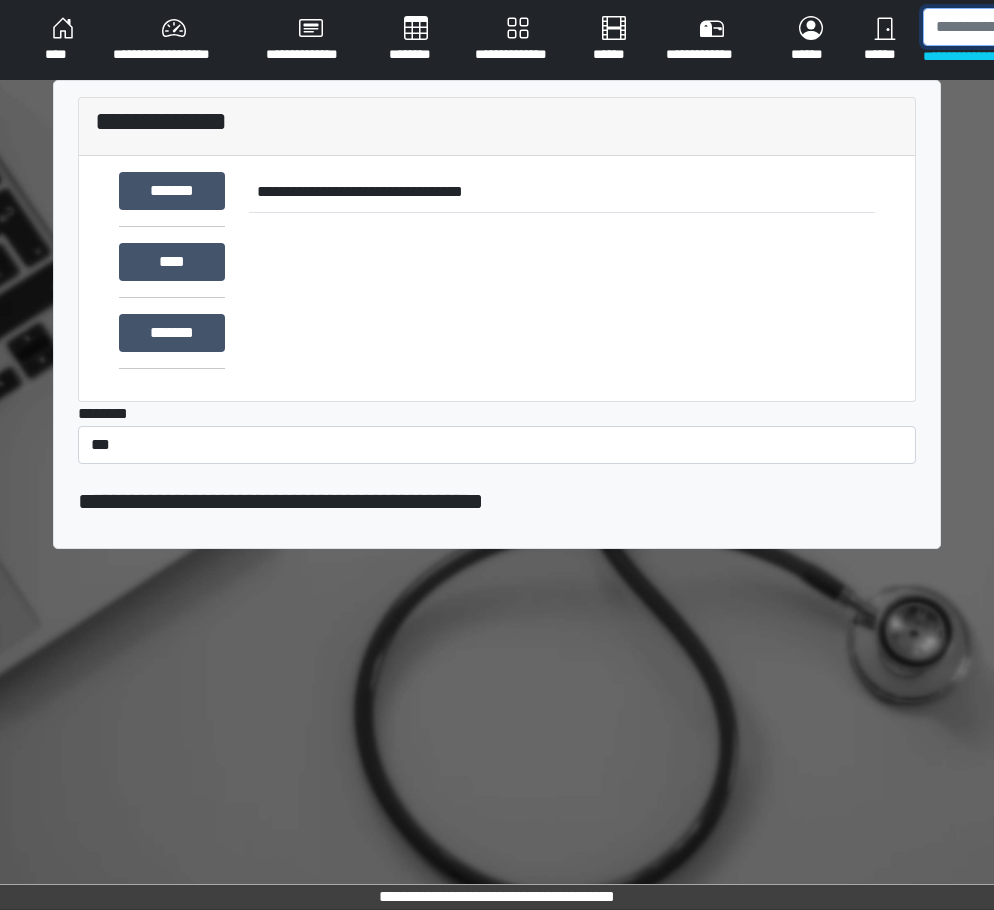 click at bounding box center (1026, 27) 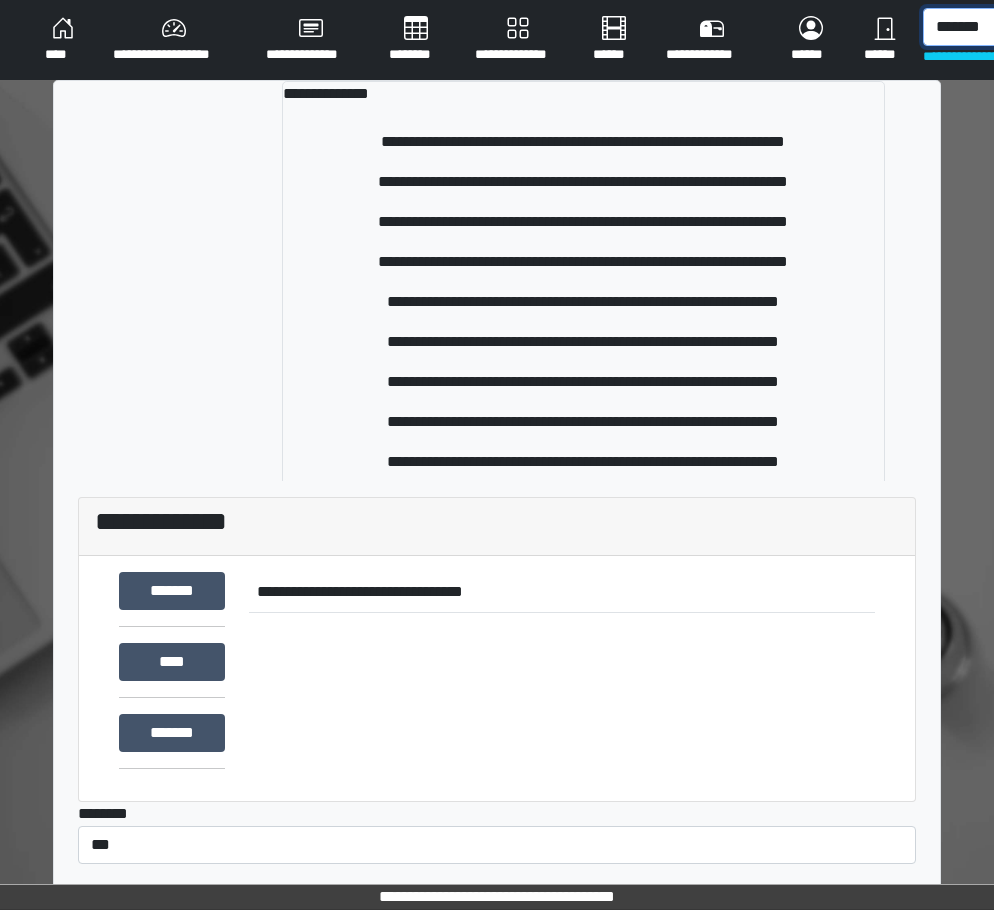 scroll, scrollTop: 0, scrollLeft: 3, axis: horizontal 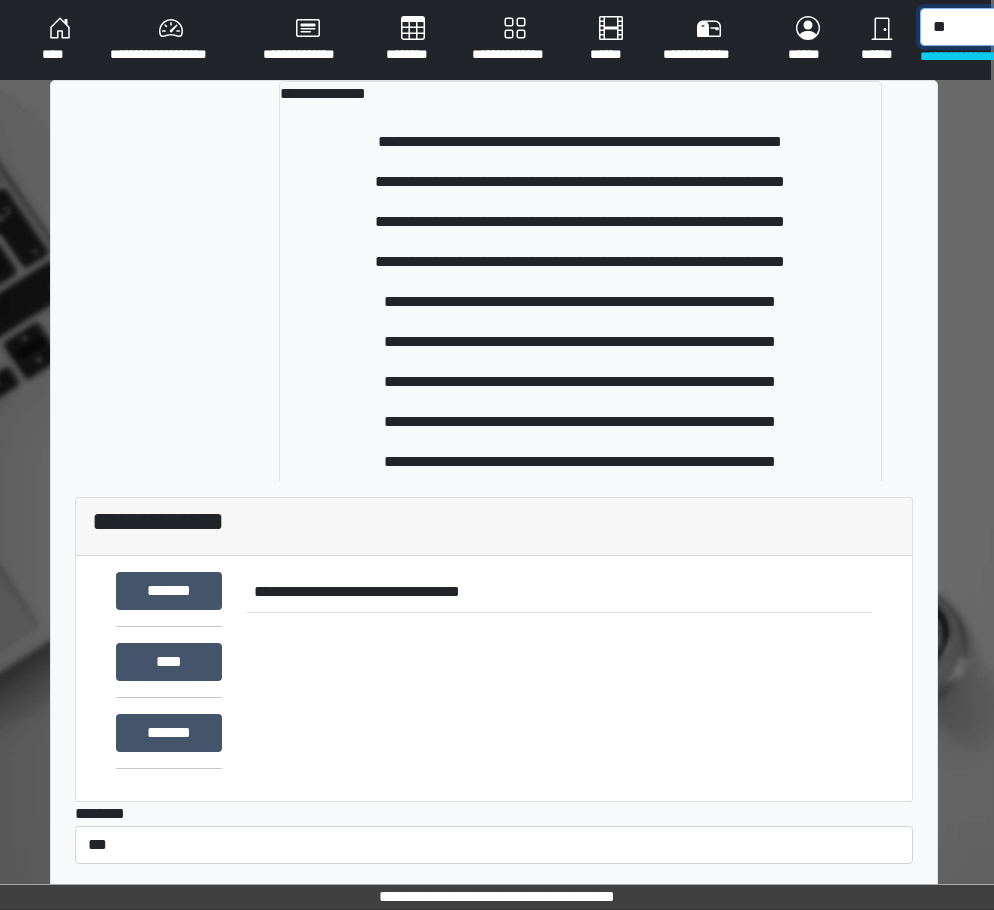type on "*" 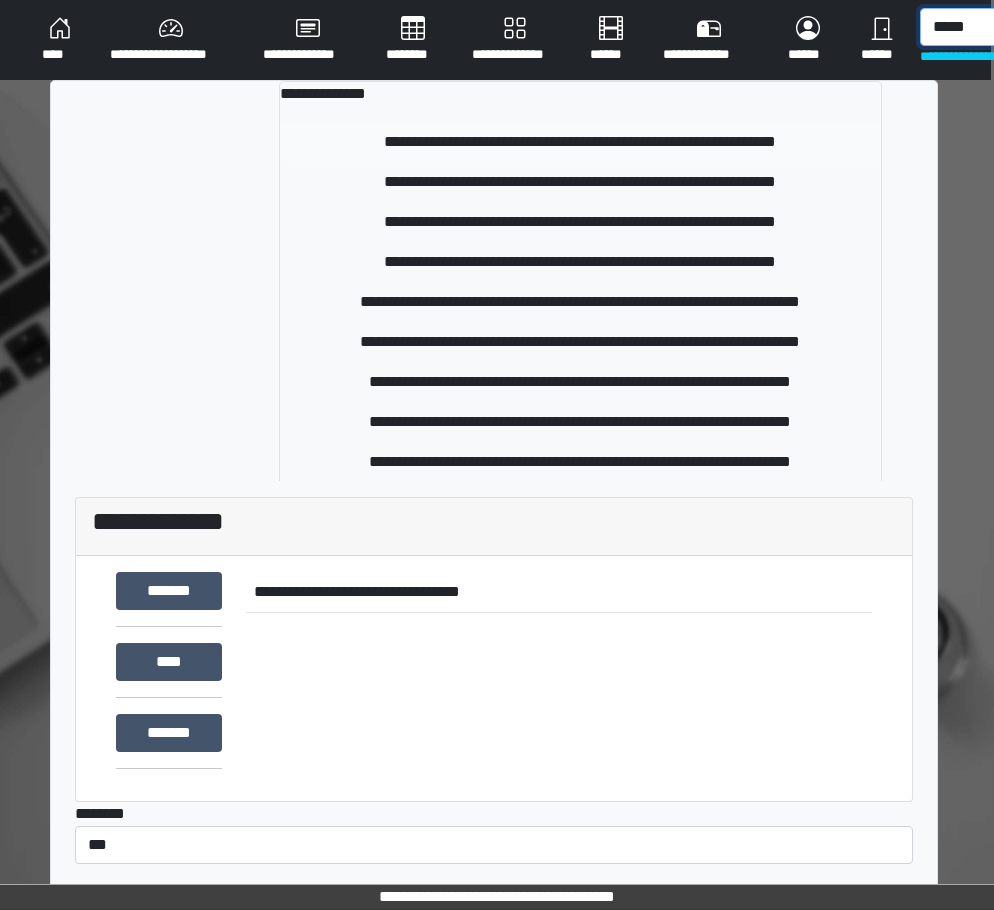 type on "*****" 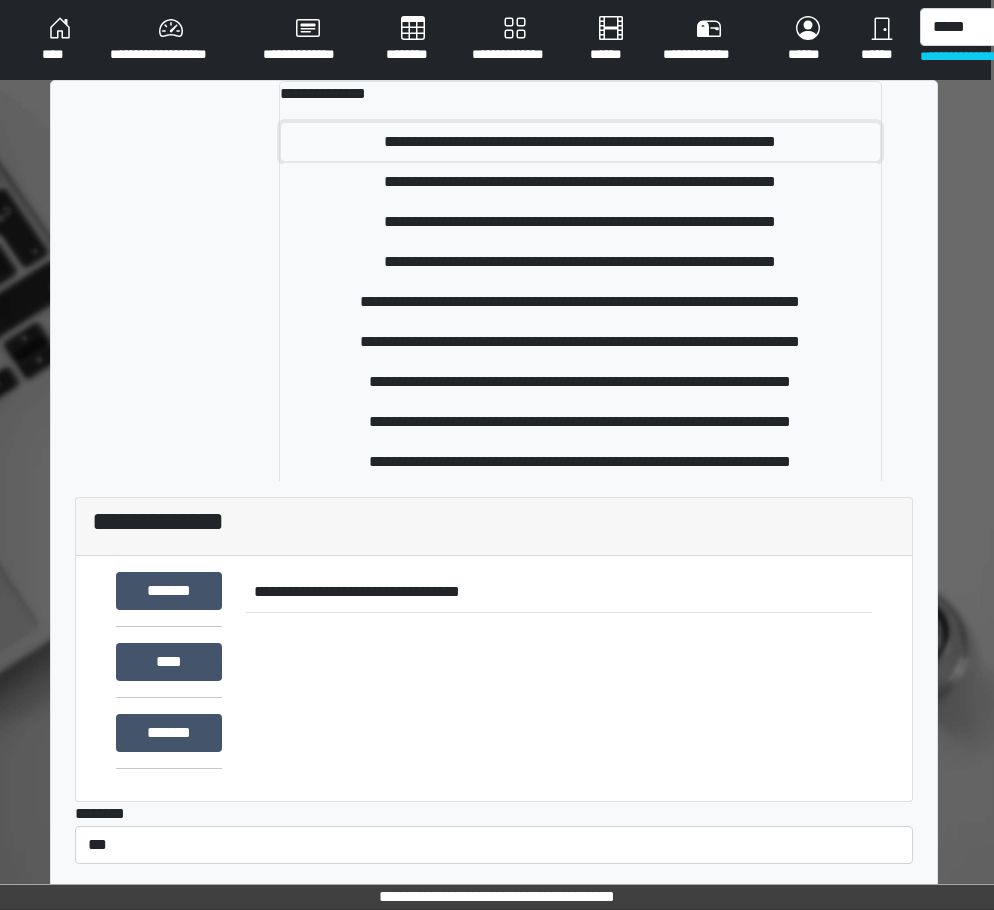 click on "**********" at bounding box center [580, 142] 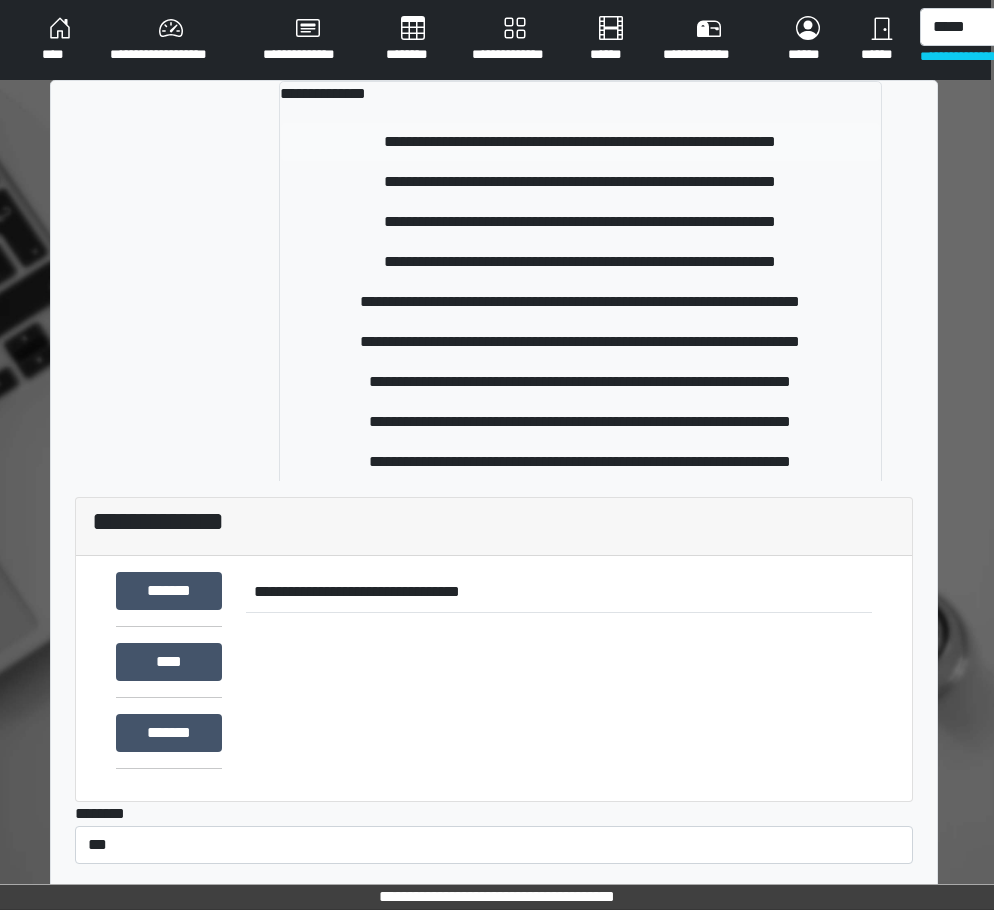 type 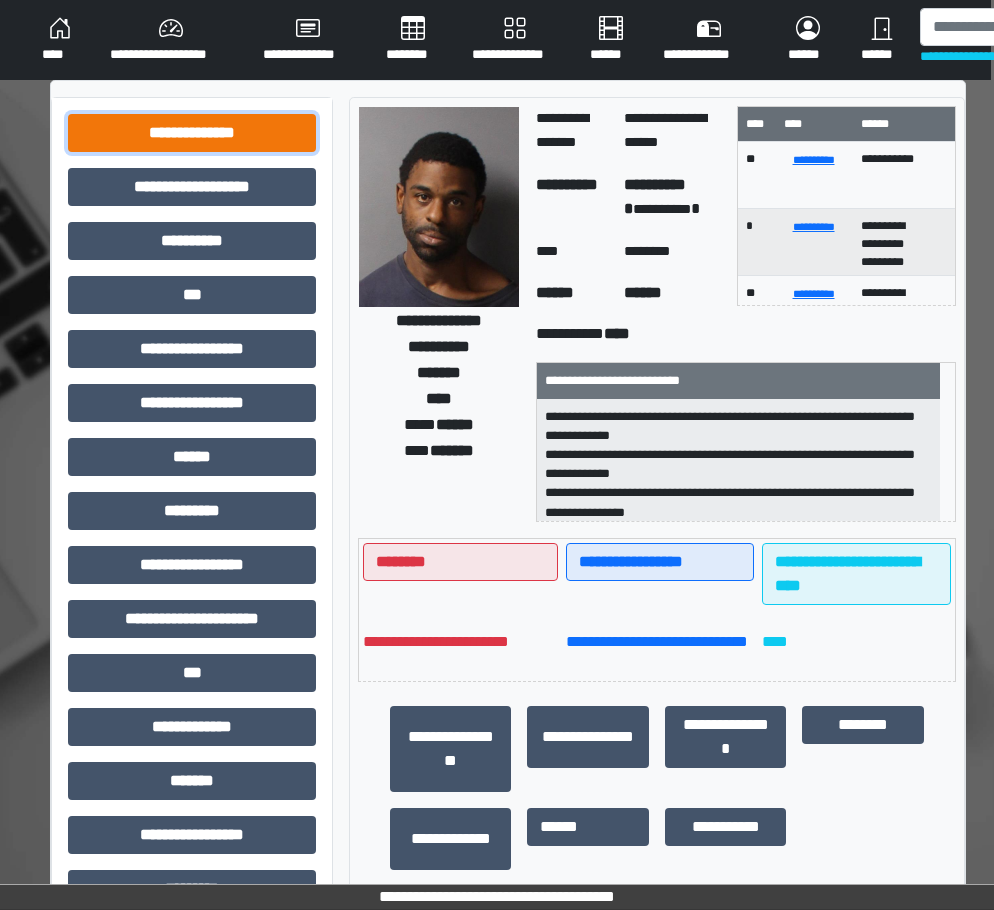 click on "**********" at bounding box center [192, 133] 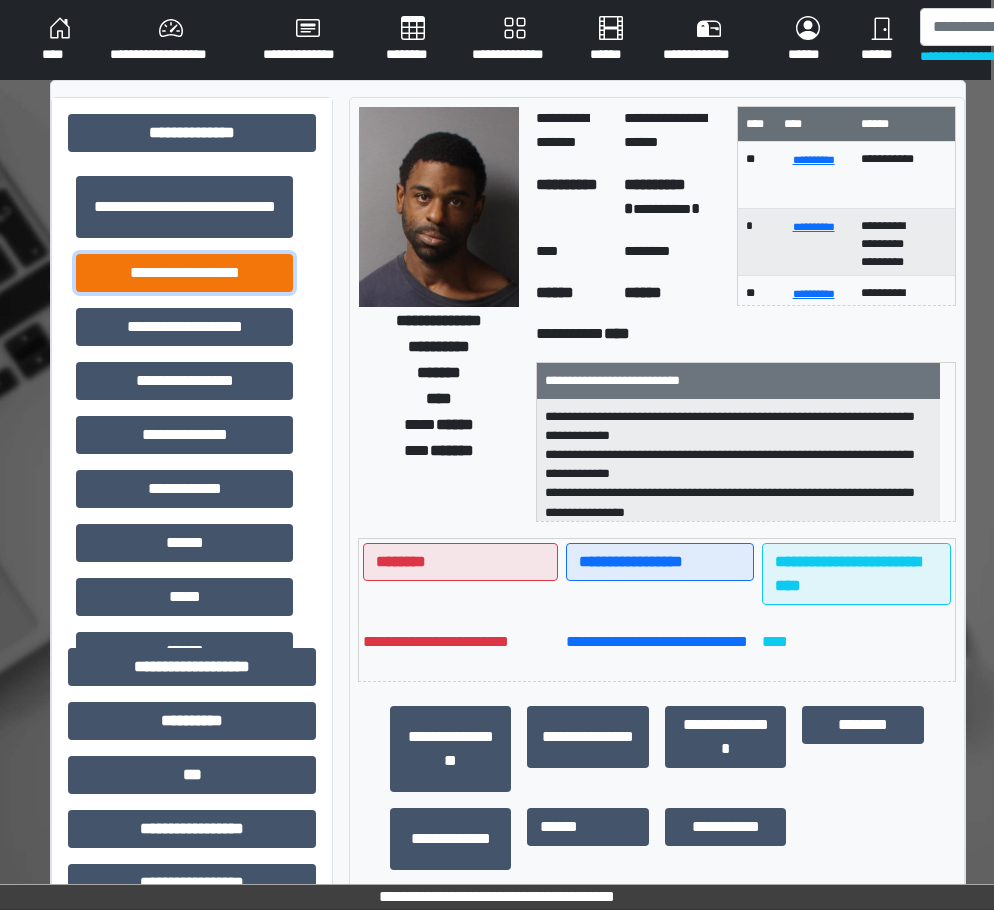 click on "**********" at bounding box center (184, 273) 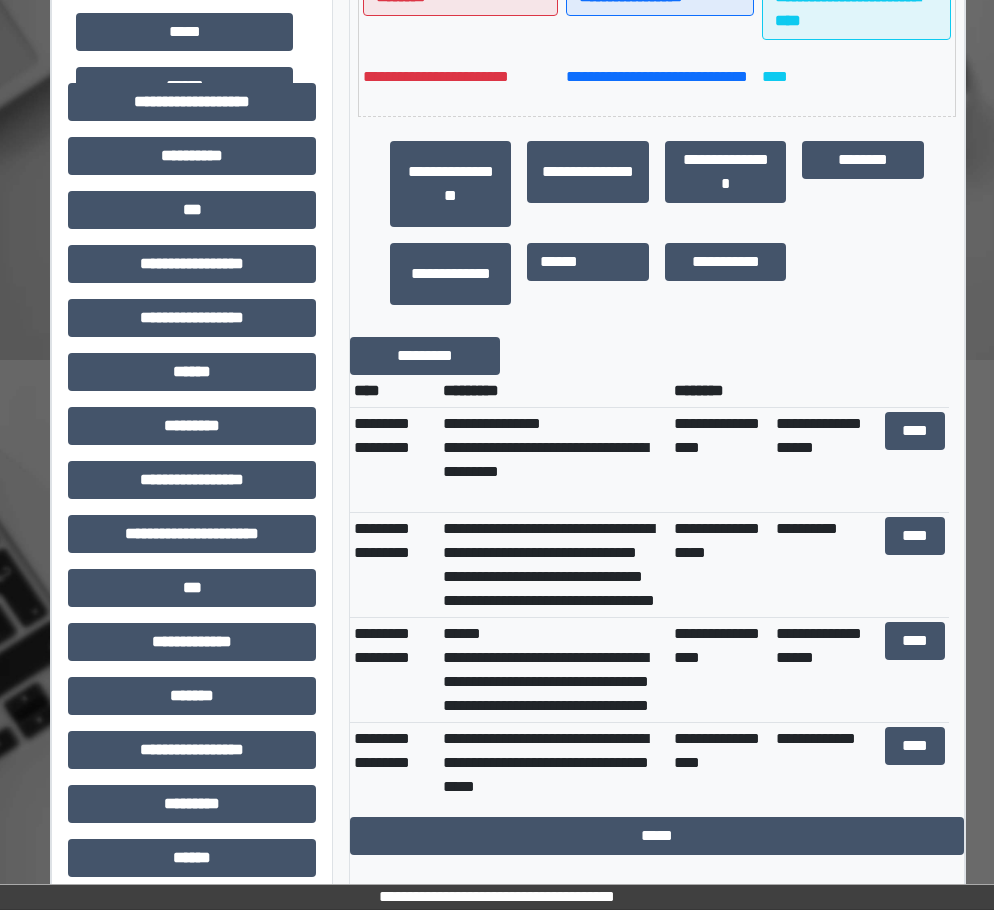 scroll, scrollTop: 600, scrollLeft: 3, axis: both 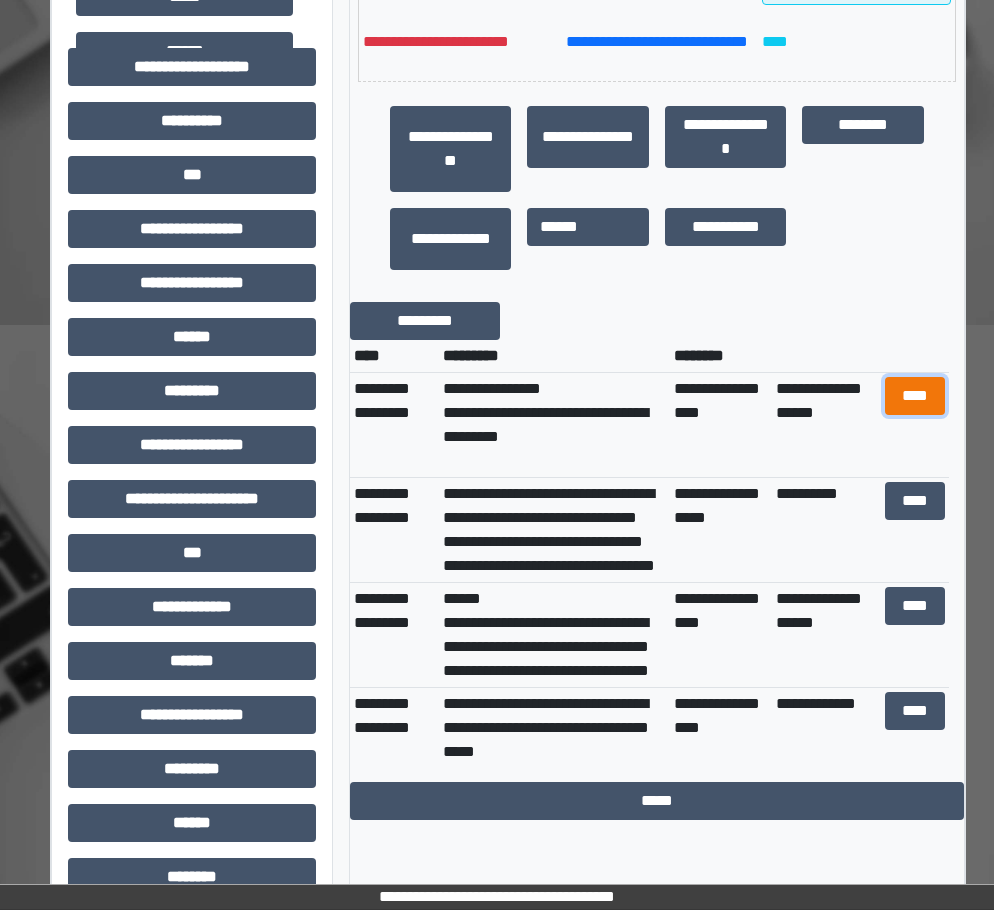 click on "****" at bounding box center (915, 396) 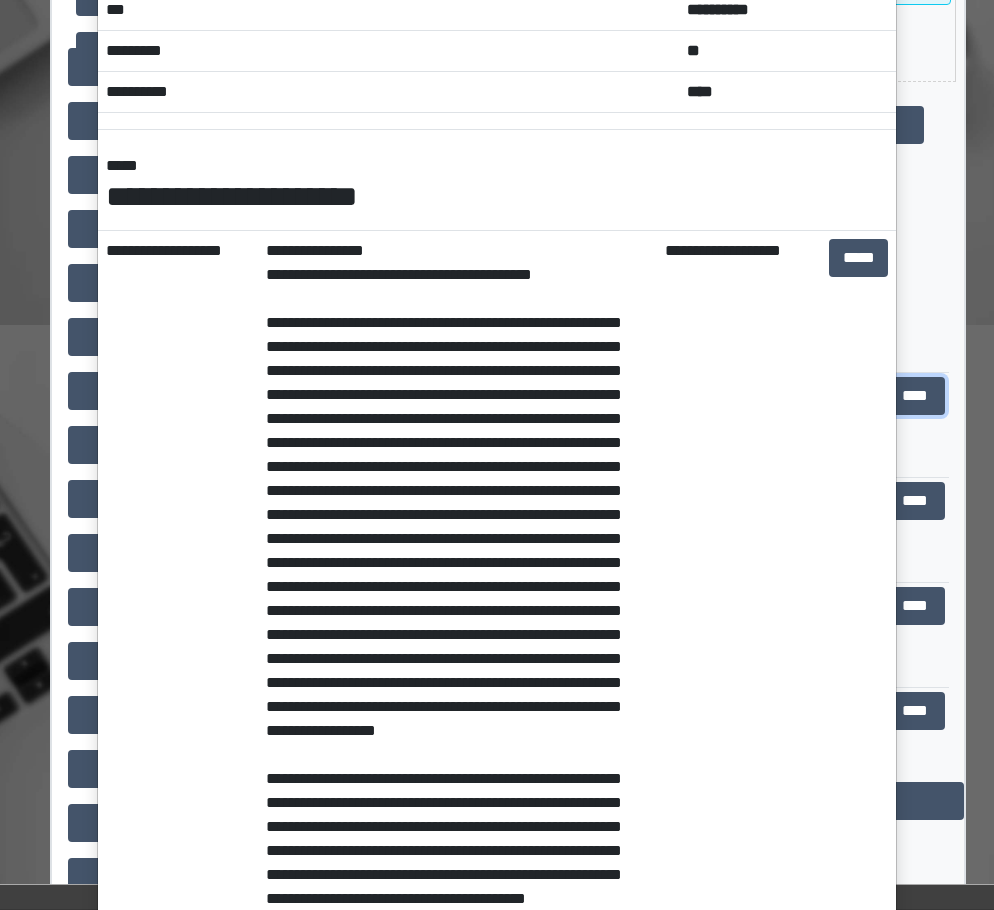 scroll, scrollTop: 0, scrollLeft: 0, axis: both 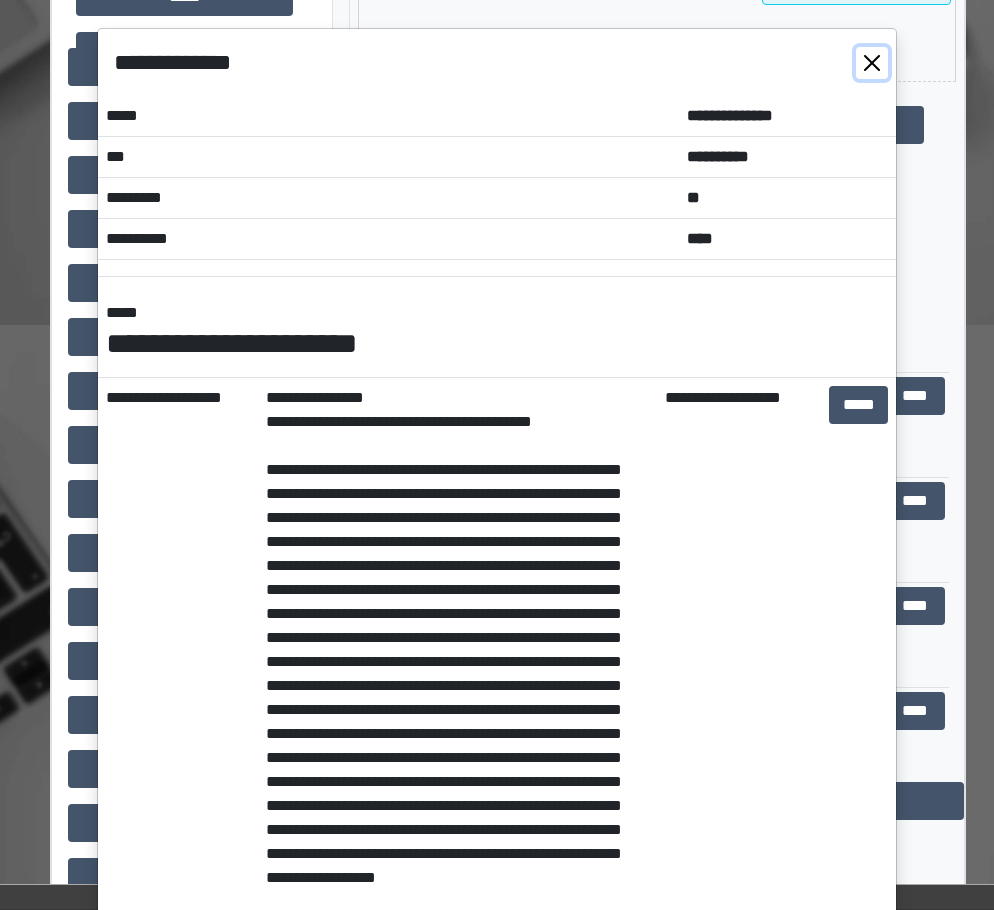 click at bounding box center (872, 63) 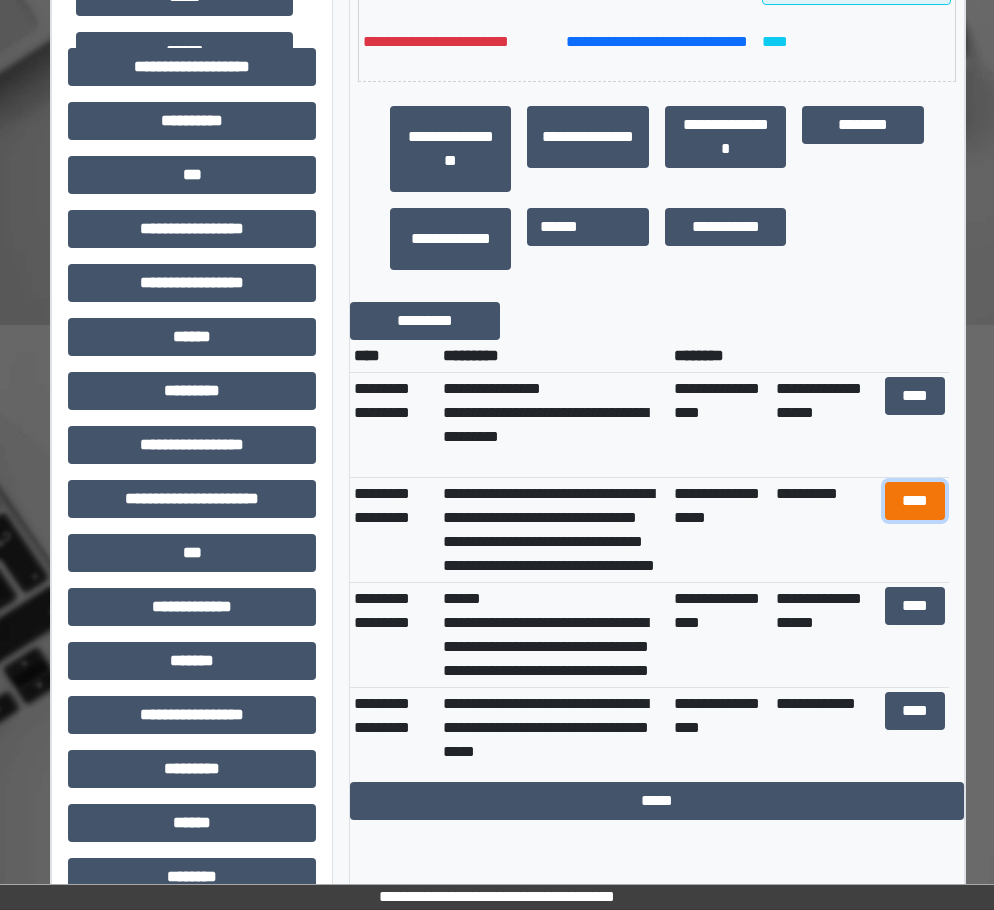 click on "****" at bounding box center [915, 501] 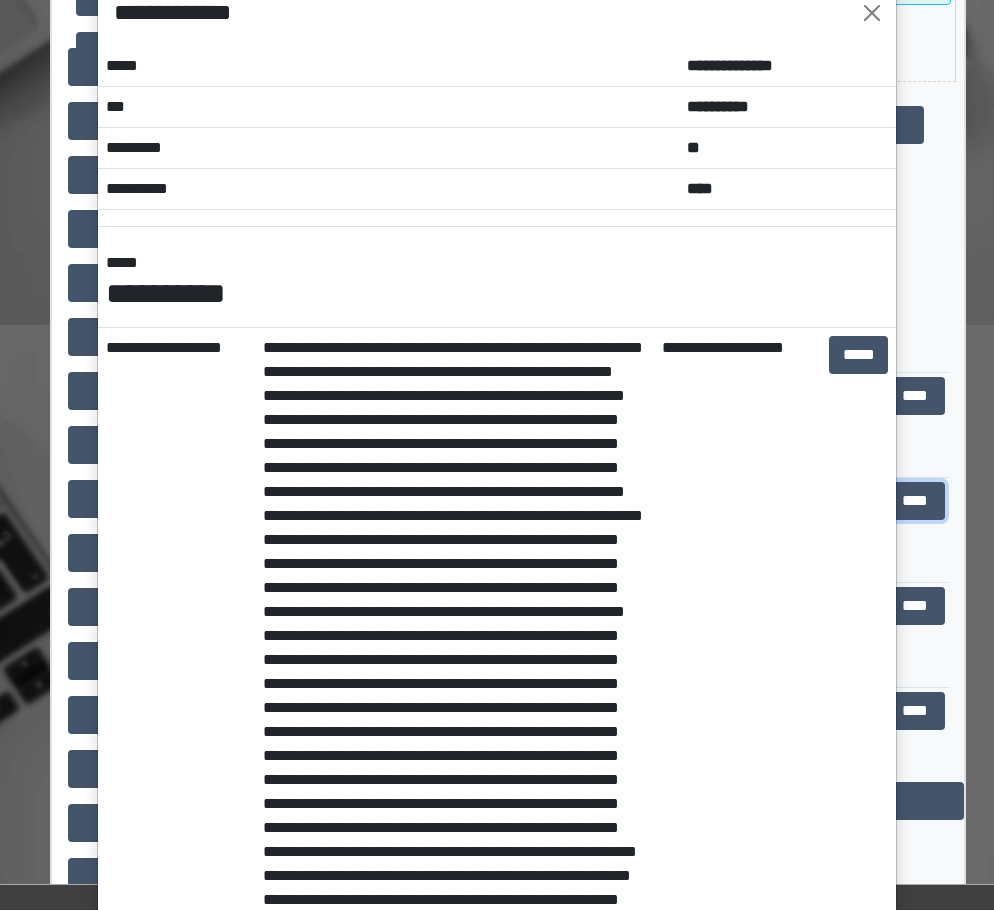 scroll, scrollTop: 0, scrollLeft: 0, axis: both 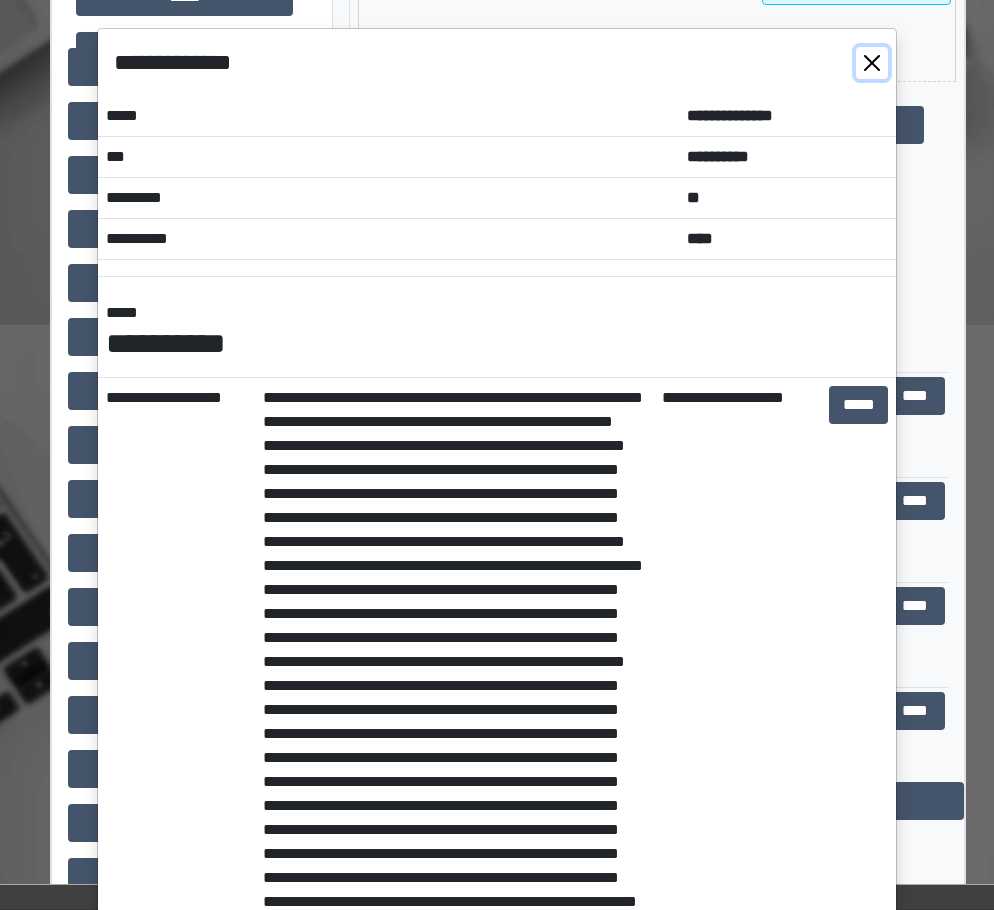 click at bounding box center [872, 63] 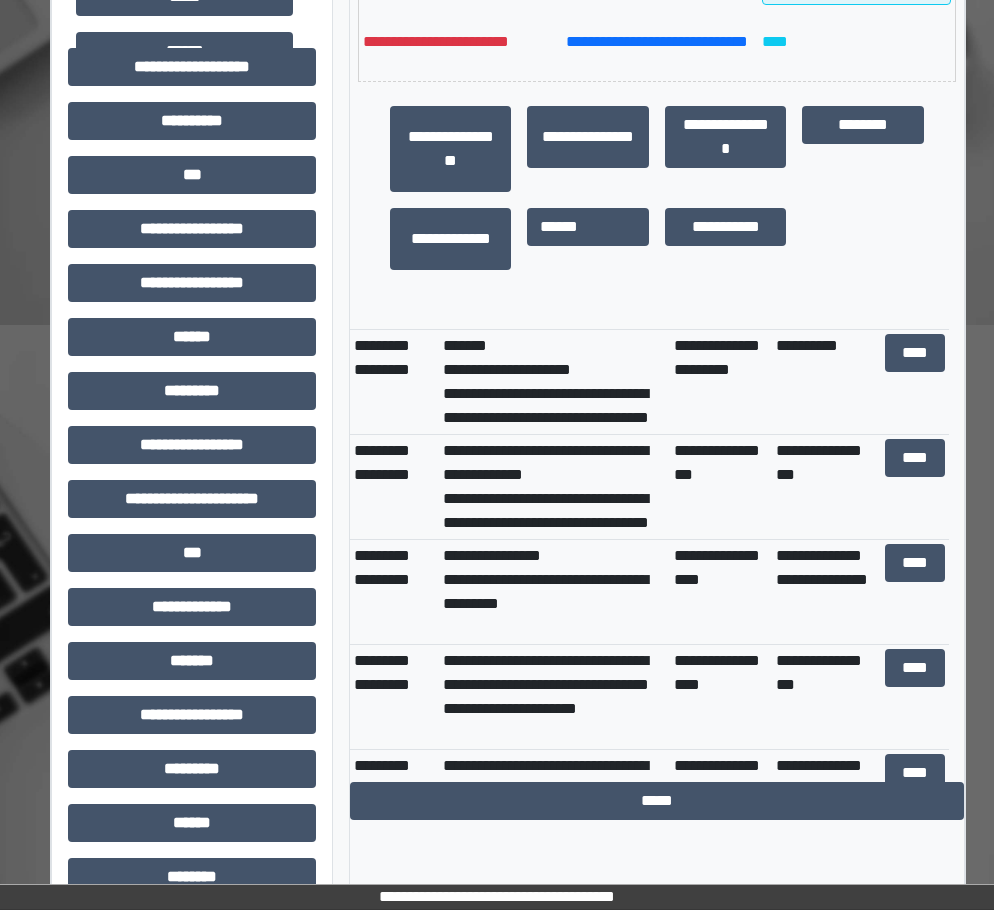 scroll, scrollTop: 600, scrollLeft: 0, axis: vertical 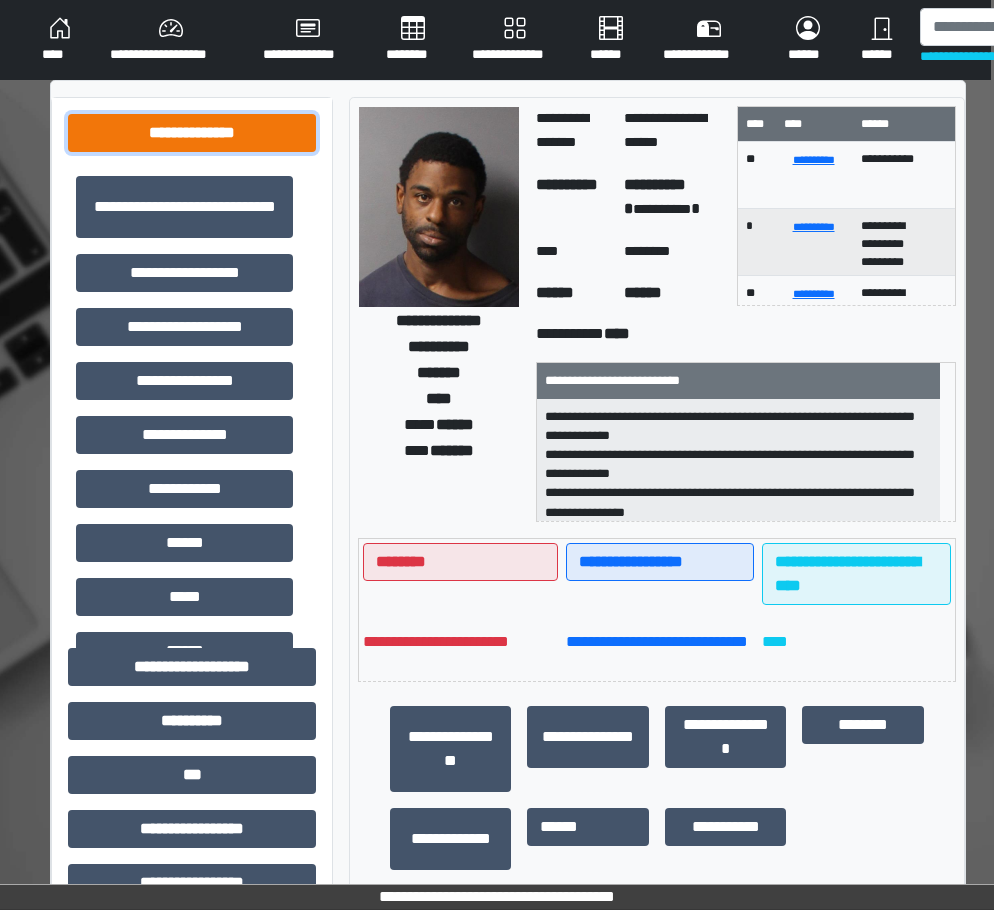 click on "**********" at bounding box center (192, 133) 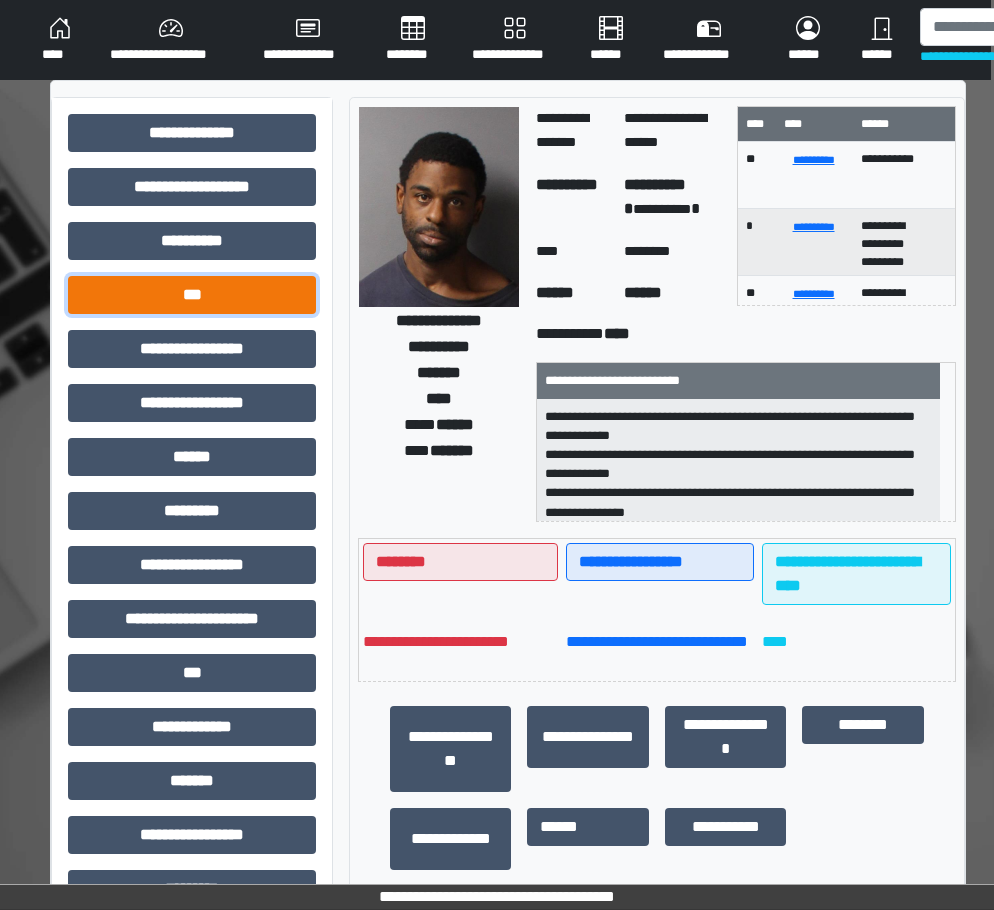 click on "***" at bounding box center (192, 295) 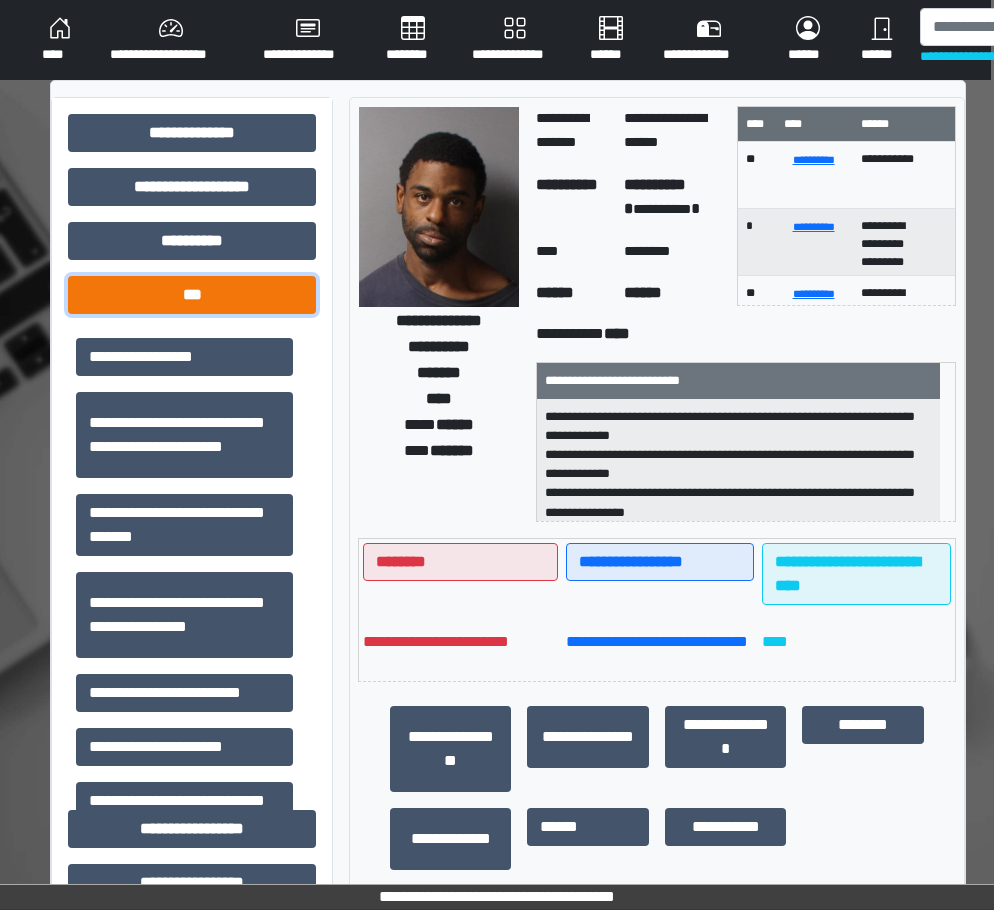 click on "***" at bounding box center [192, 295] 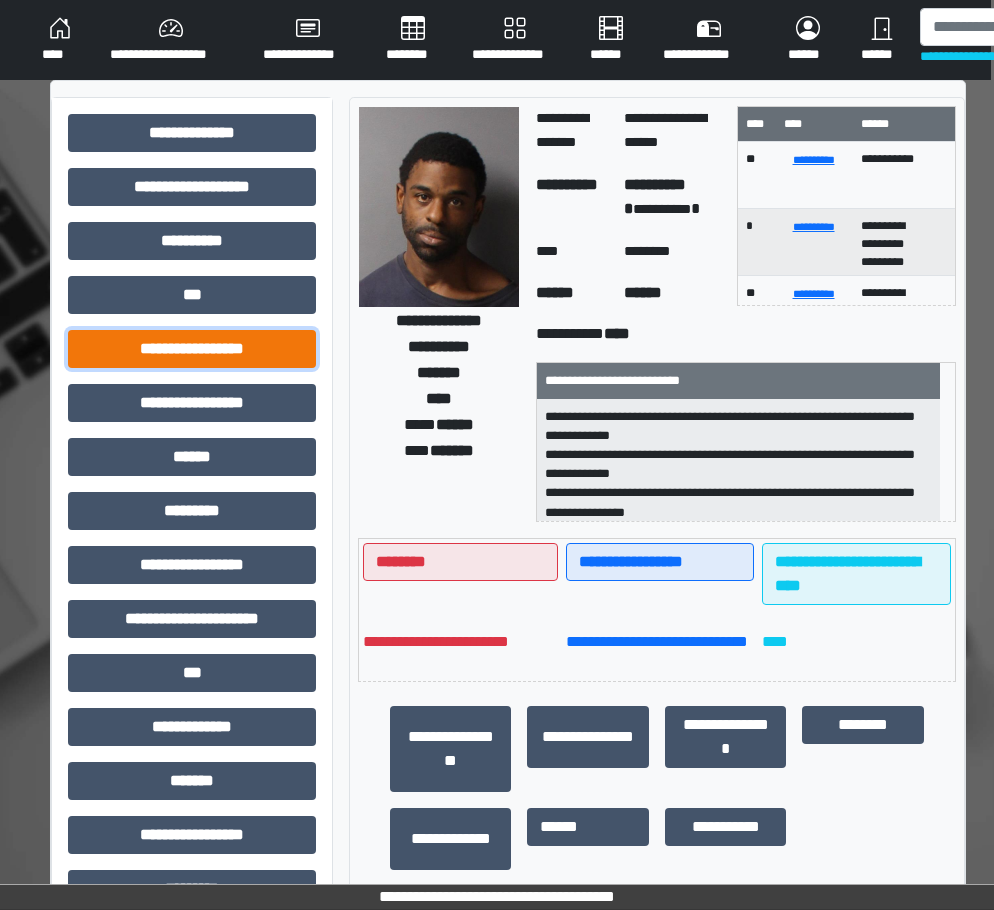 click on "**********" at bounding box center (192, 349) 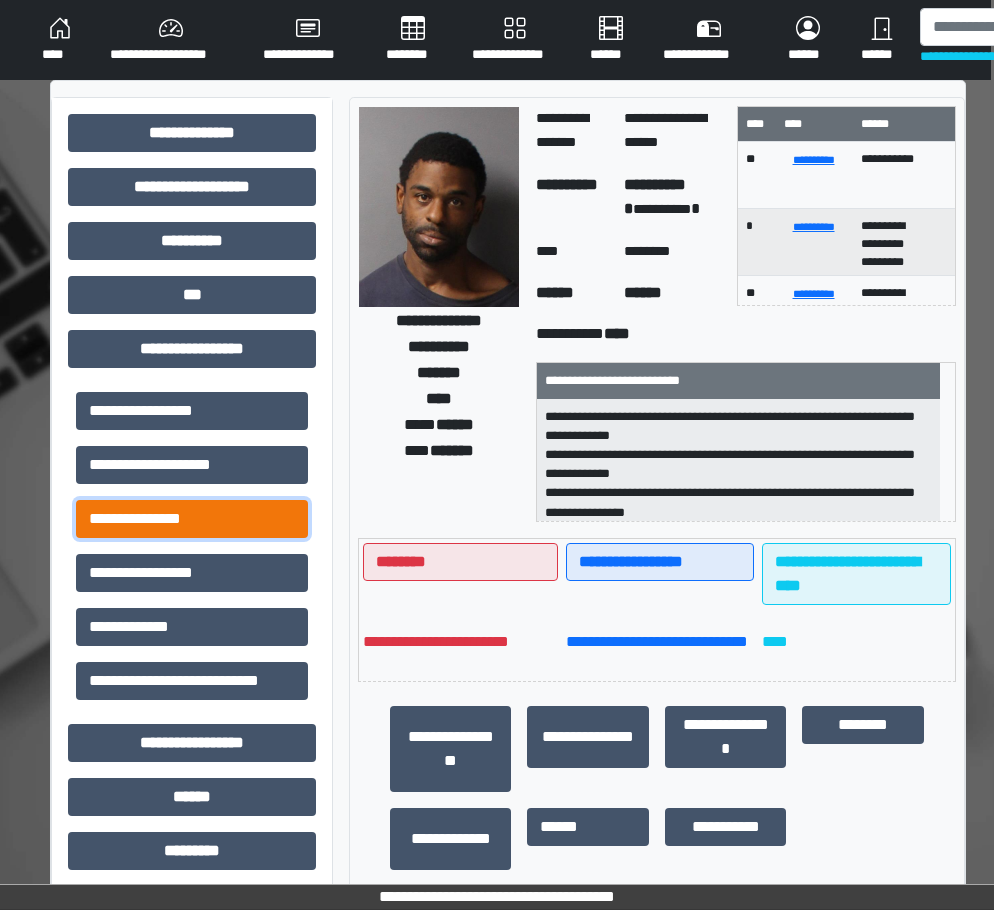 click on "**********" at bounding box center (192, 519) 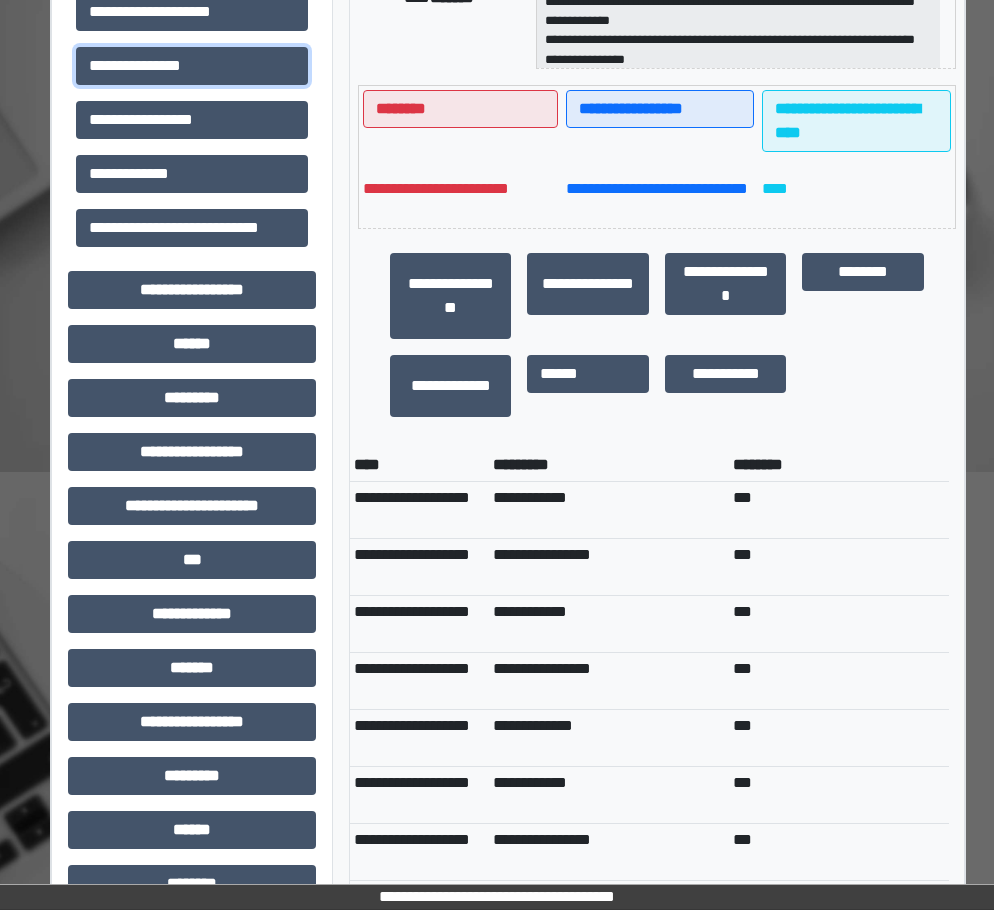 scroll, scrollTop: 500, scrollLeft: 3, axis: both 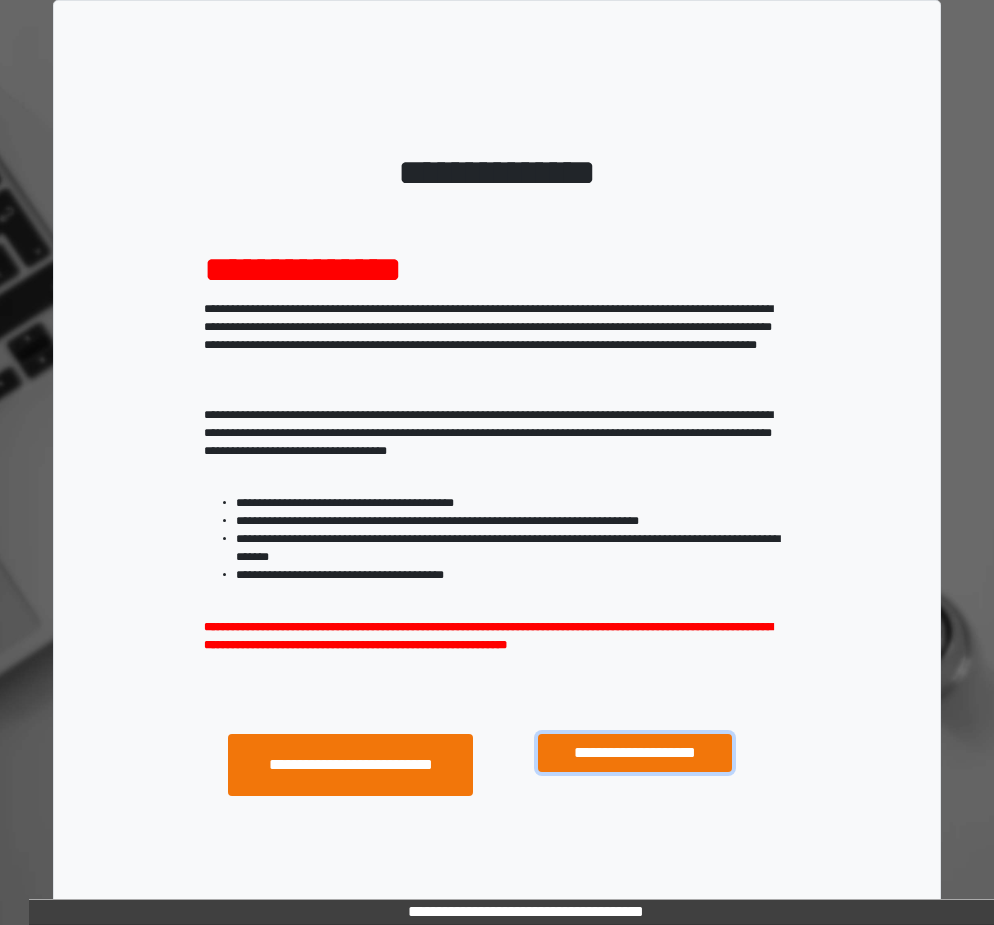click on "**********" at bounding box center (635, 753) 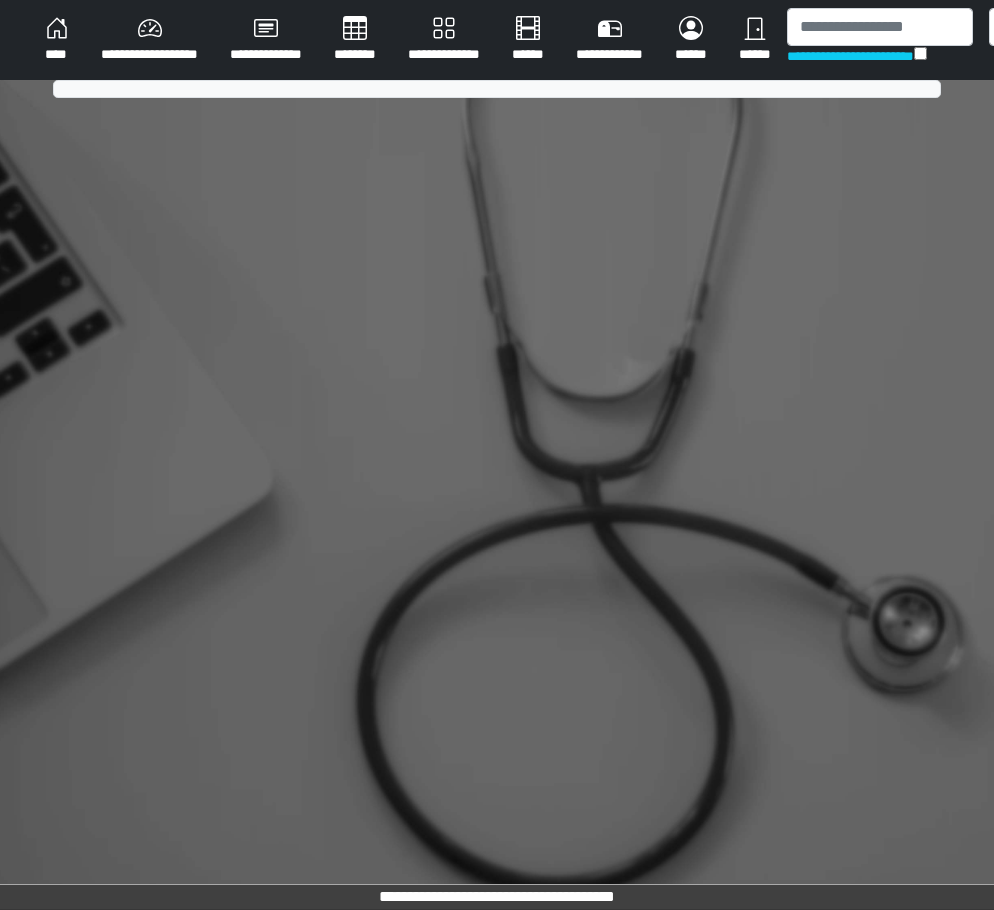 scroll, scrollTop: 0, scrollLeft: 0, axis: both 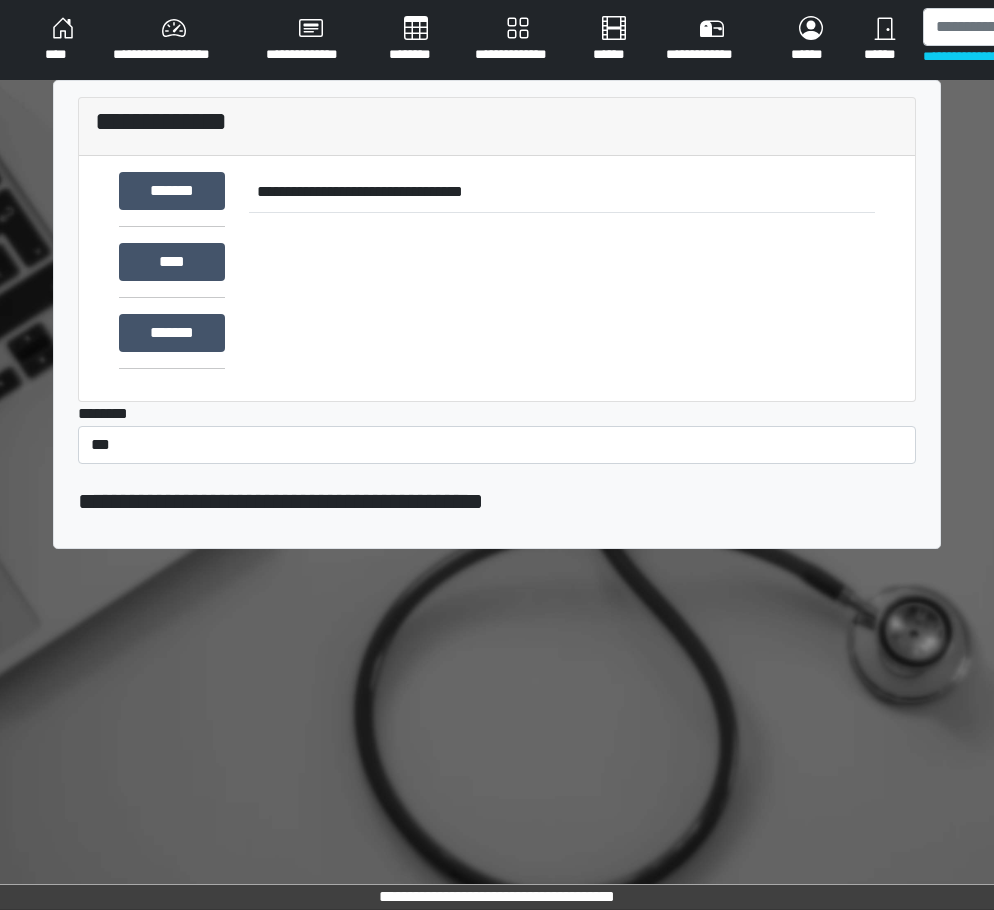 click on "**********" at bounding box center (518, 40) 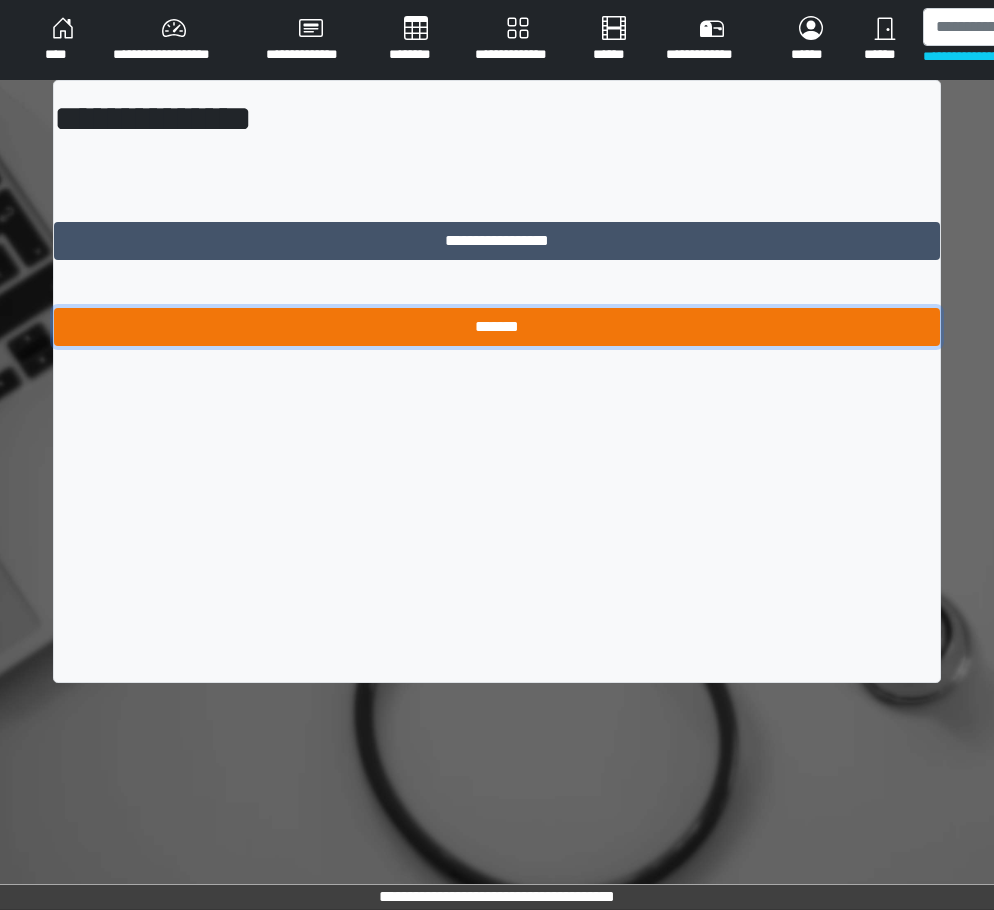 click on "*******" at bounding box center [497, 327] 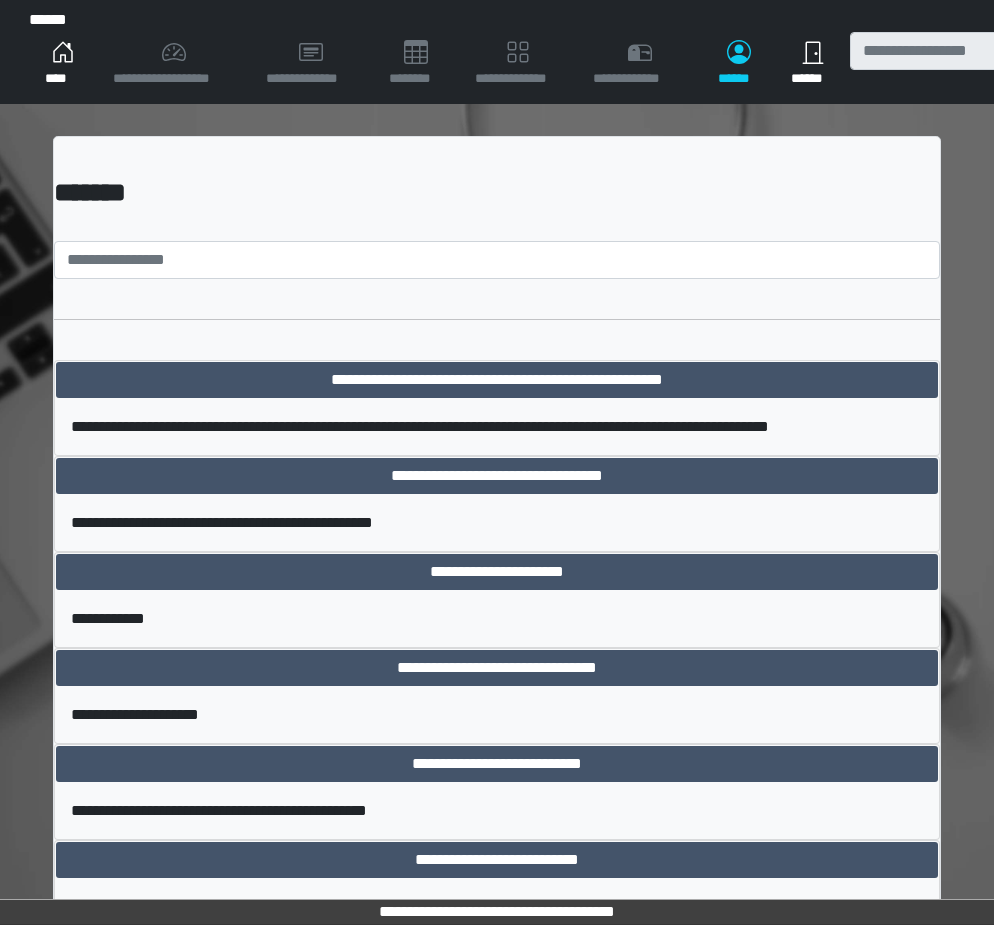scroll, scrollTop: 0, scrollLeft: 0, axis: both 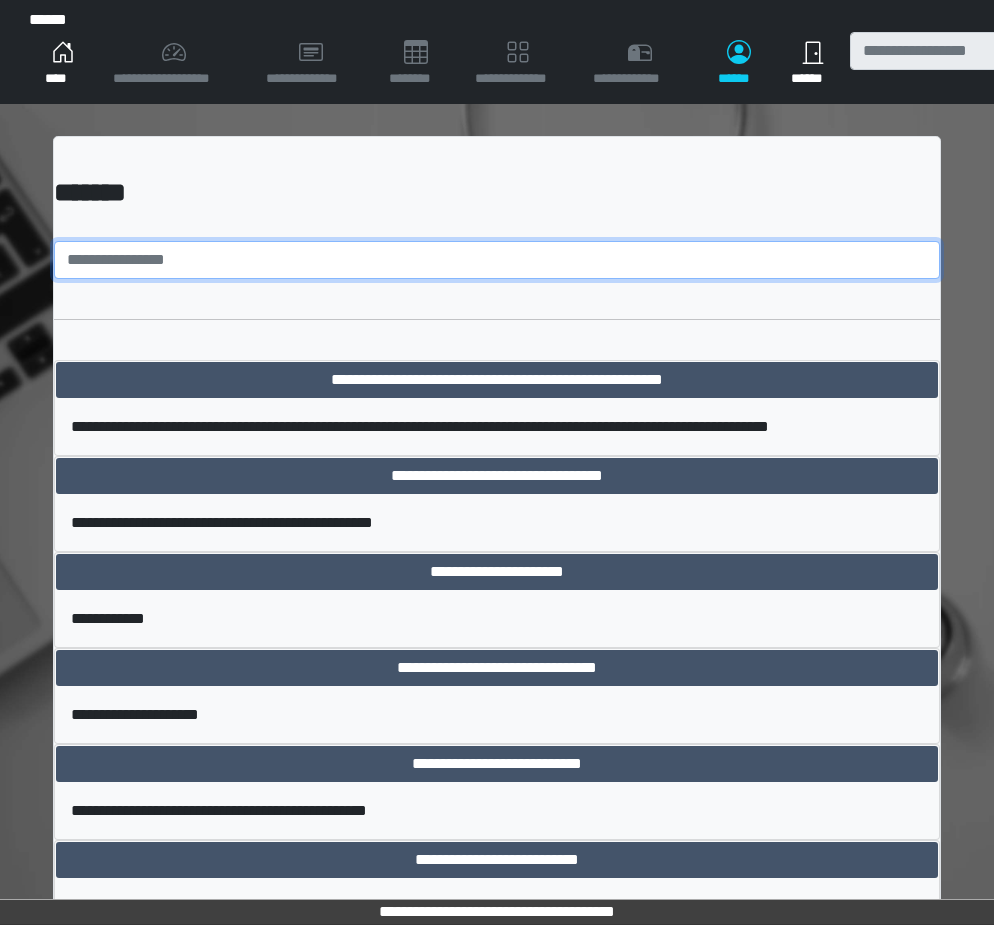 click at bounding box center (497, 260) 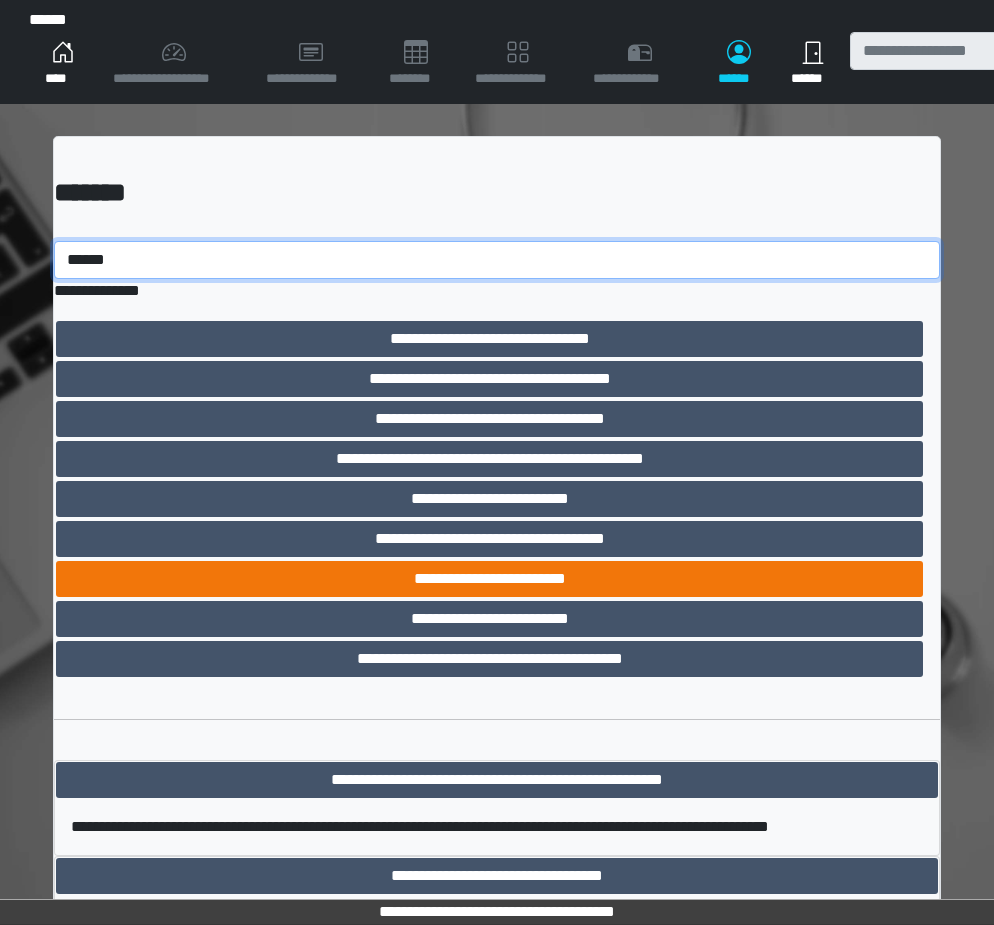 type on "******" 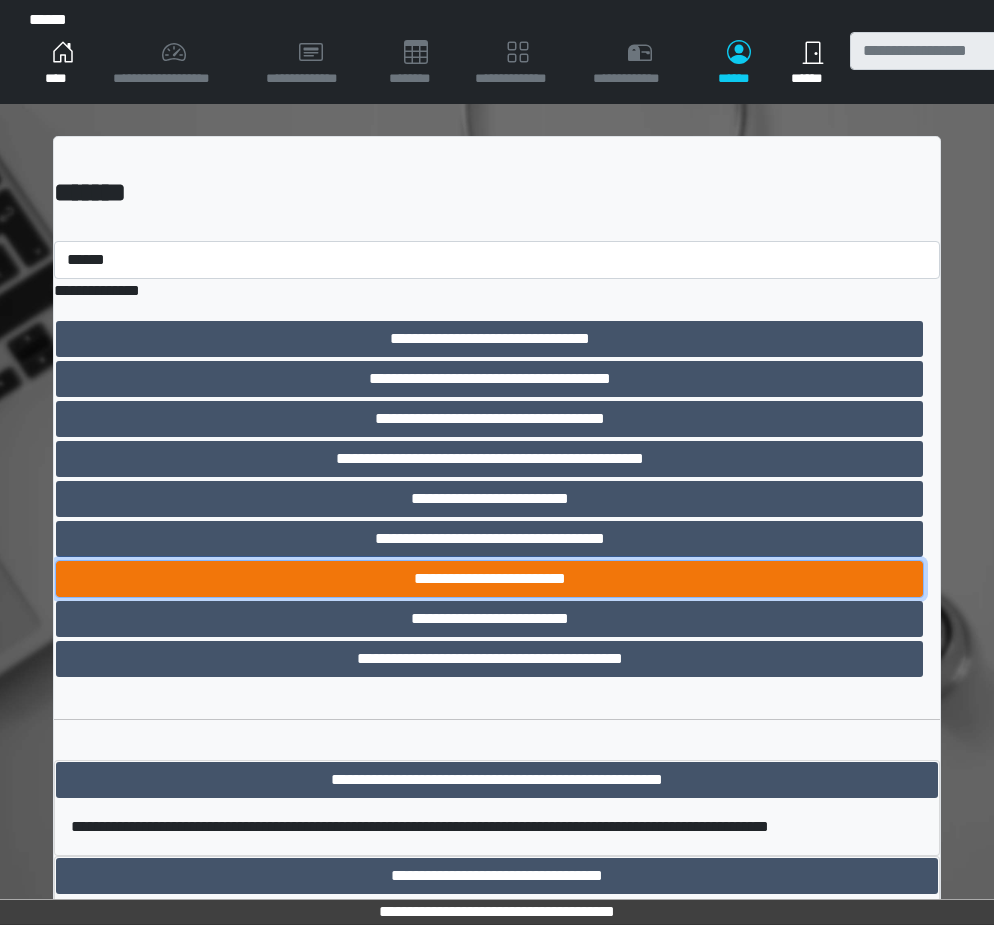click on "**********" at bounding box center [489, 579] 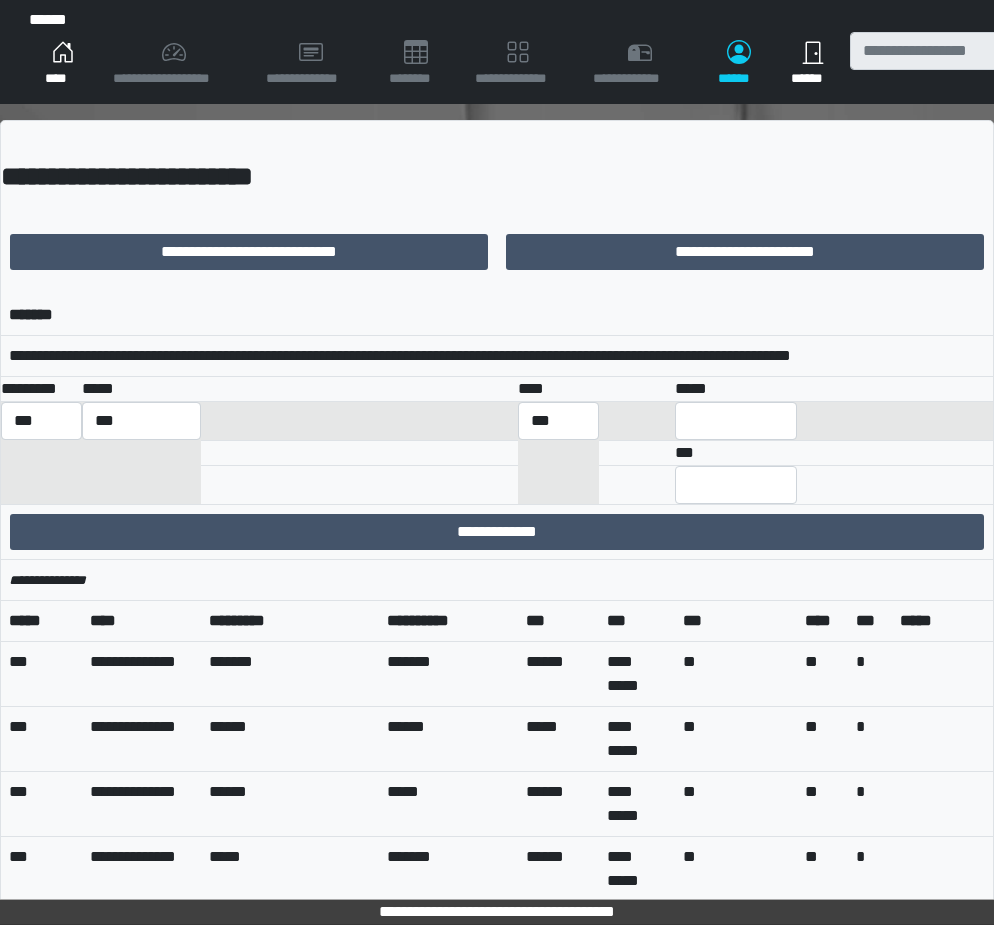 scroll, scrollTop: 0, scrollLeft: 0, axis: both 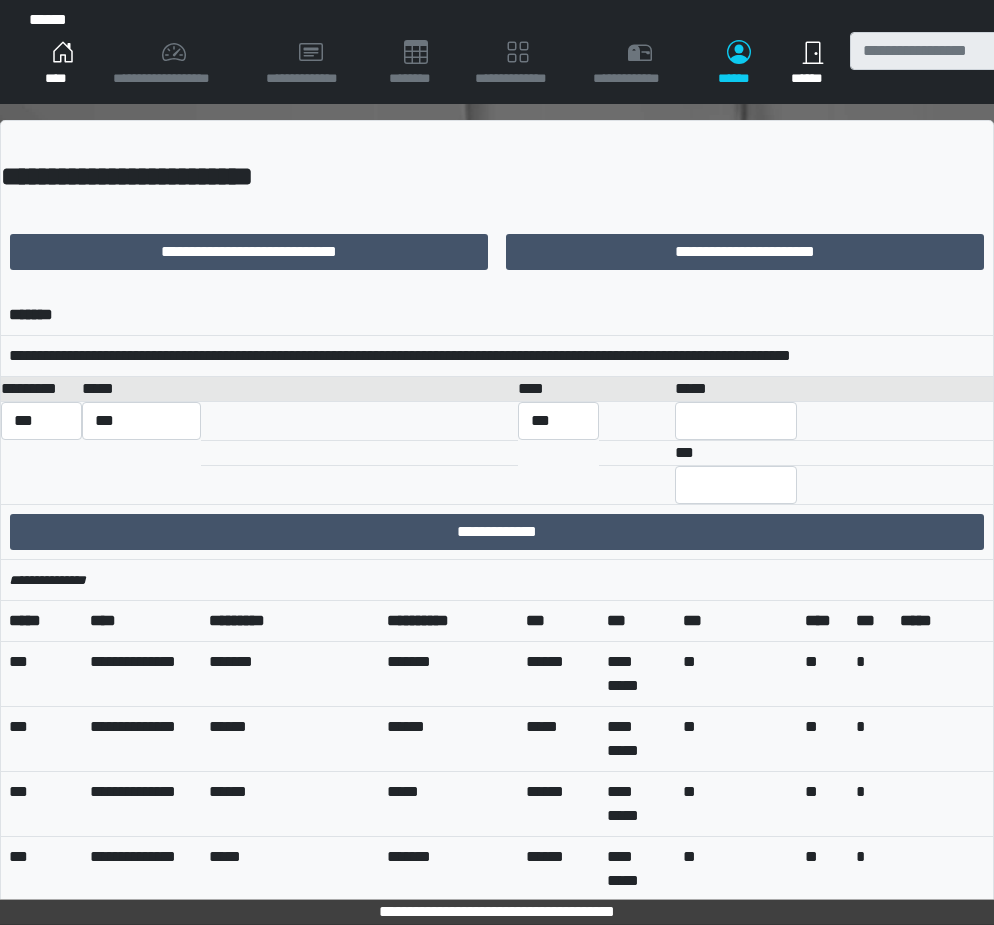 click on "*****" at bounding box center [141, 388] 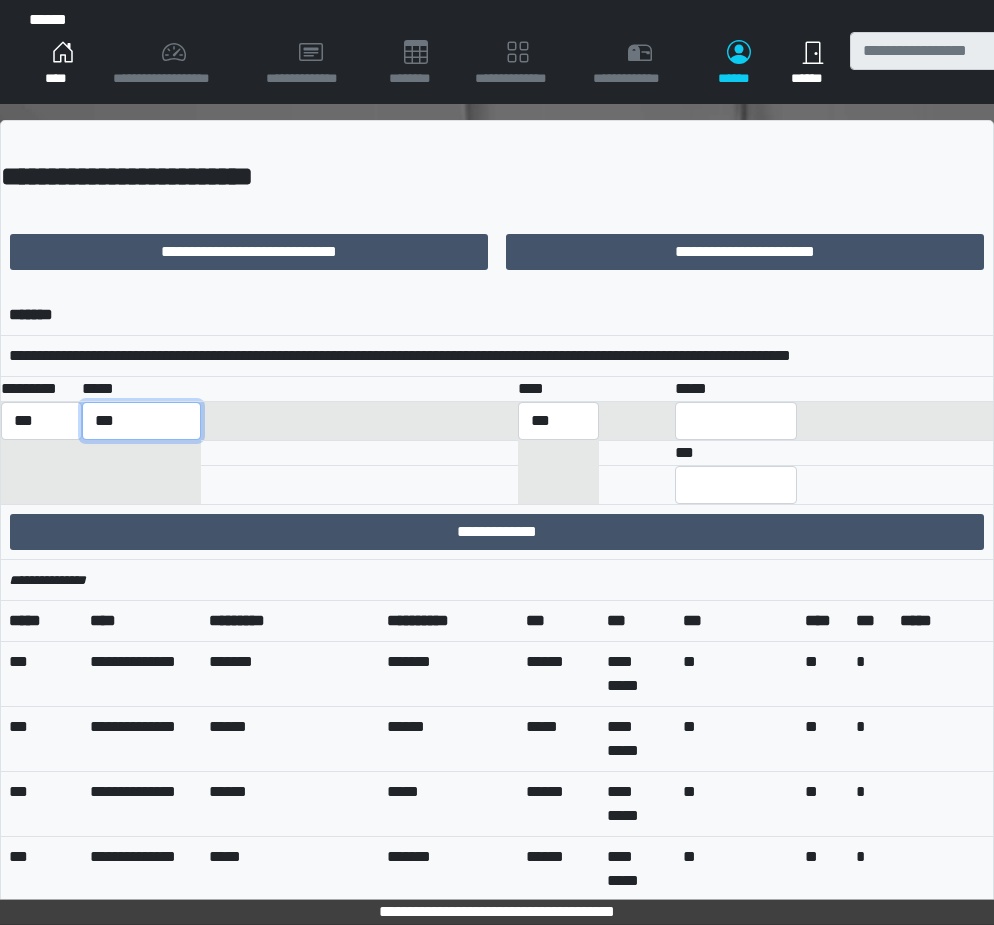 click on "**********" at bounding box center (141, 421) 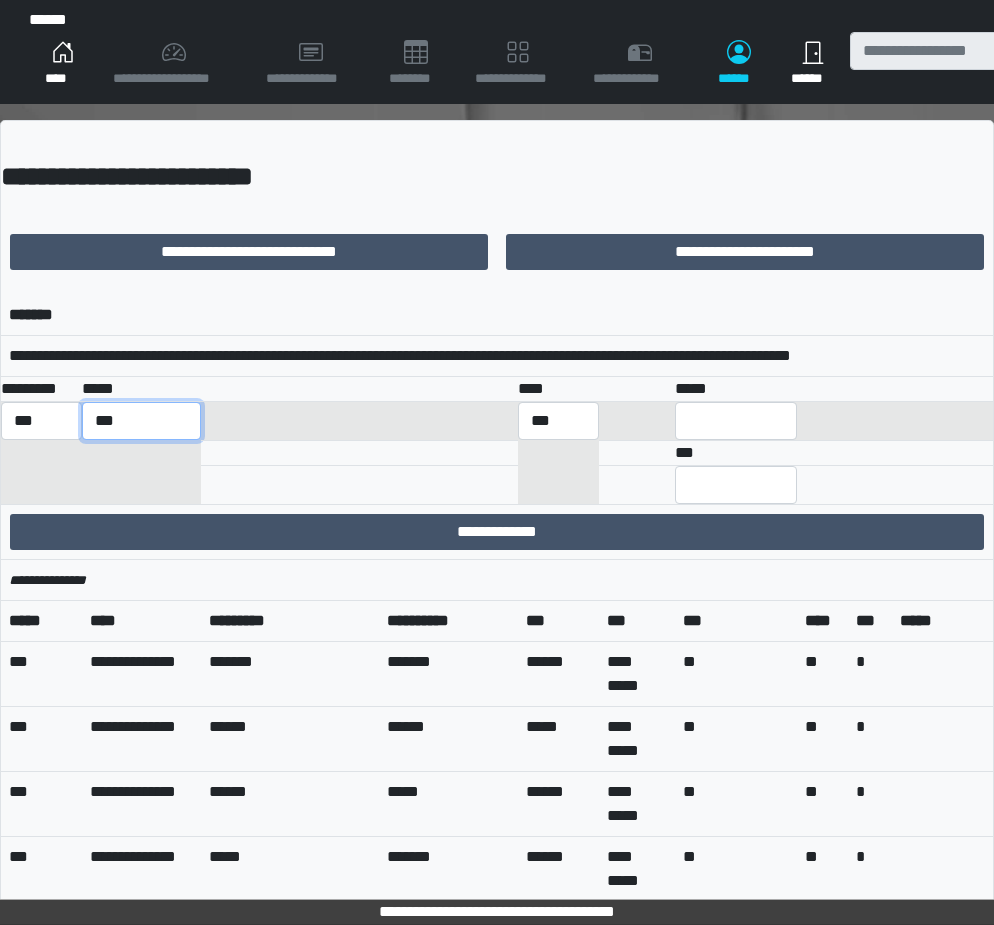select on "******" 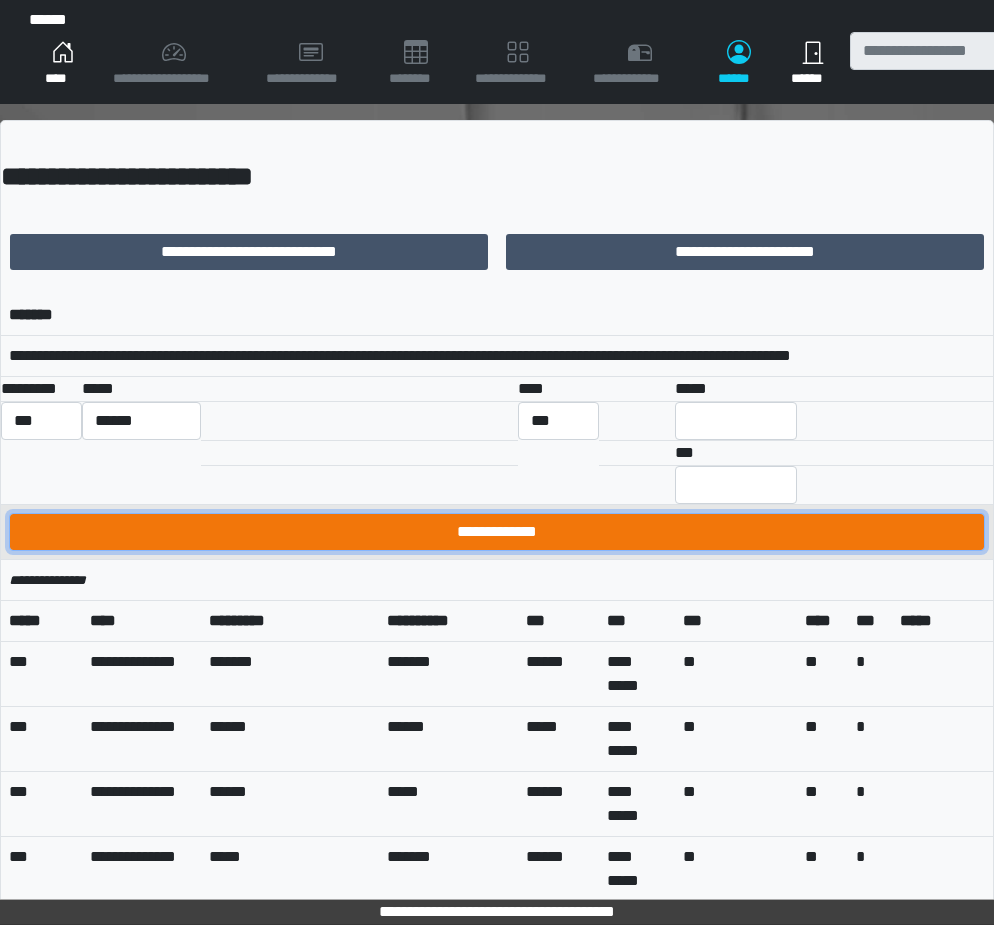 click on "**********" at bounding box center (497, 532) 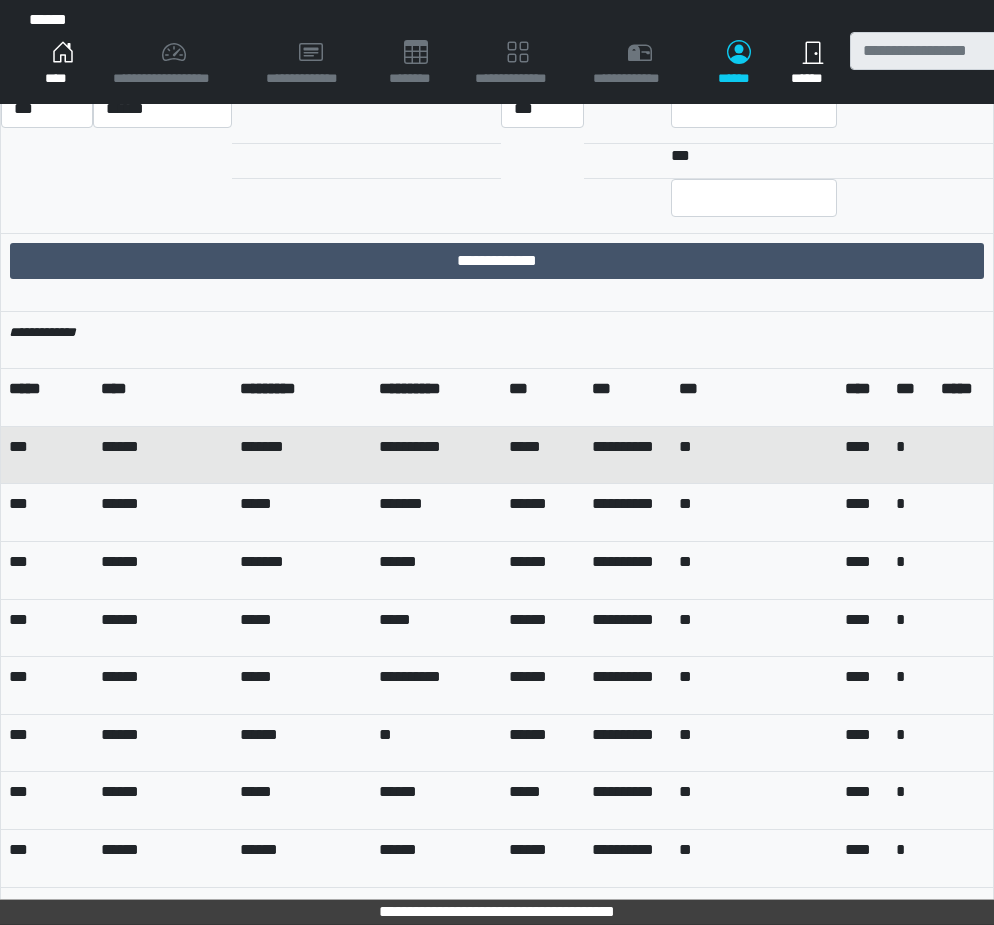 scroll, scrollTop: 400, scrollLeft: 0, axis: vertical 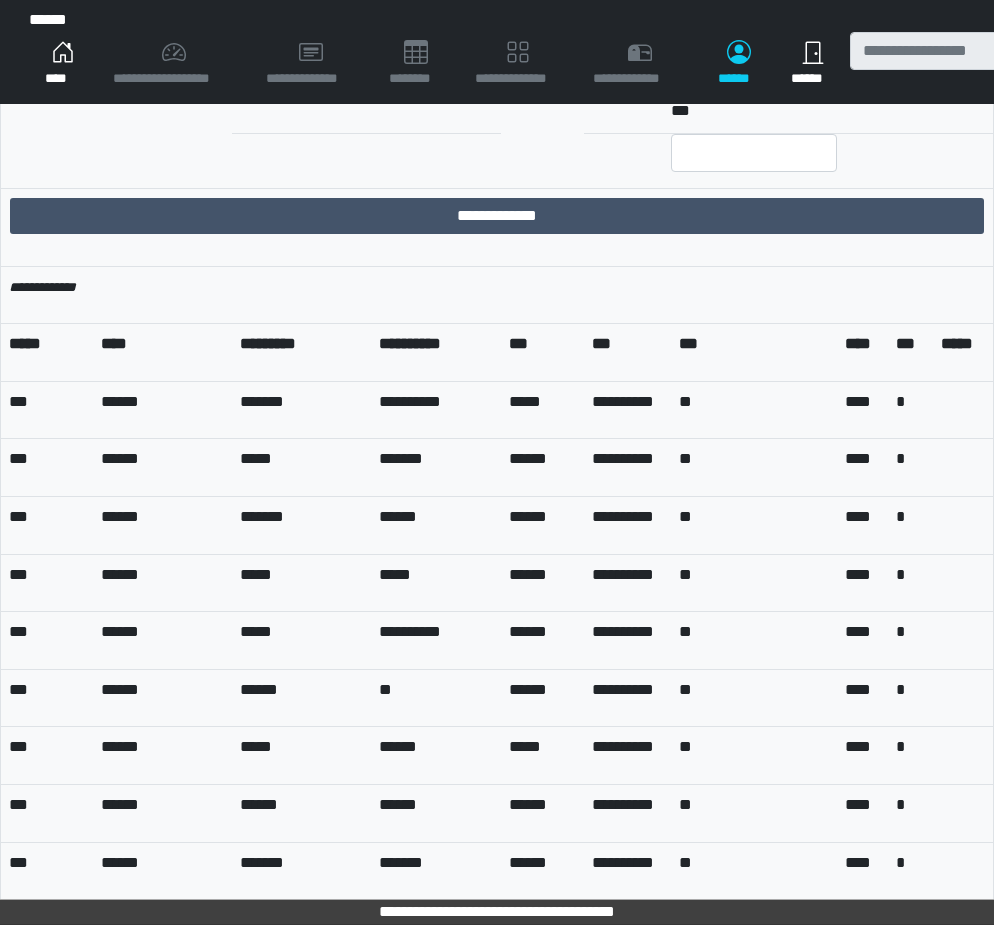 click on "******" at bounding box center [738, 64] 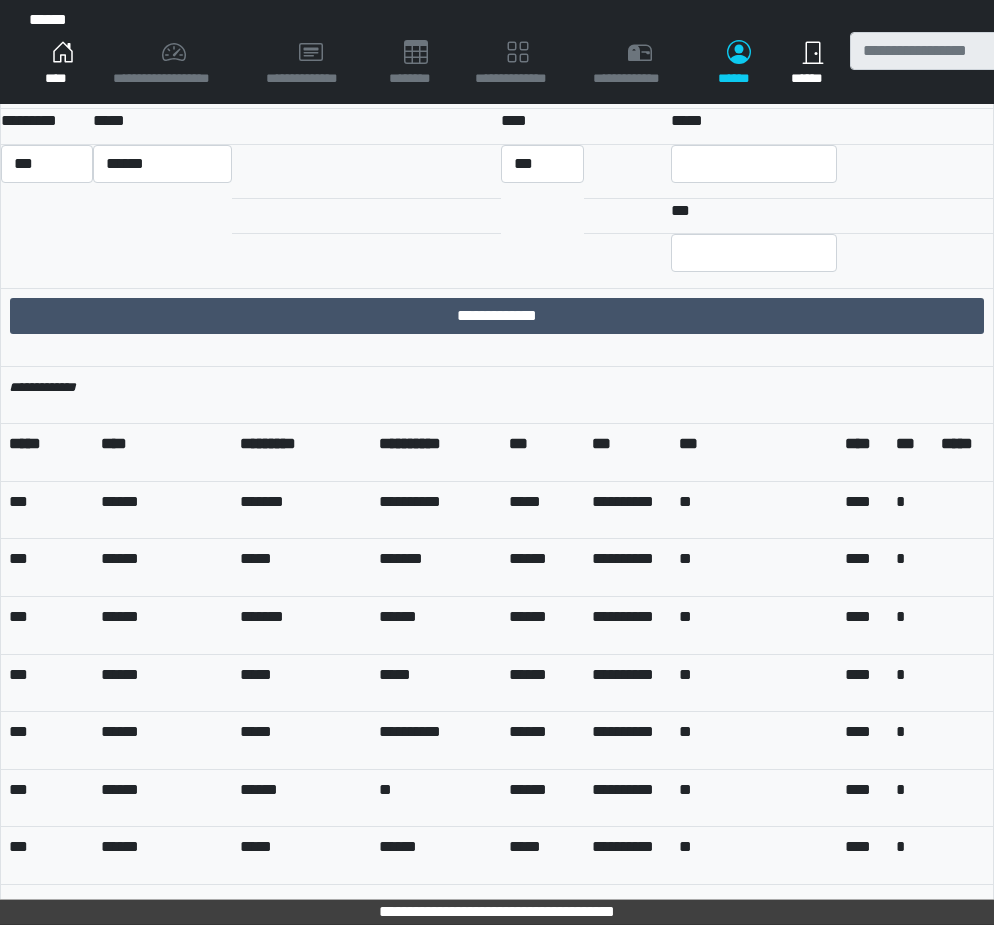 scroll, scrollTop: 0, scrollLeft: 0, axis: both 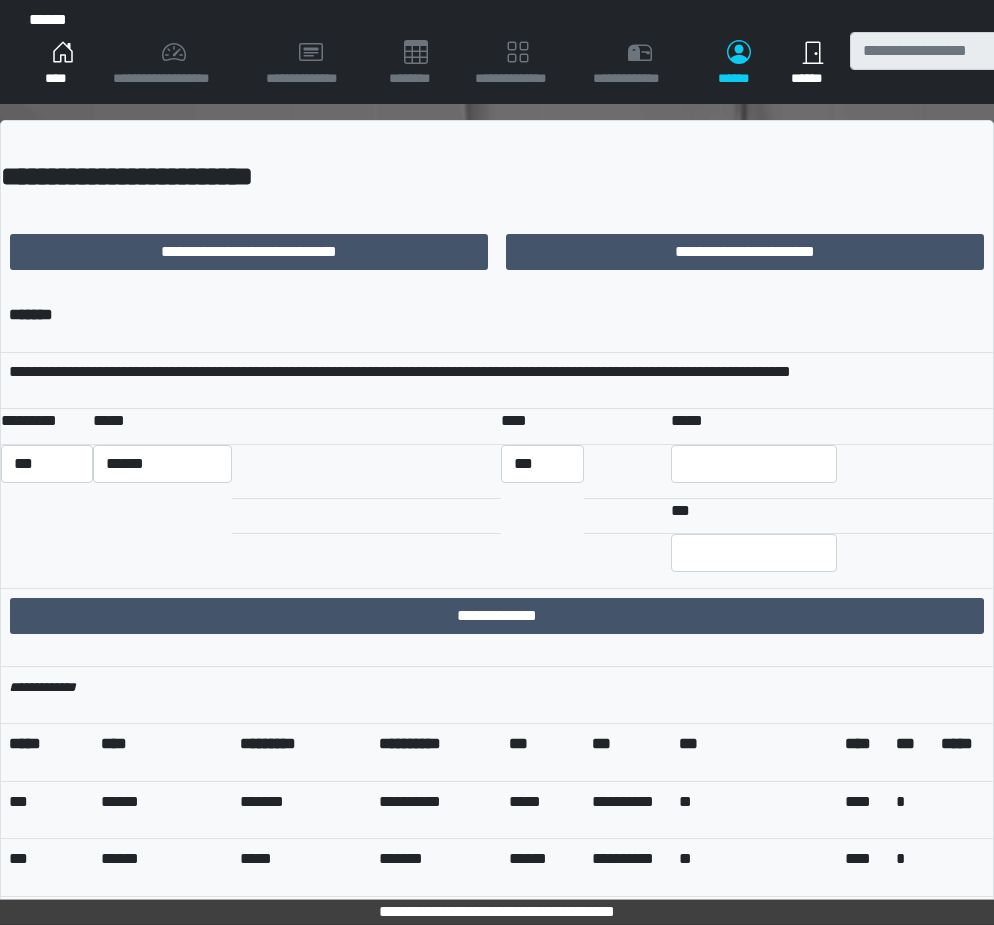 click on "****" at bounding box center (63, 64) 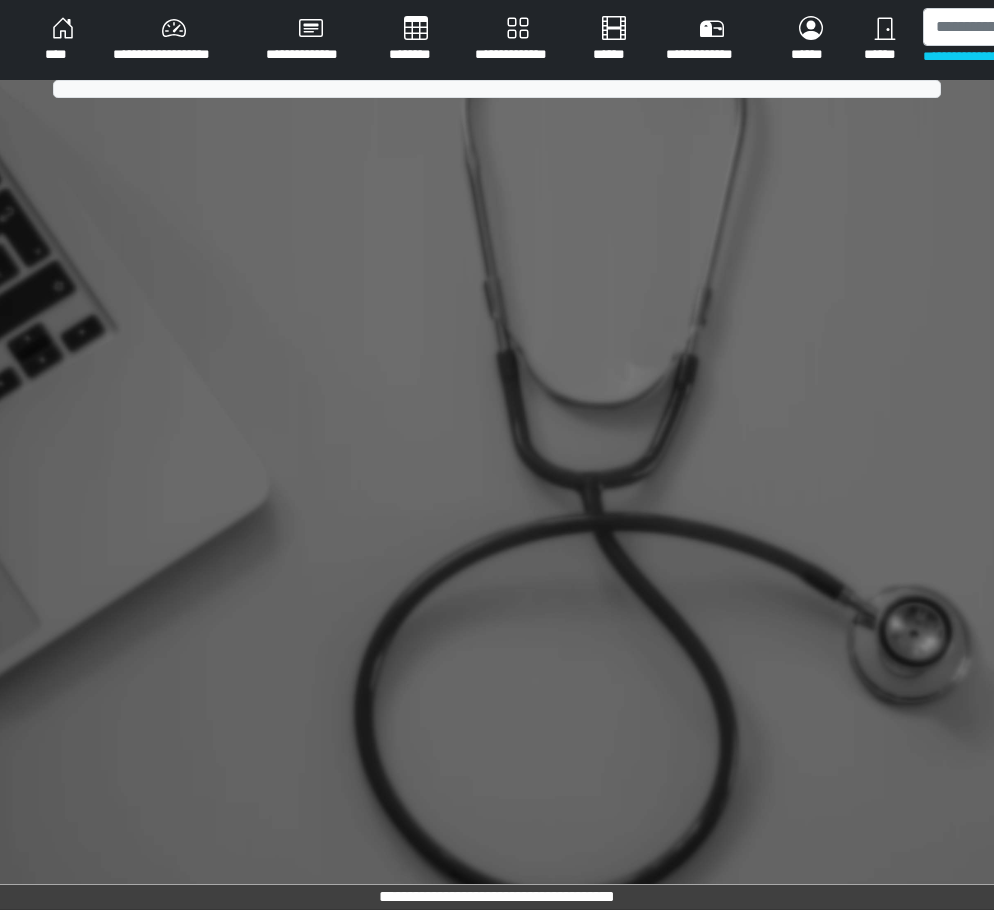 scroll, scrollTop: 0, scrollLeft: 0, axis: both 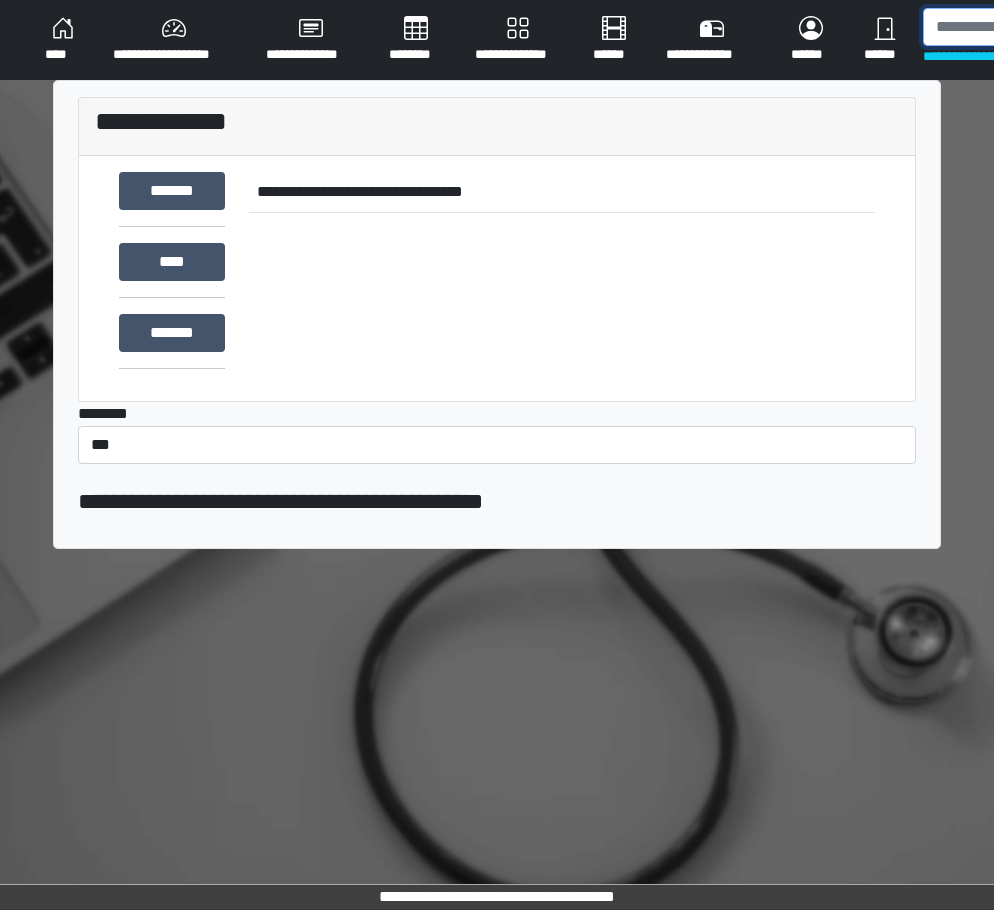 click at bounding box center [1026, 27] 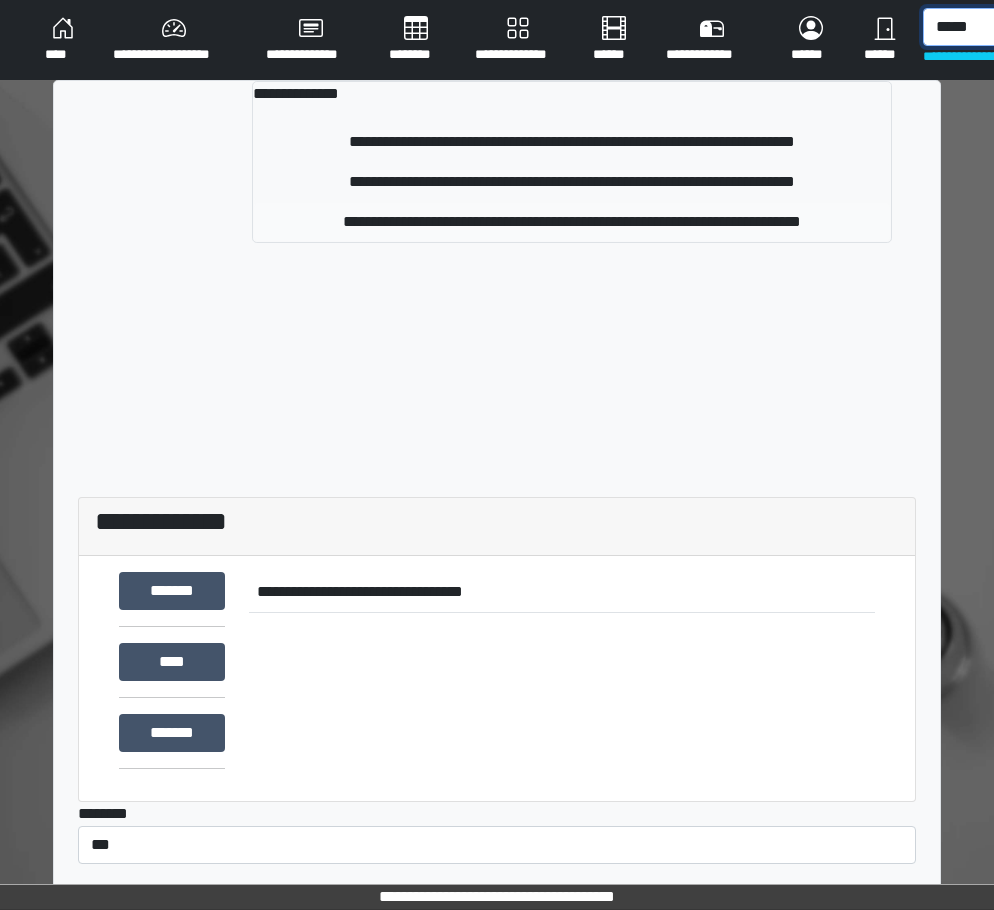 type on "*****" 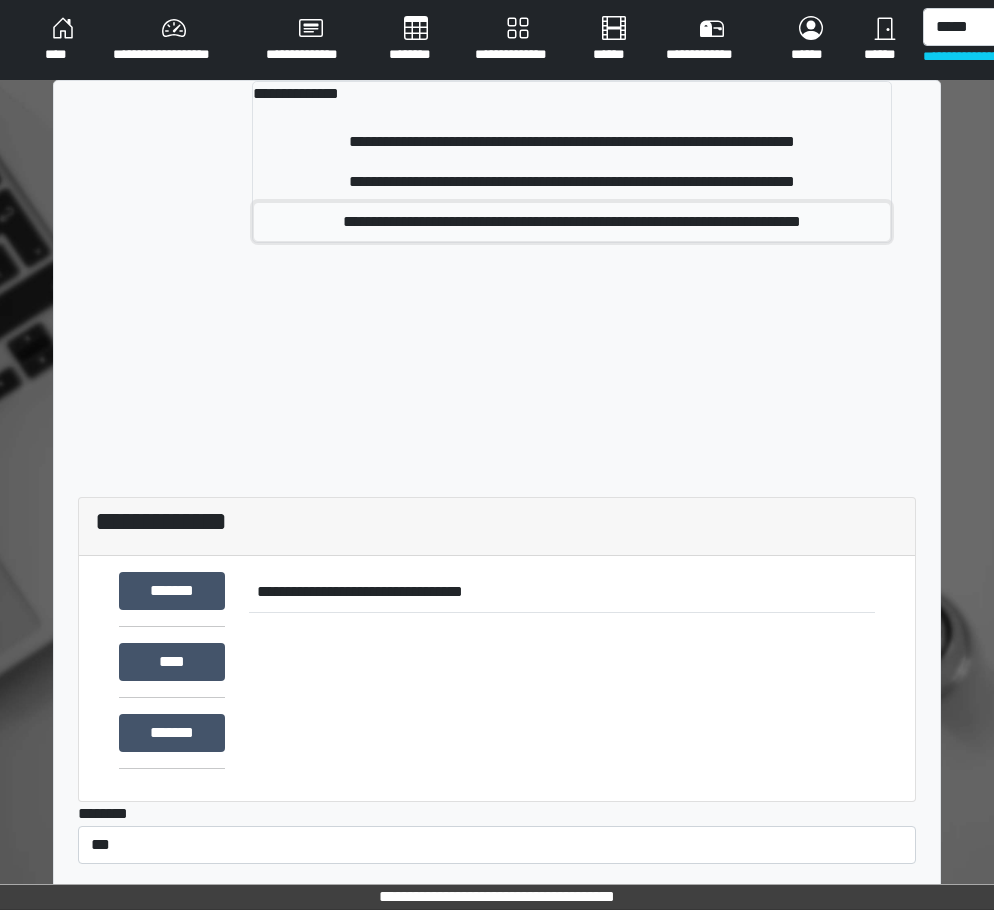 click on "**********" at bounding box center (572, 222) 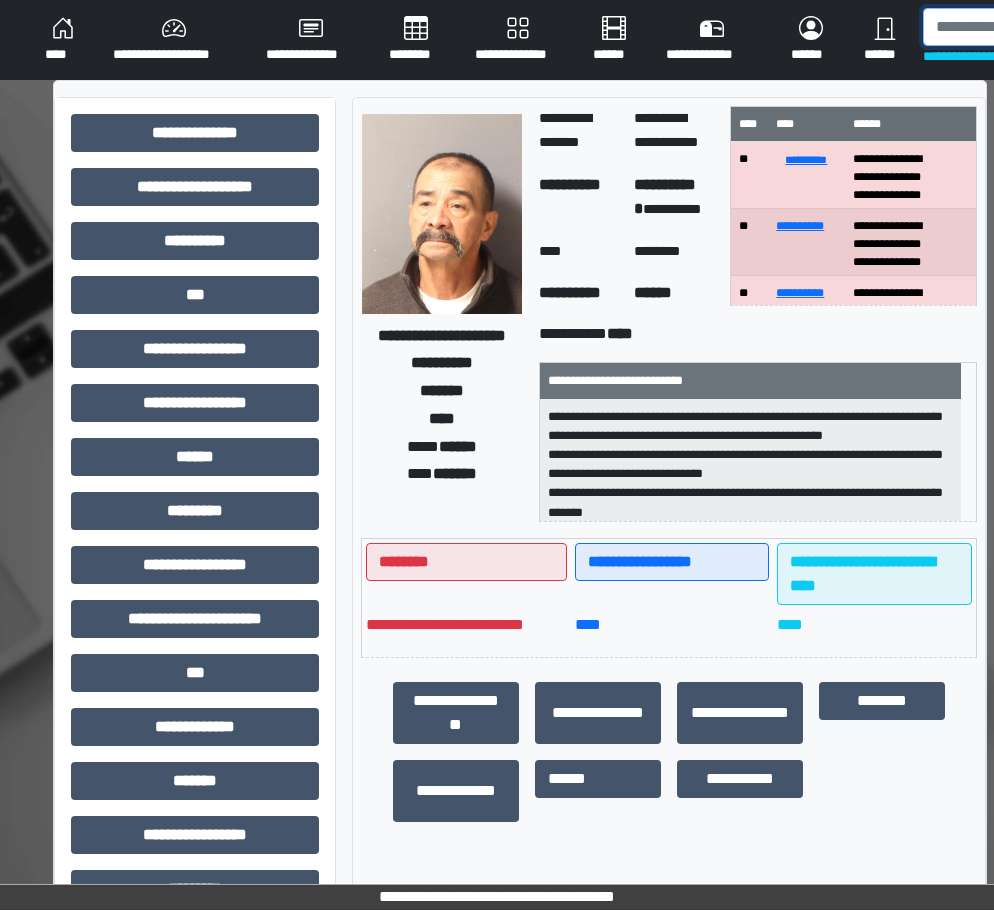 click at bounding box center [1026, 27] 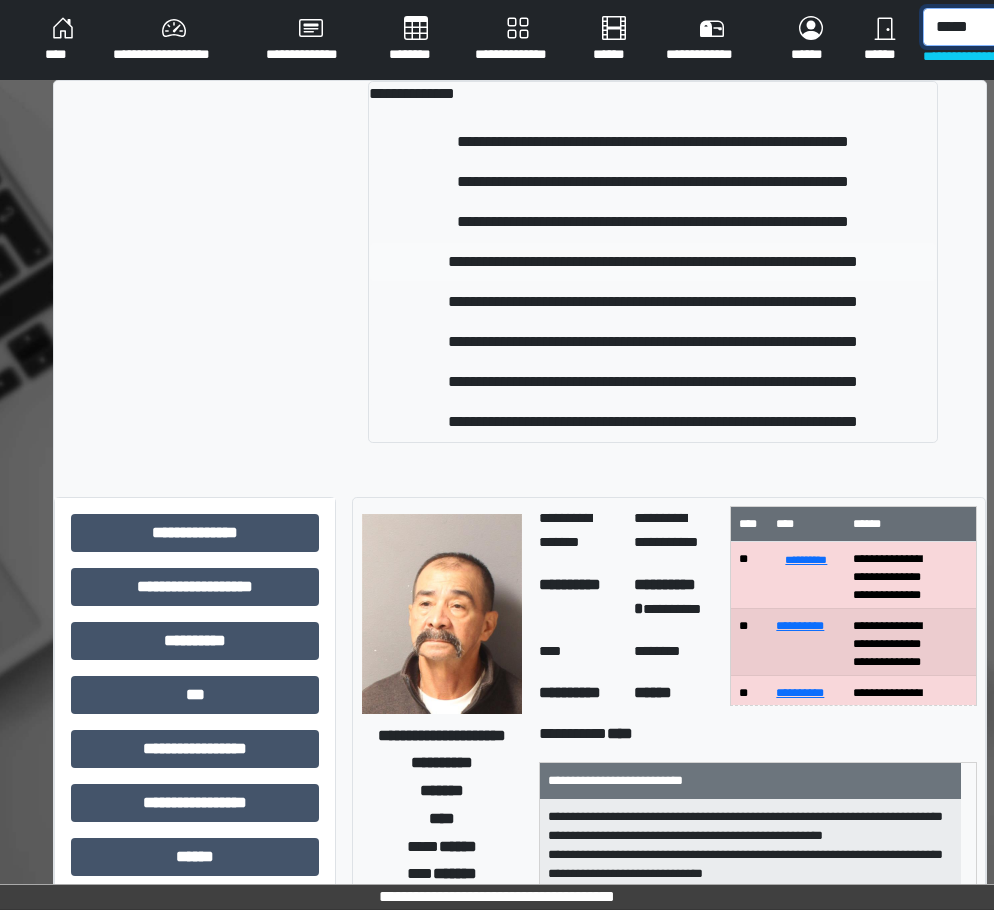 type on "*****" 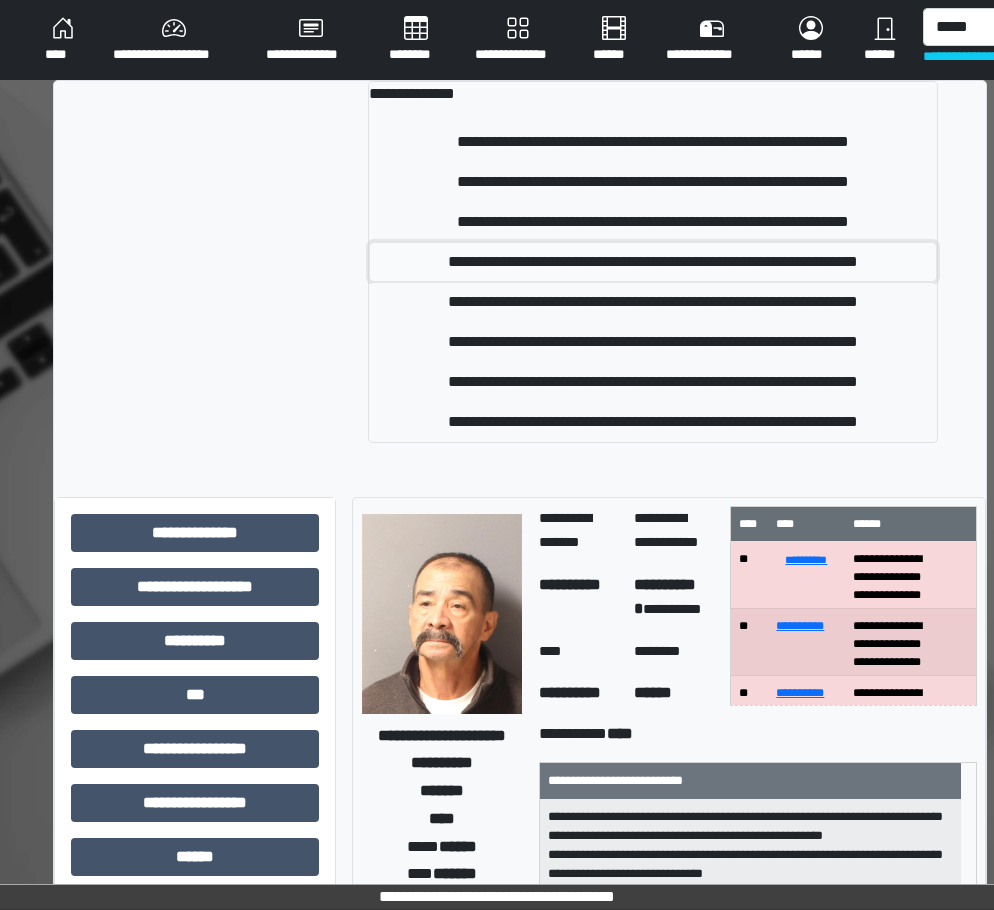 click on "**********" at bounding box center (653, 262) 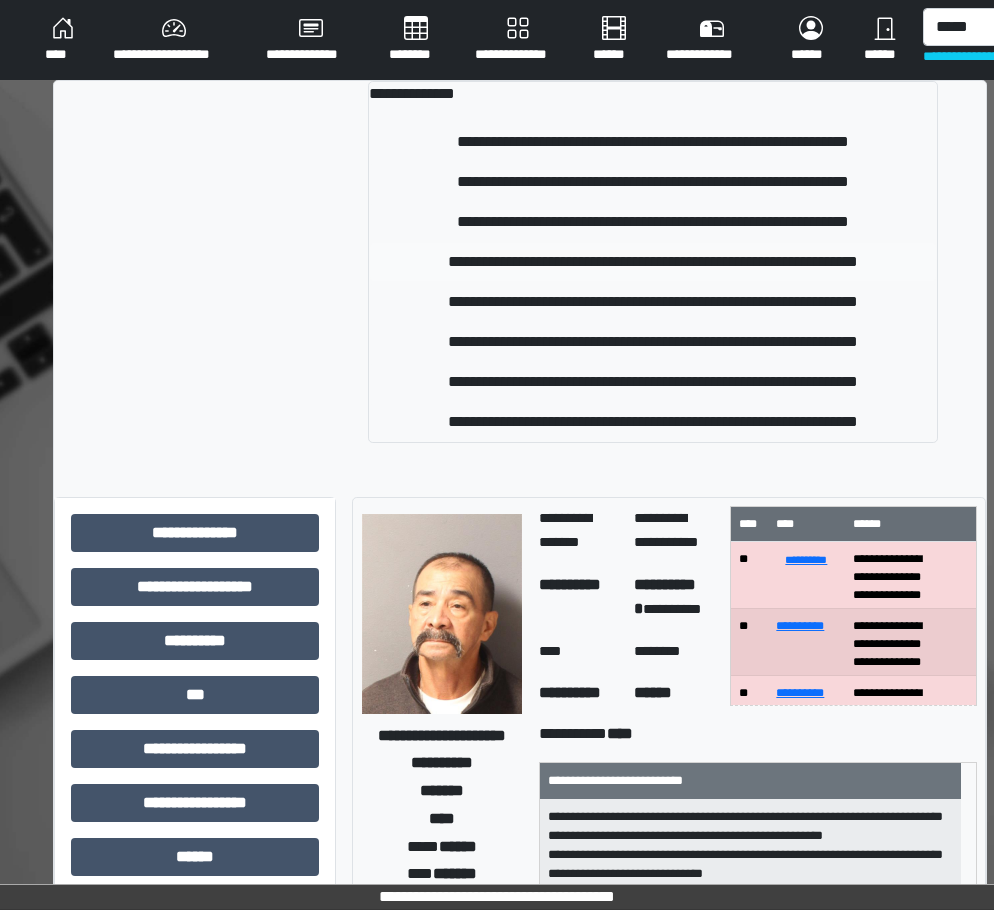 type 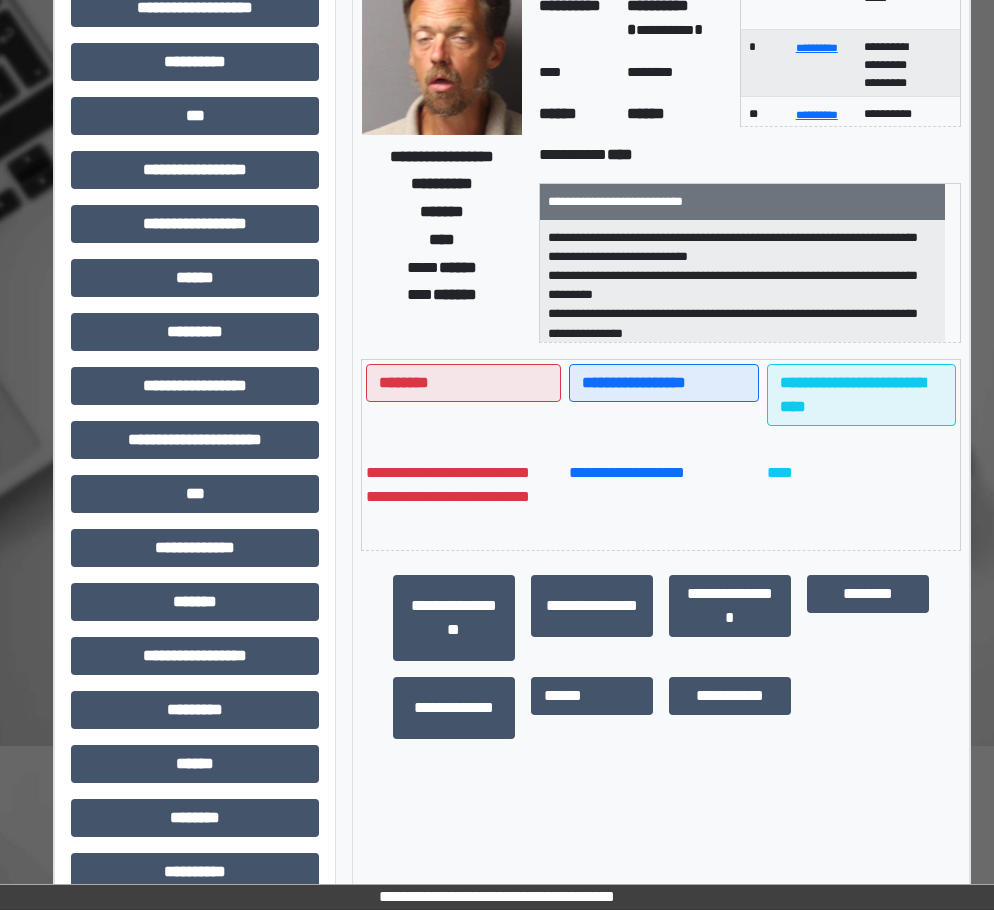 scroll, scrollTop: 0, scrollLeft: 0, axis: both 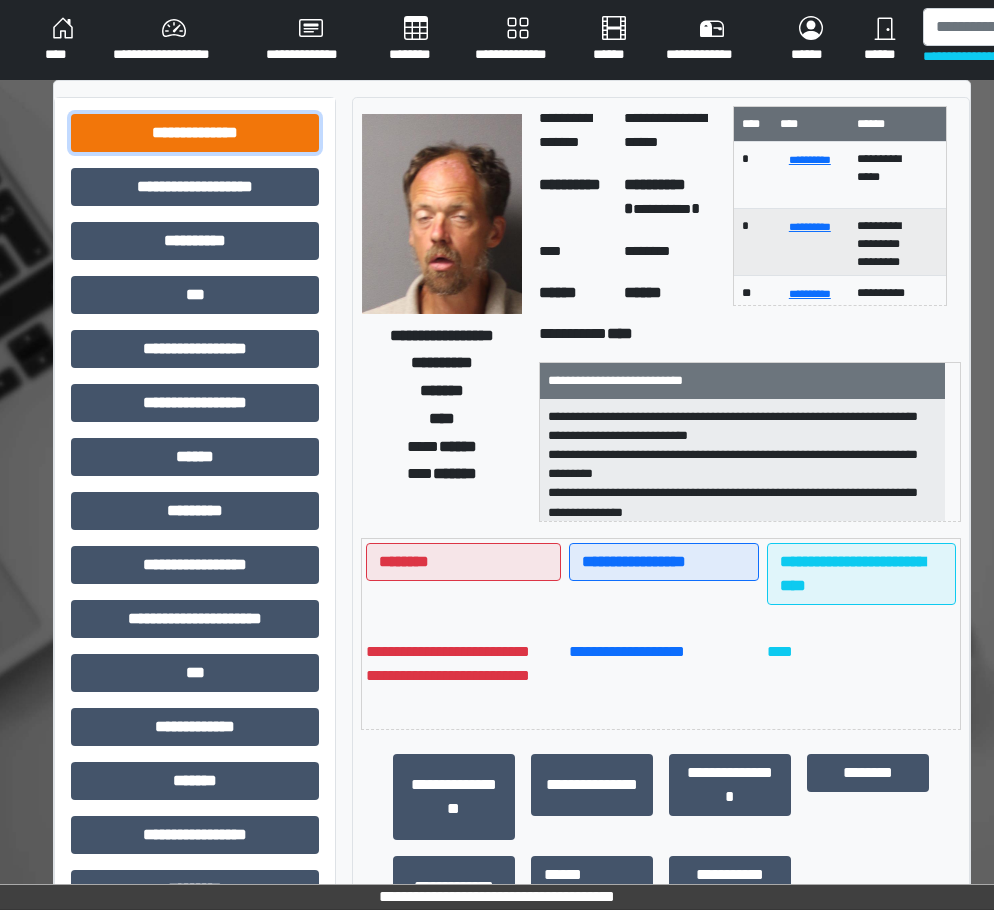click on "**********" at bounding box center [195, 133] 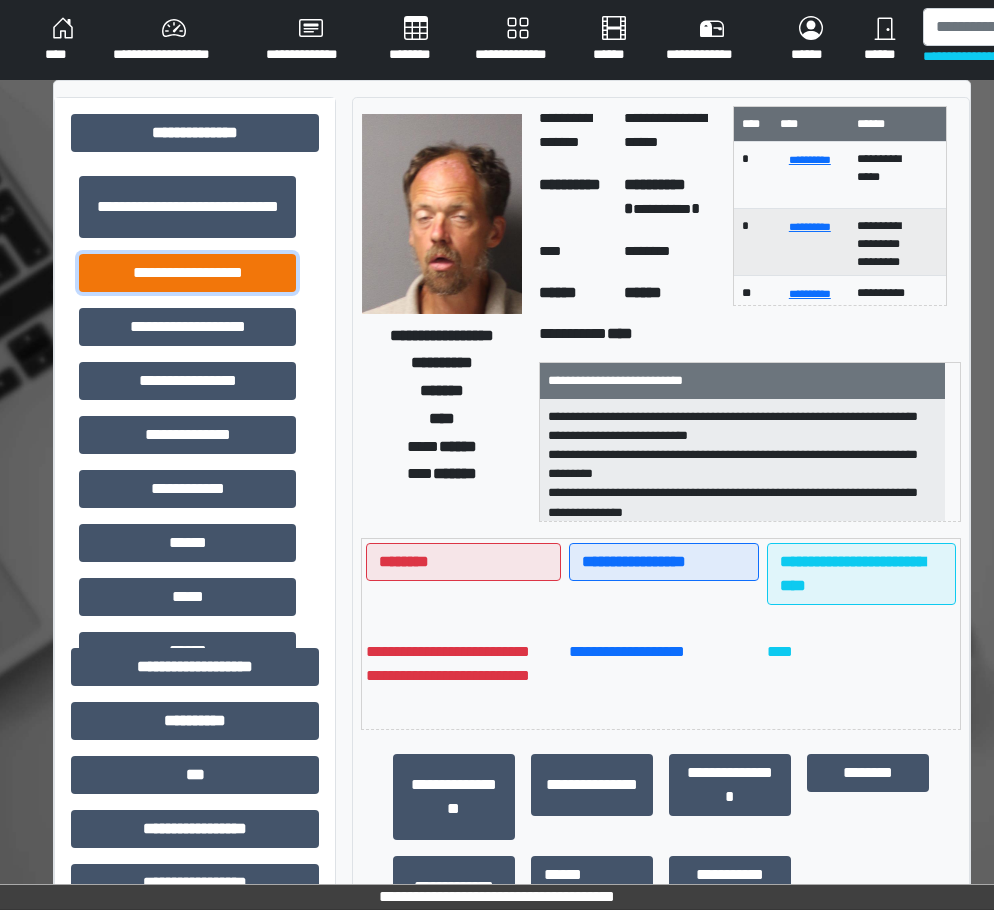 click on "**********" at bounding box center [187, 273] 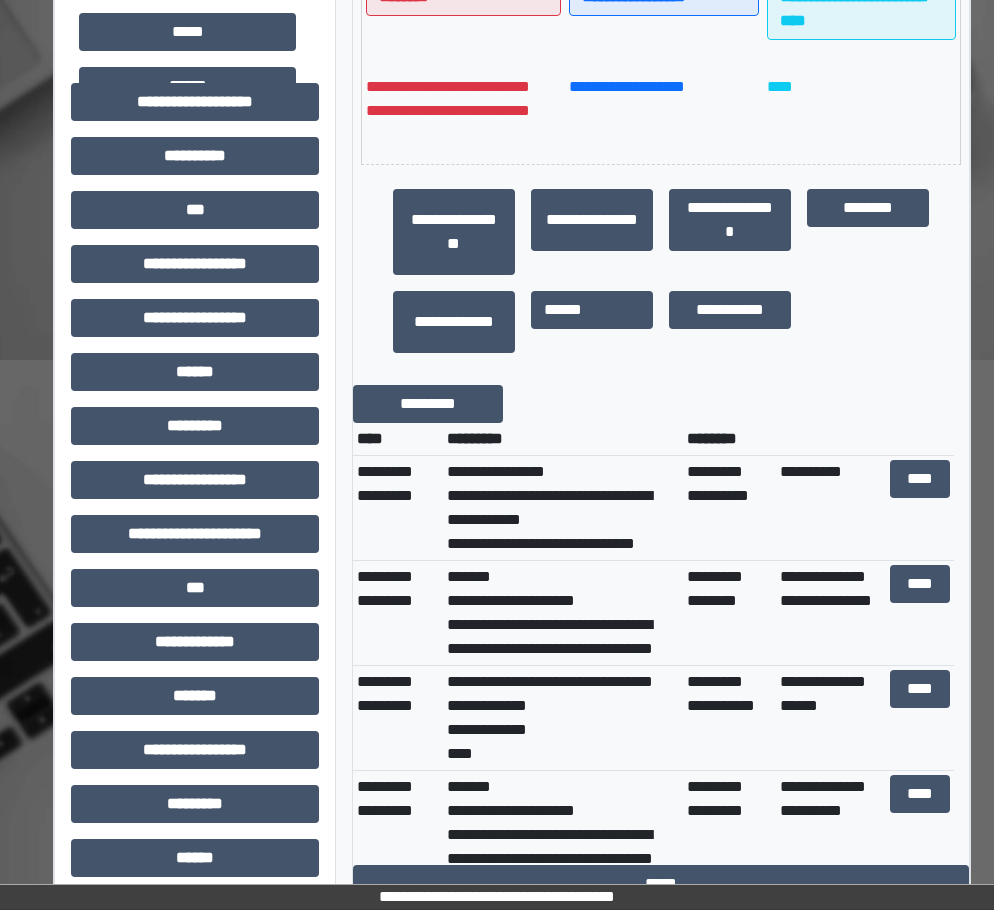 scroll, scrollTop: 600, scrollLeft: 0, axis: vertical 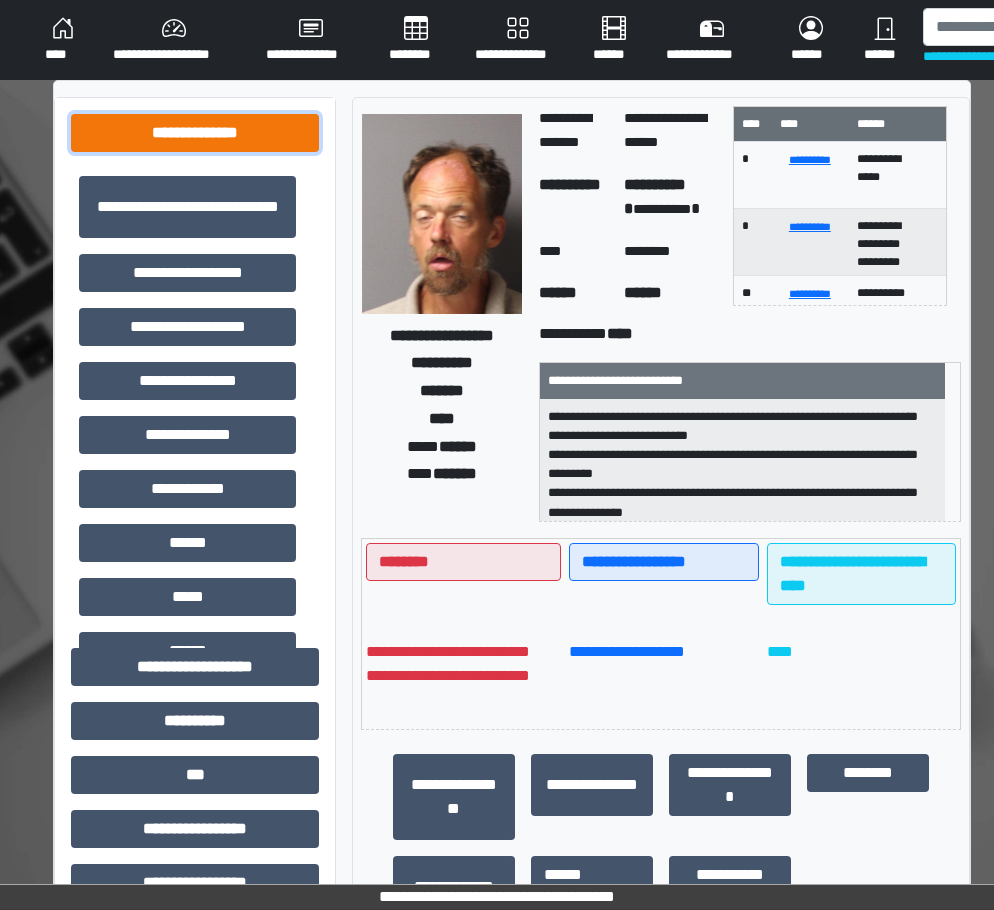 click on "**********" at bounding box center (195, 133) 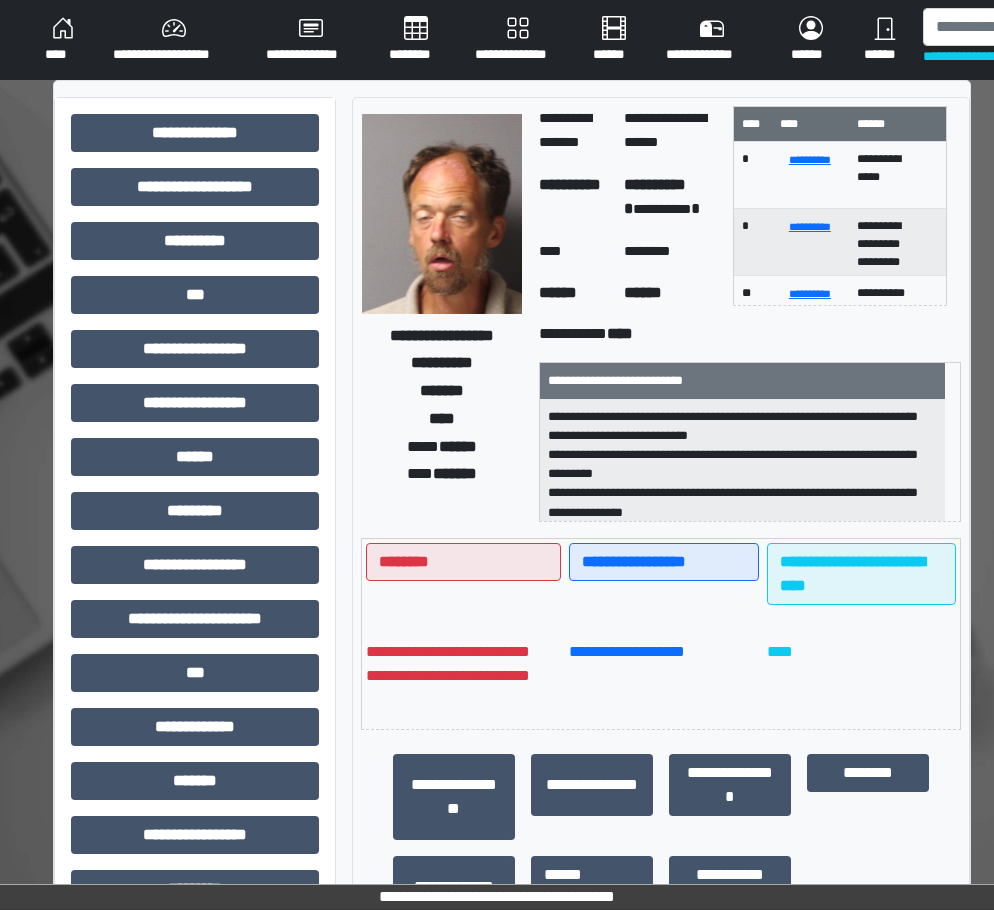 click on "**********" at bounding box center (195, 627) 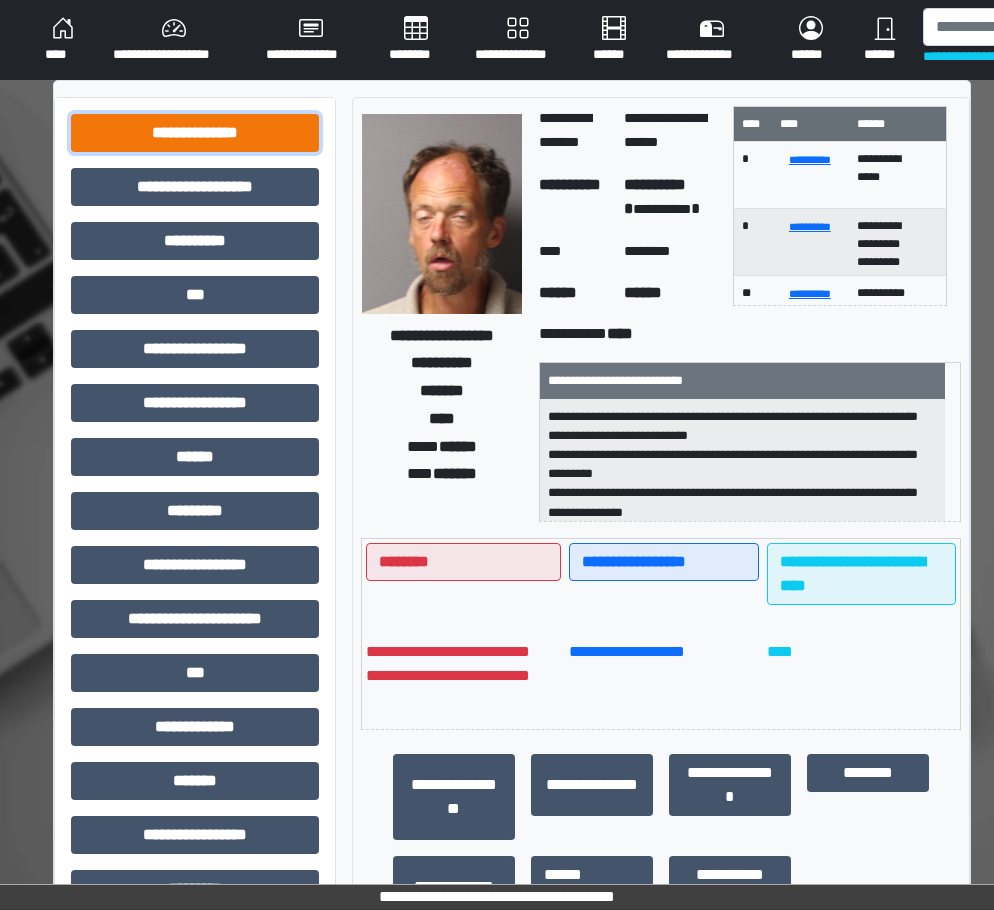click on "**********" at bounding box center [195, 133] 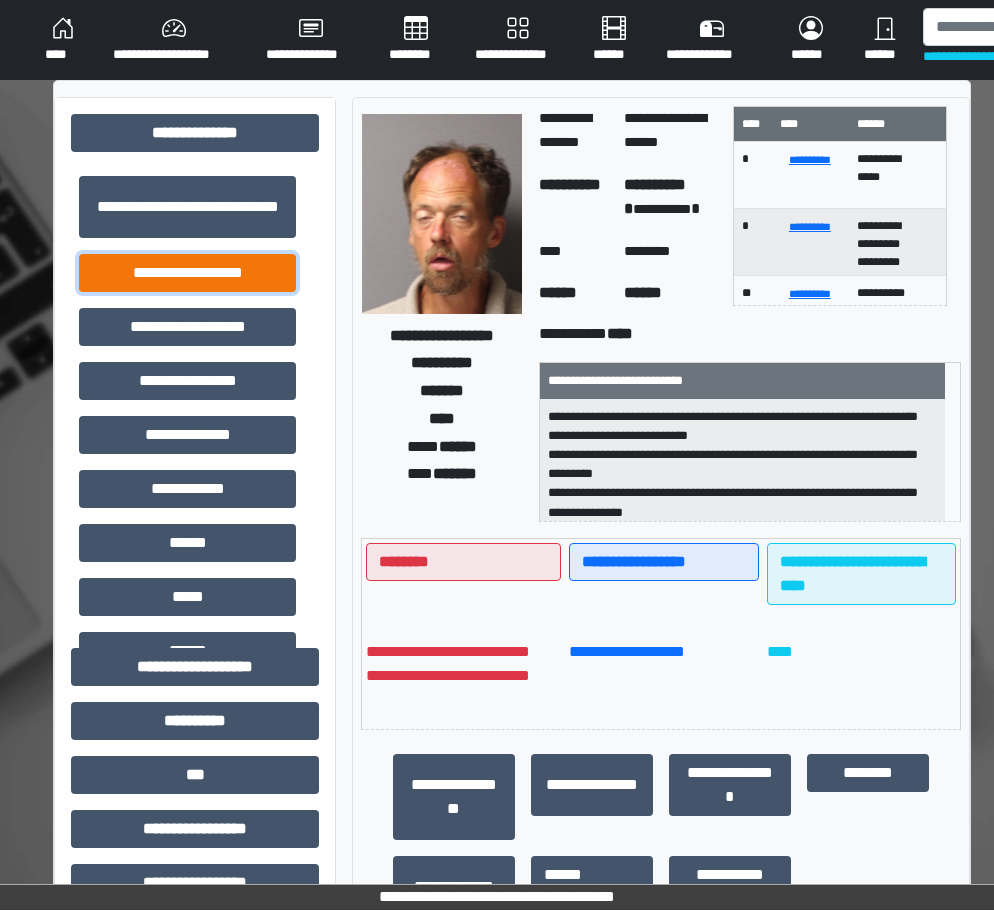 click on "**********" at bounding box center [187, 273] 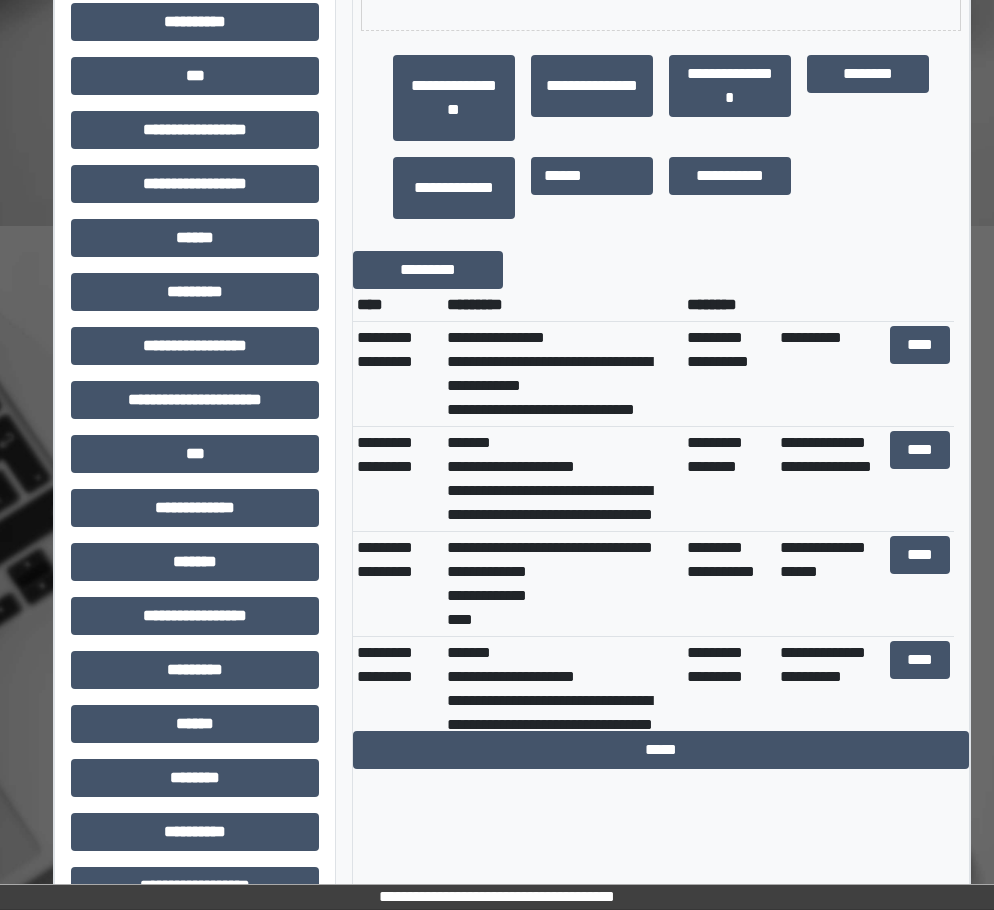 scroll, scrollTop: 700, scrollLeft: 0, axis: vertical 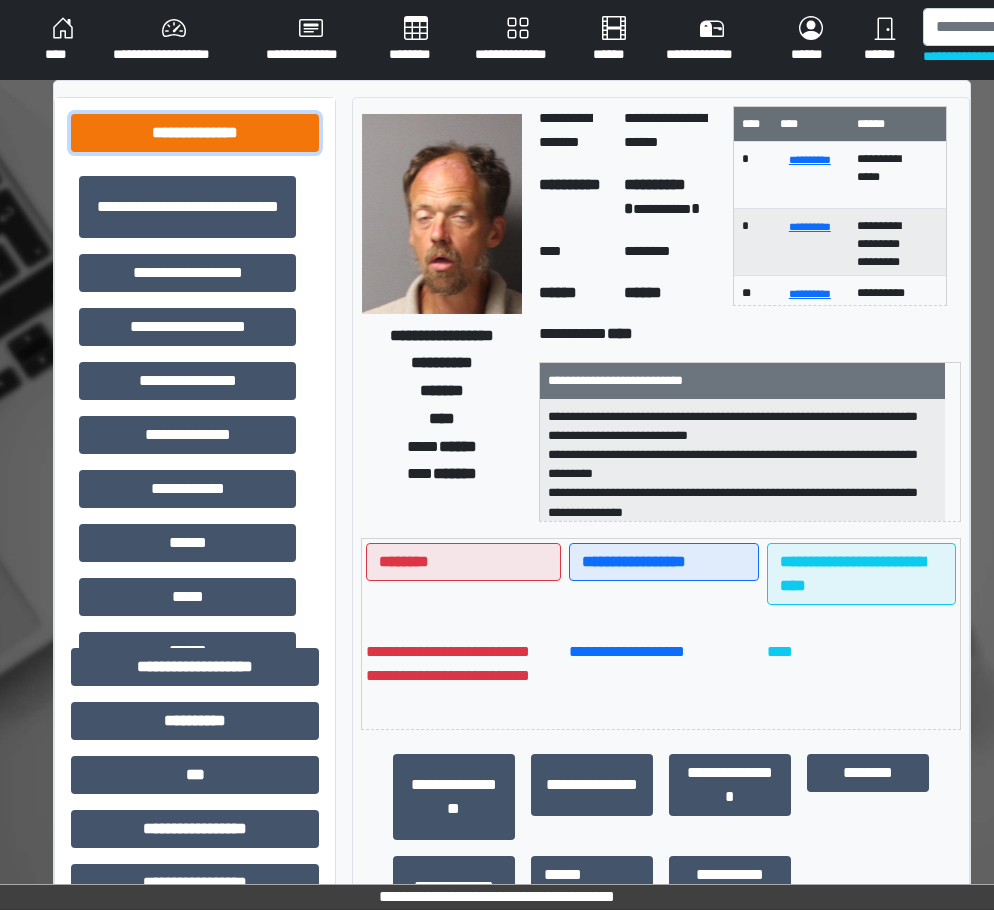 click on "**********" at bounding box center (195, 133) 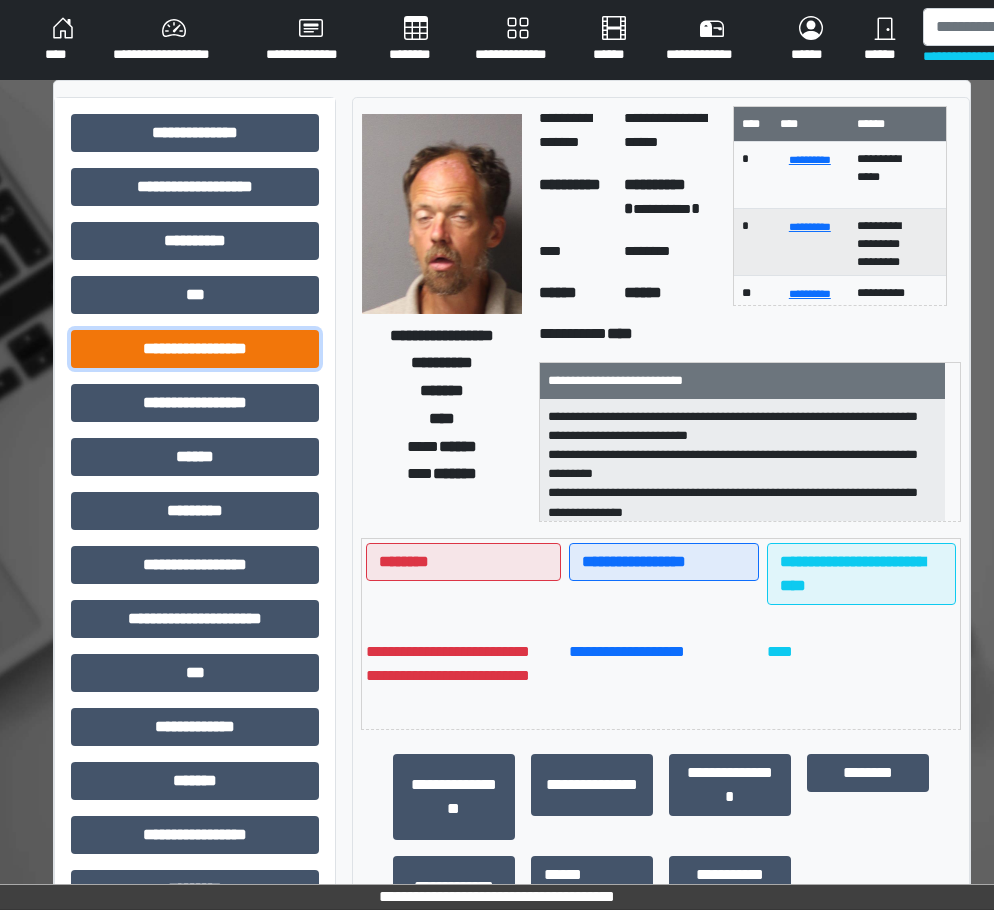 click on "**********" at bounding box center (195, 349) 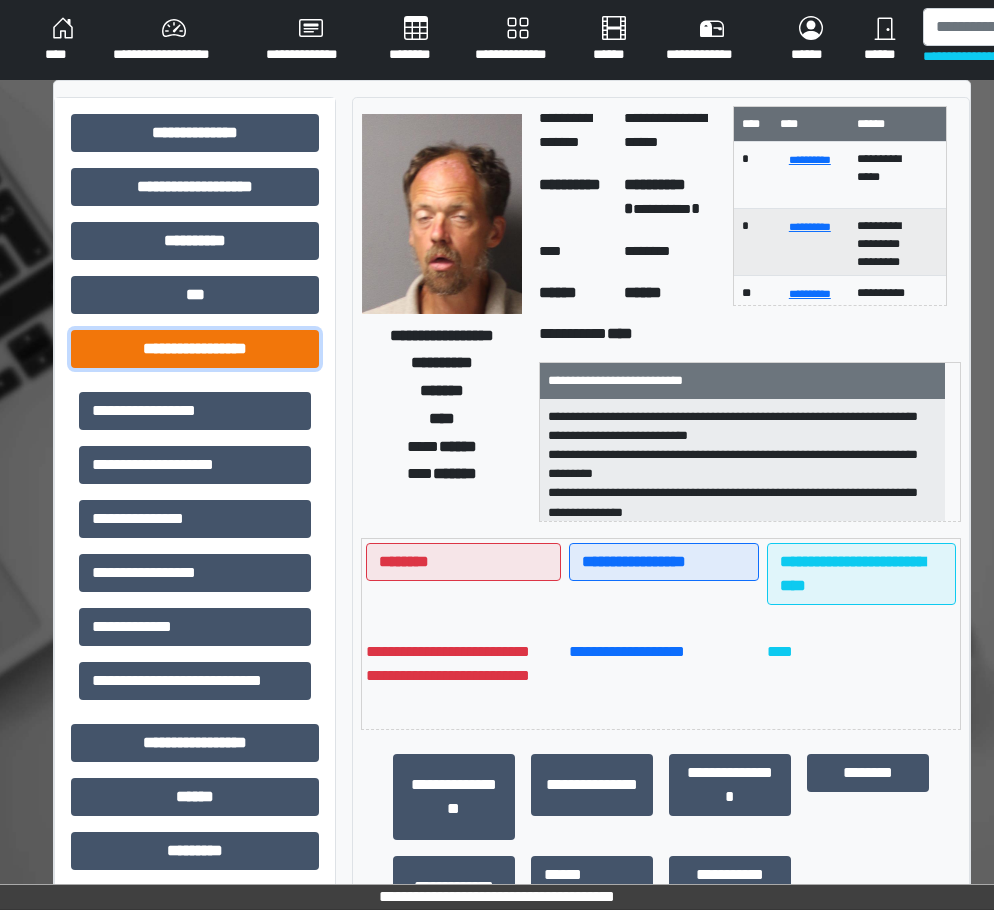 click on "**********" at bounding box center [195, 349] 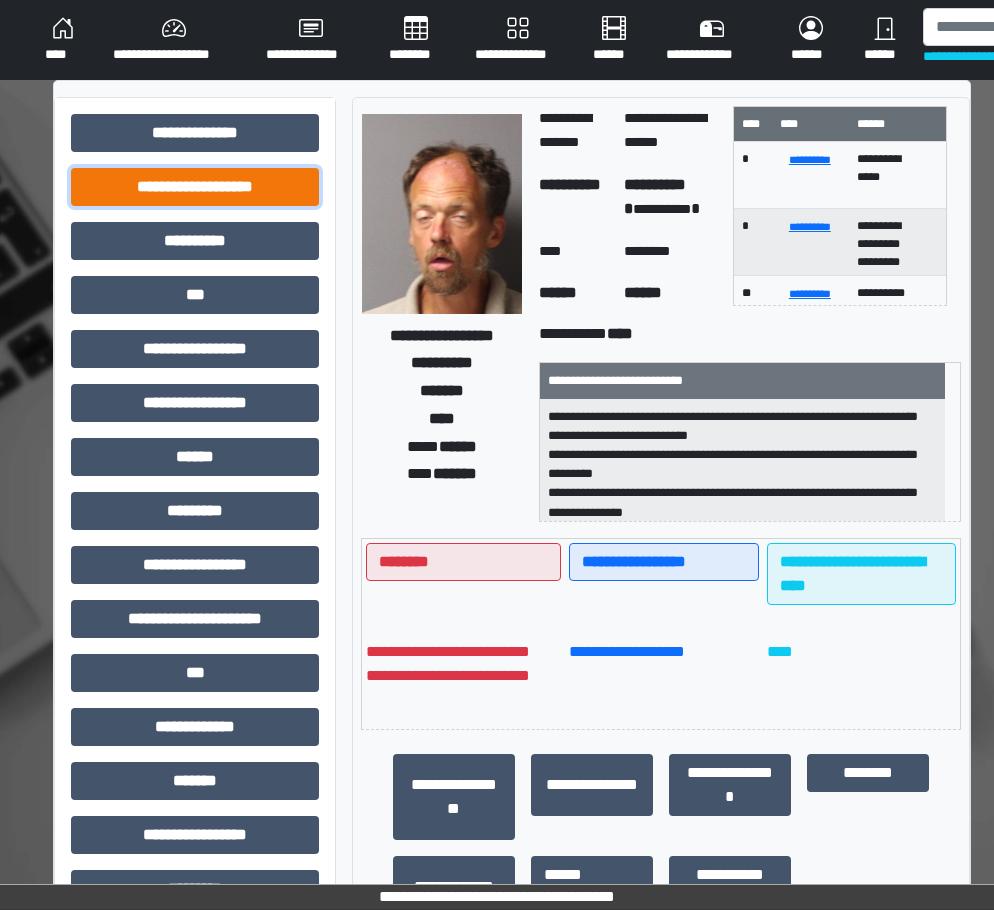 click on "**********" at bounding box center [195, 187] 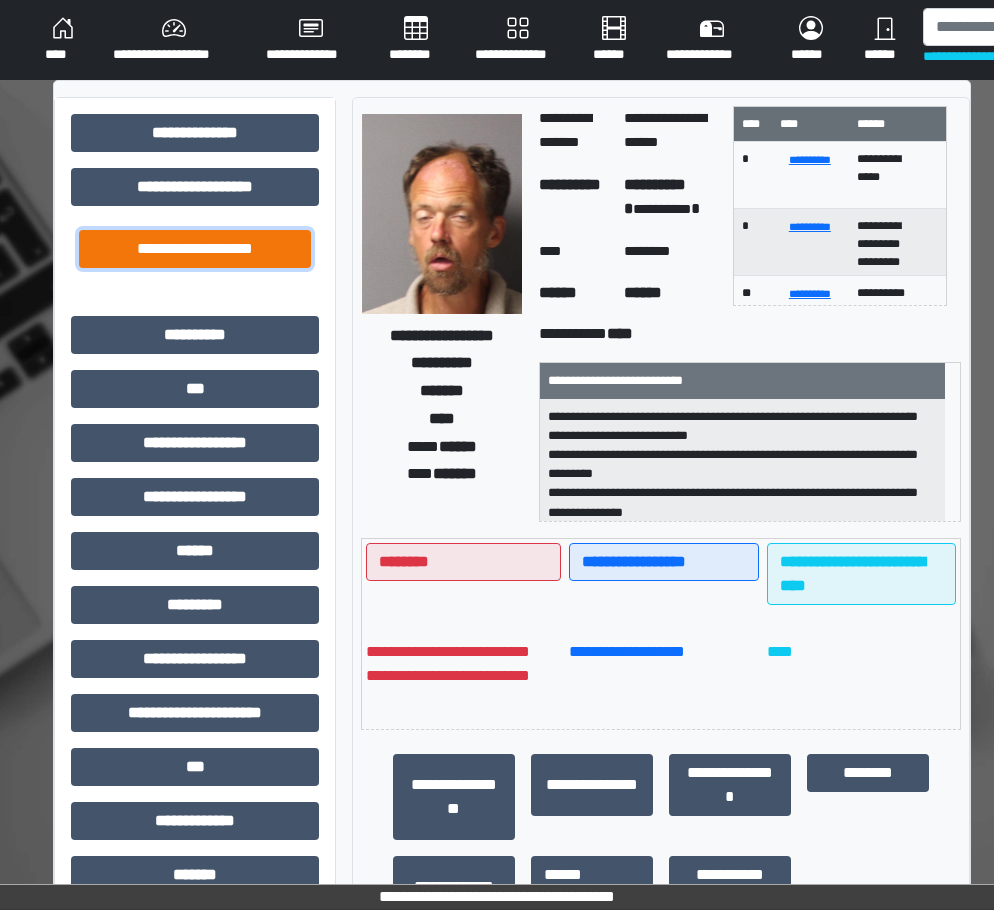 click on "**********" at bounding box center [195, 249] 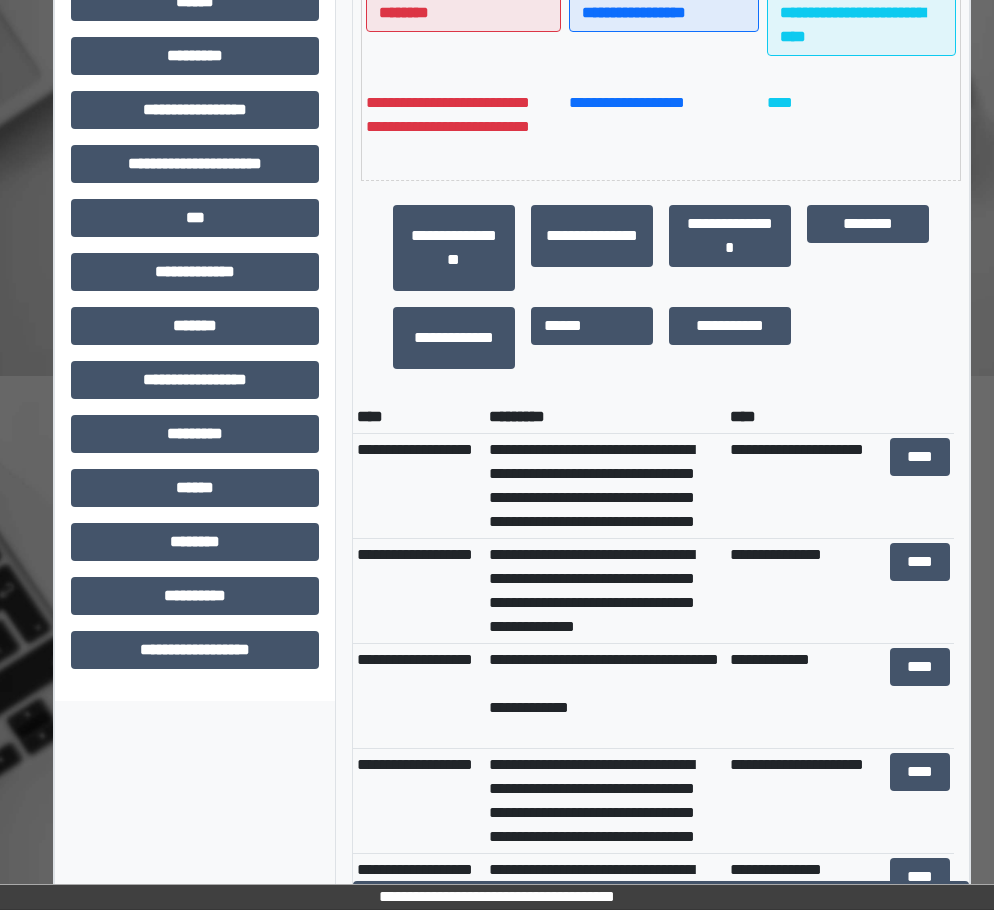 scroll, scrollTop: 576, scrollLeft: 0, axis: vertical 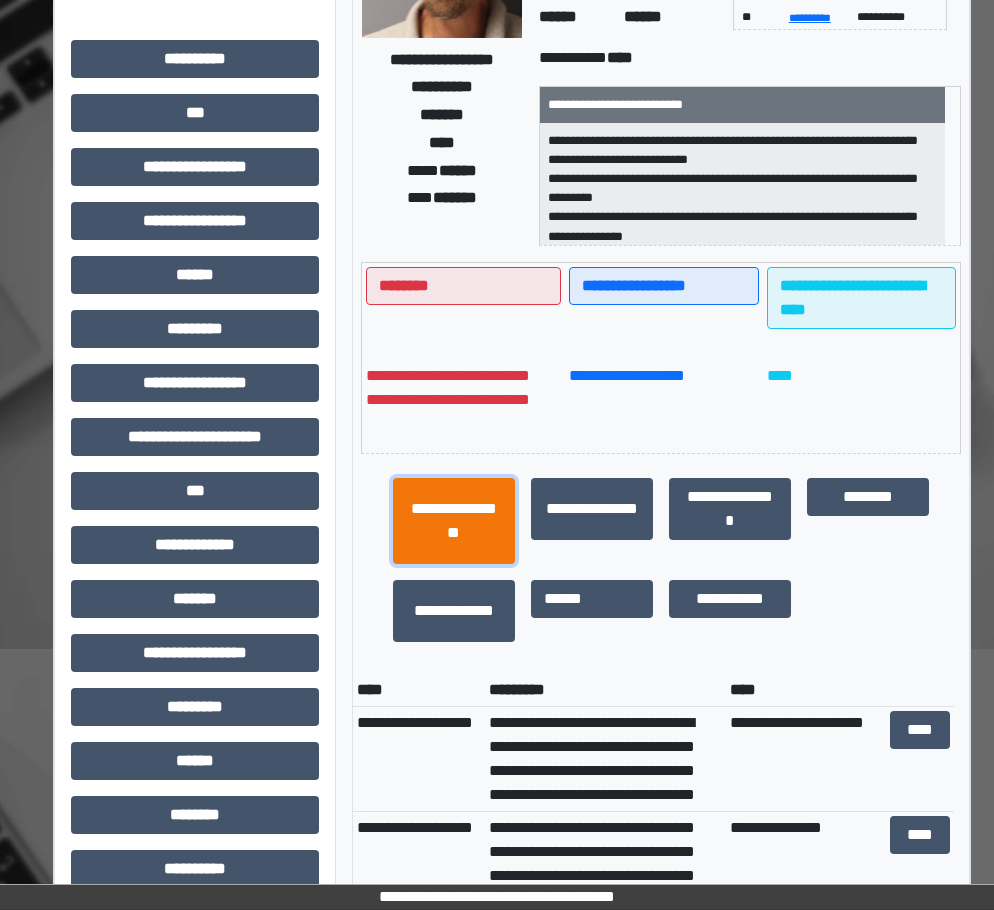 click on "**********" at bounding box center [454, 521] 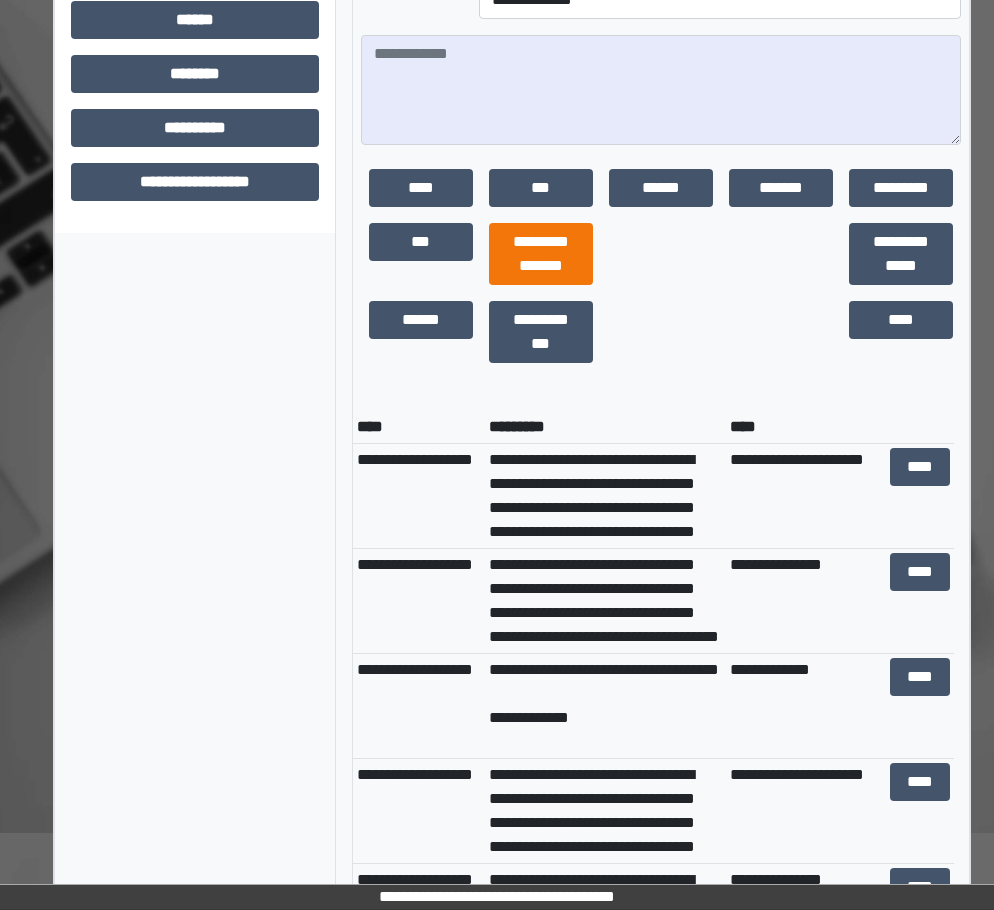 scroll, scrollTop: 1054, scrollLeft: 0, axis: vertical 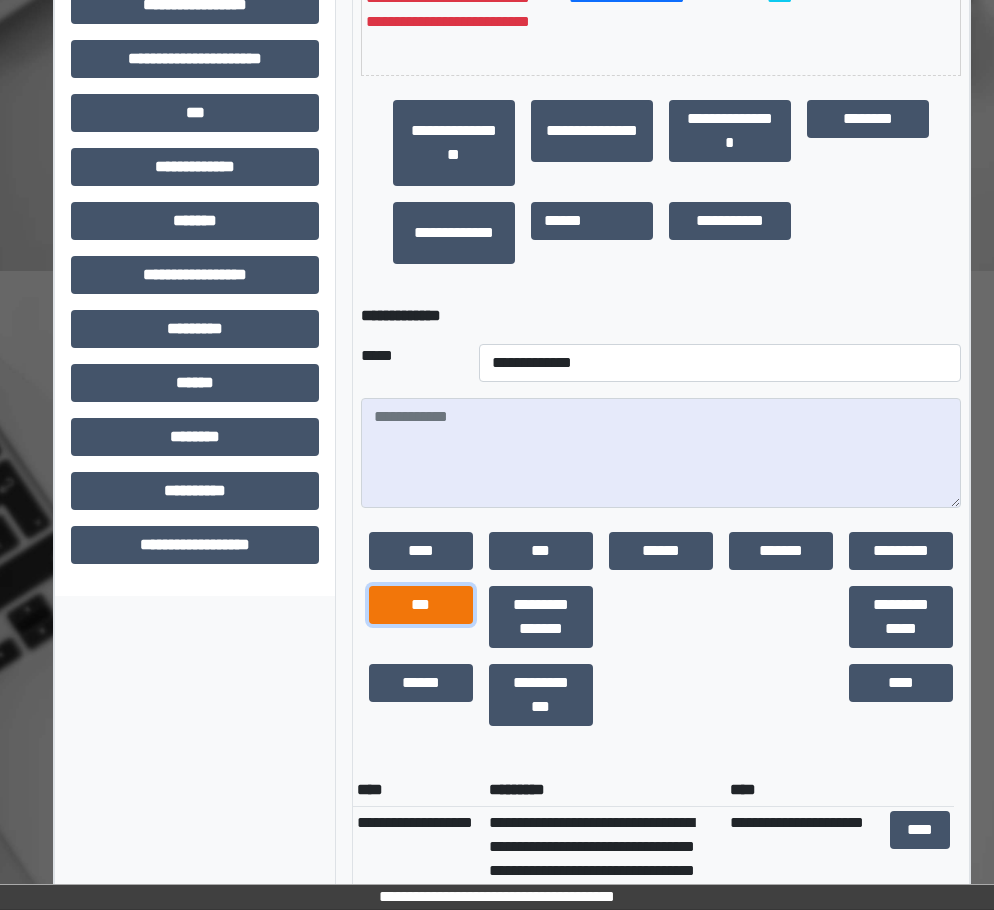 click on "***" at bounding box center [421, 605] 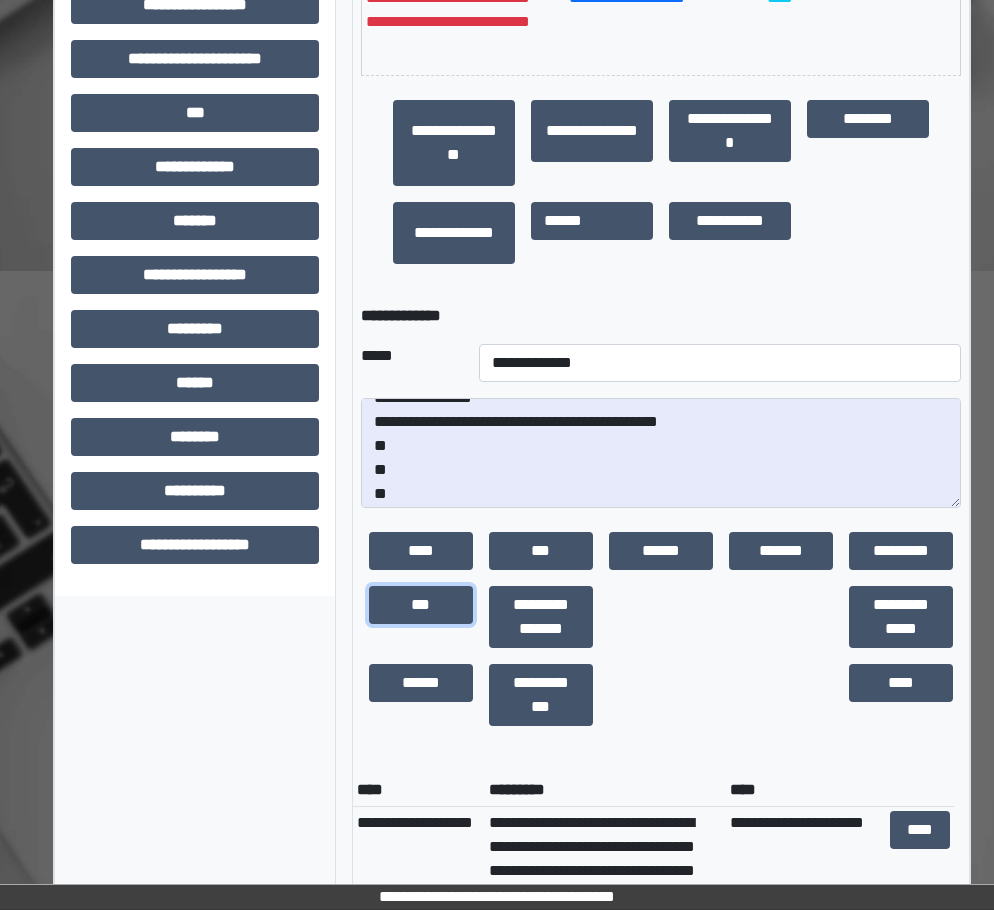 scroll, scrollTop: 24, scrollLeft: 0, axis: vertical 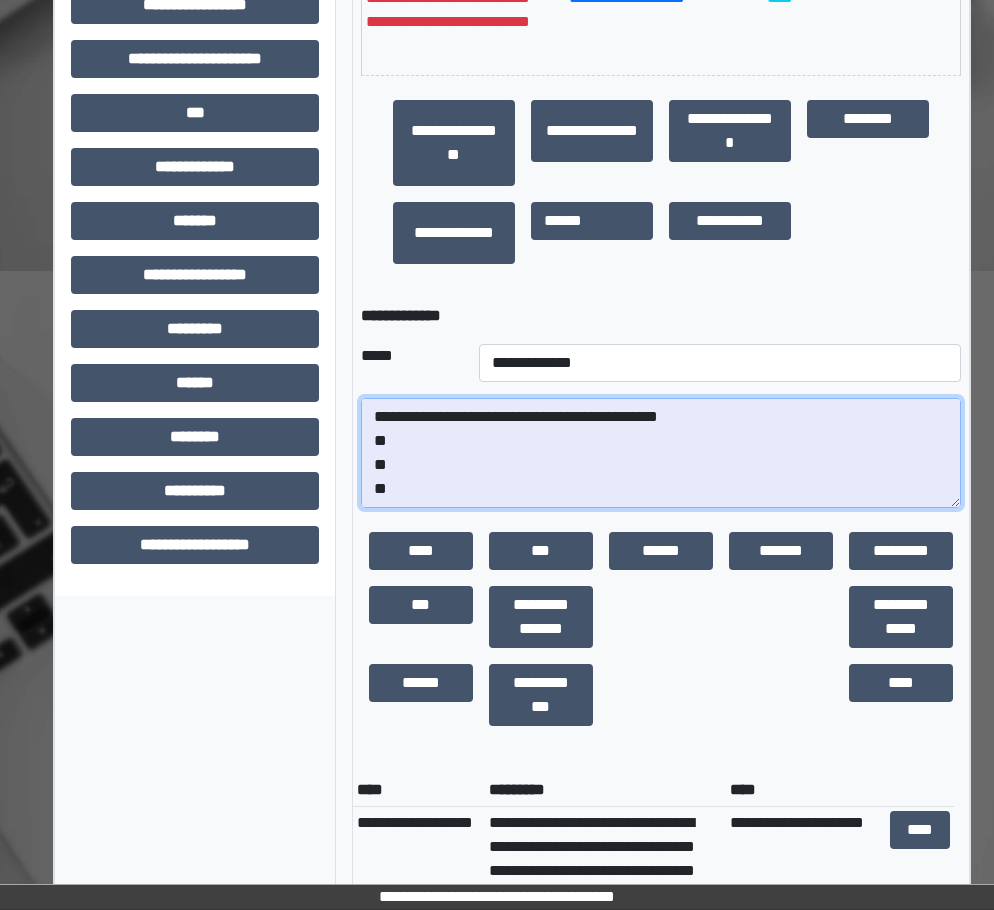 drag, startPoint x: 427, startPoint y: 493, endPoint x: 364, endPoint y: 448, distance: 77.42093 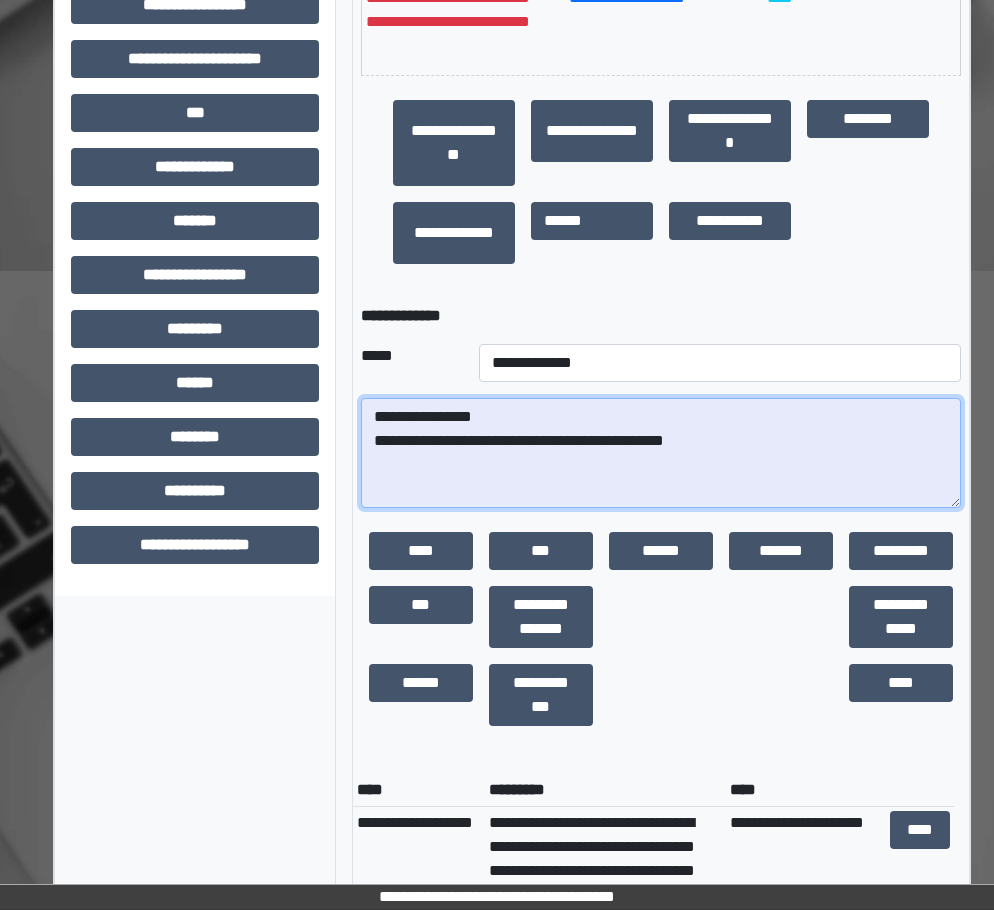scroll, scrollTop: 0, scrollLeft: 0, axis: both 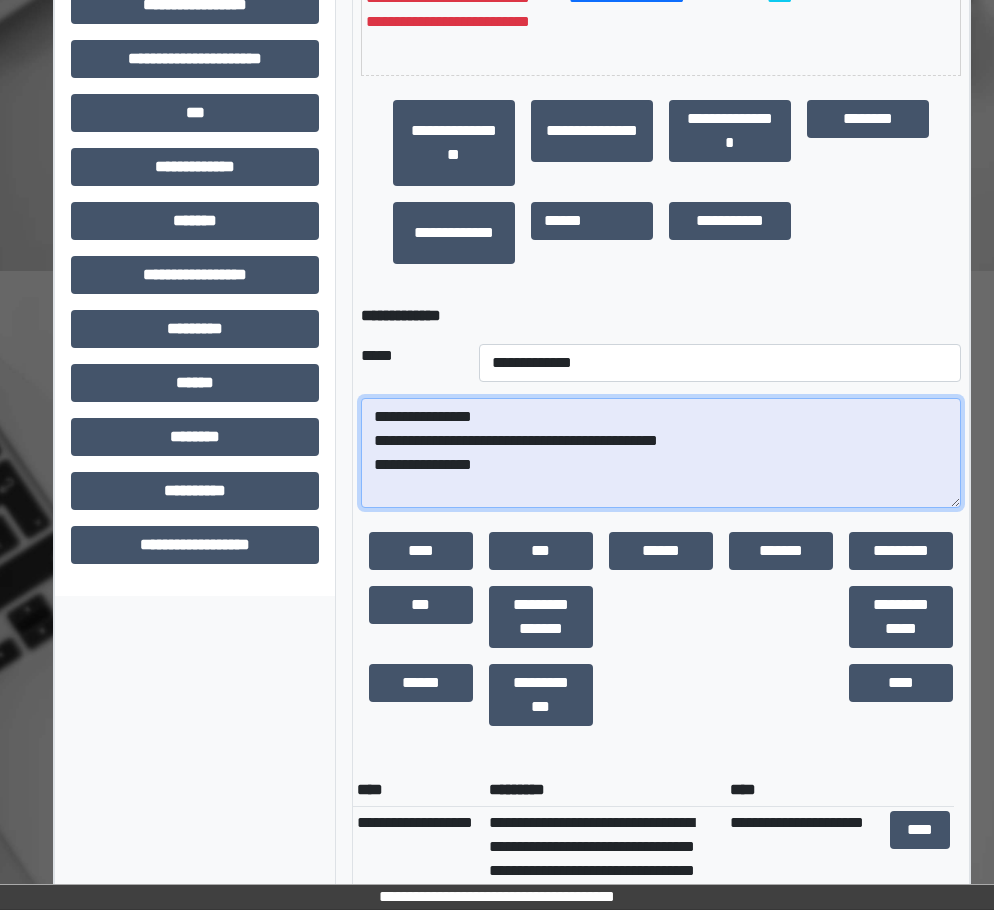 click on "**********" at bounding box center (661, 453) 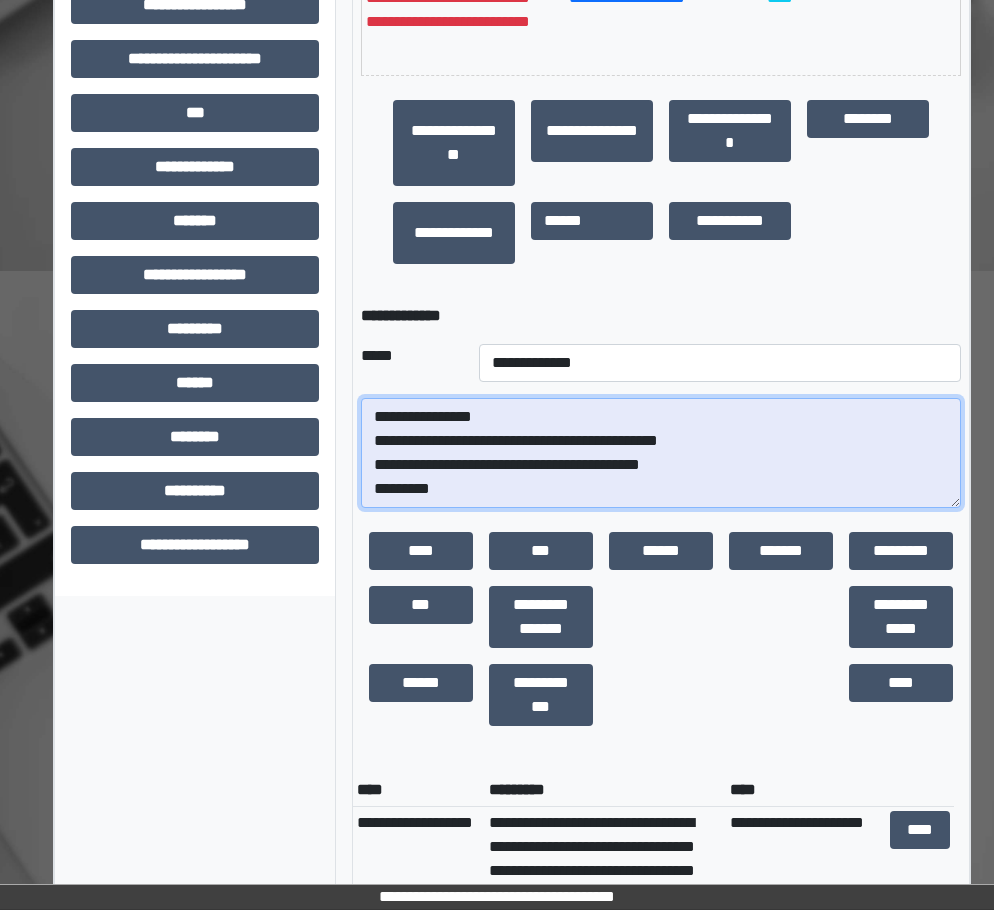 scroll, scrollTop: 17, scrollLeft: 0, axis: vertical 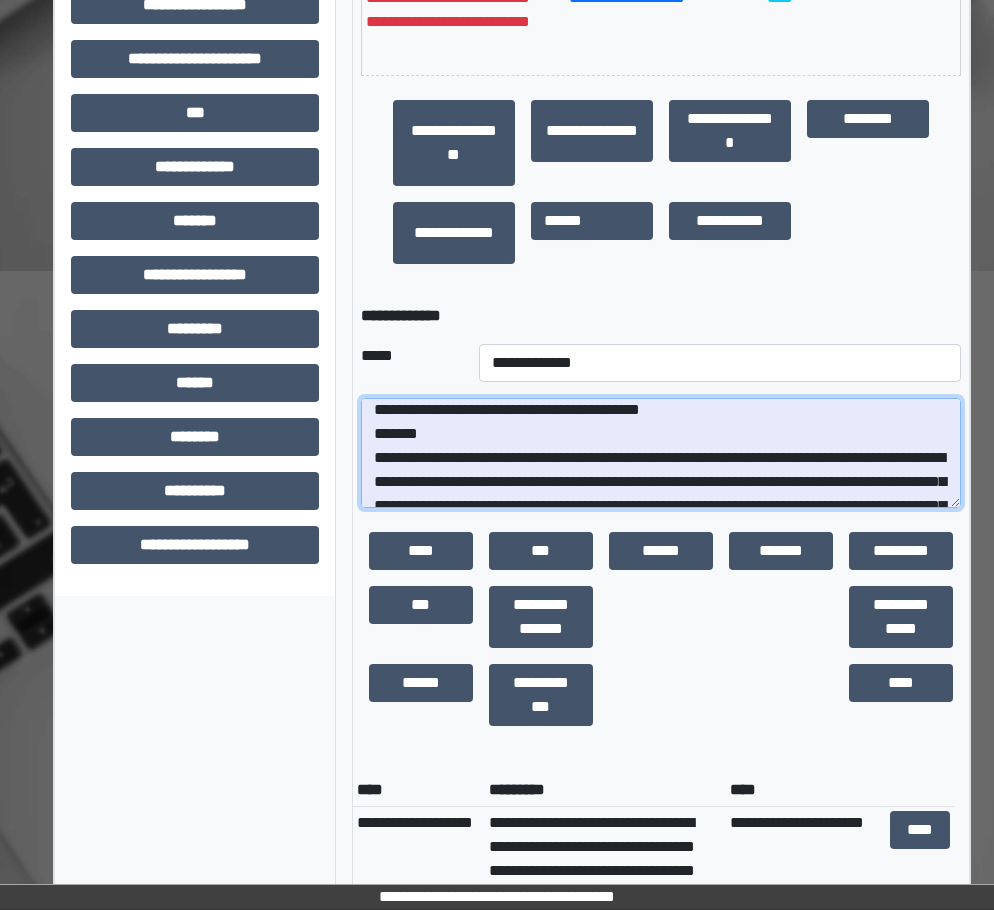 type on "**********" 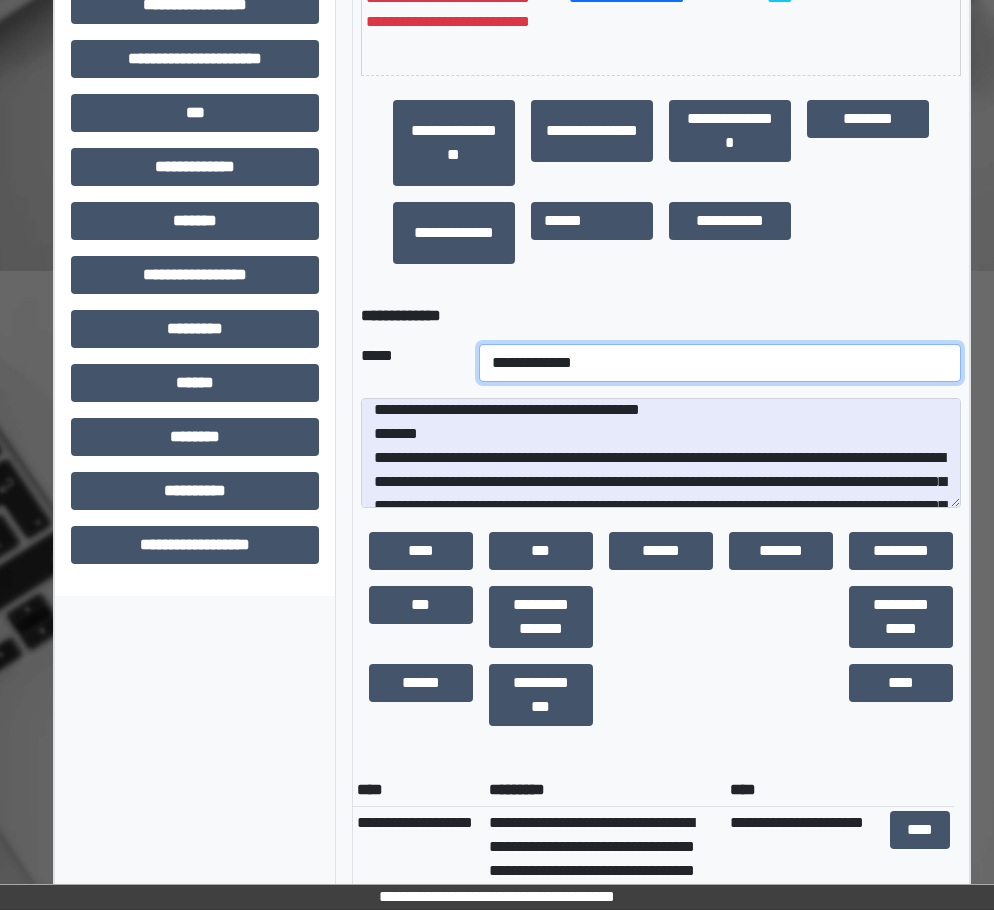 click on "**********" at bounding box center (720, 363) 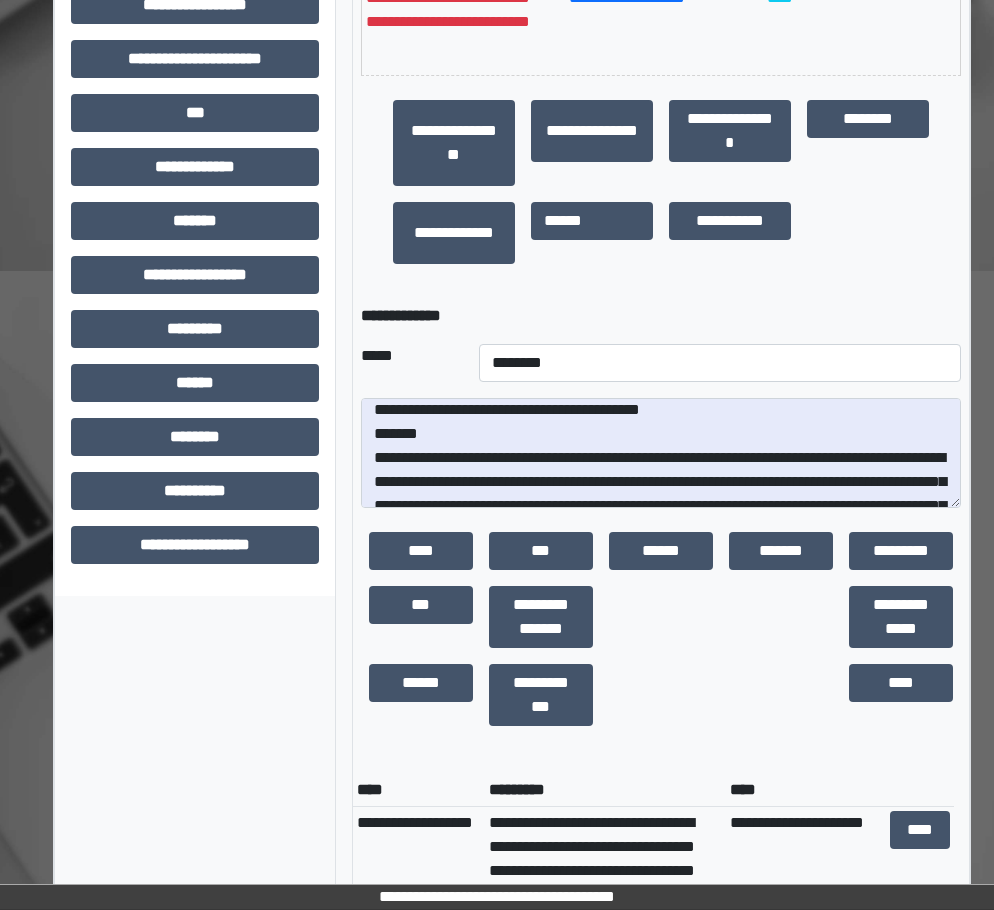 click on "**********" at bounding box center (661, 637) 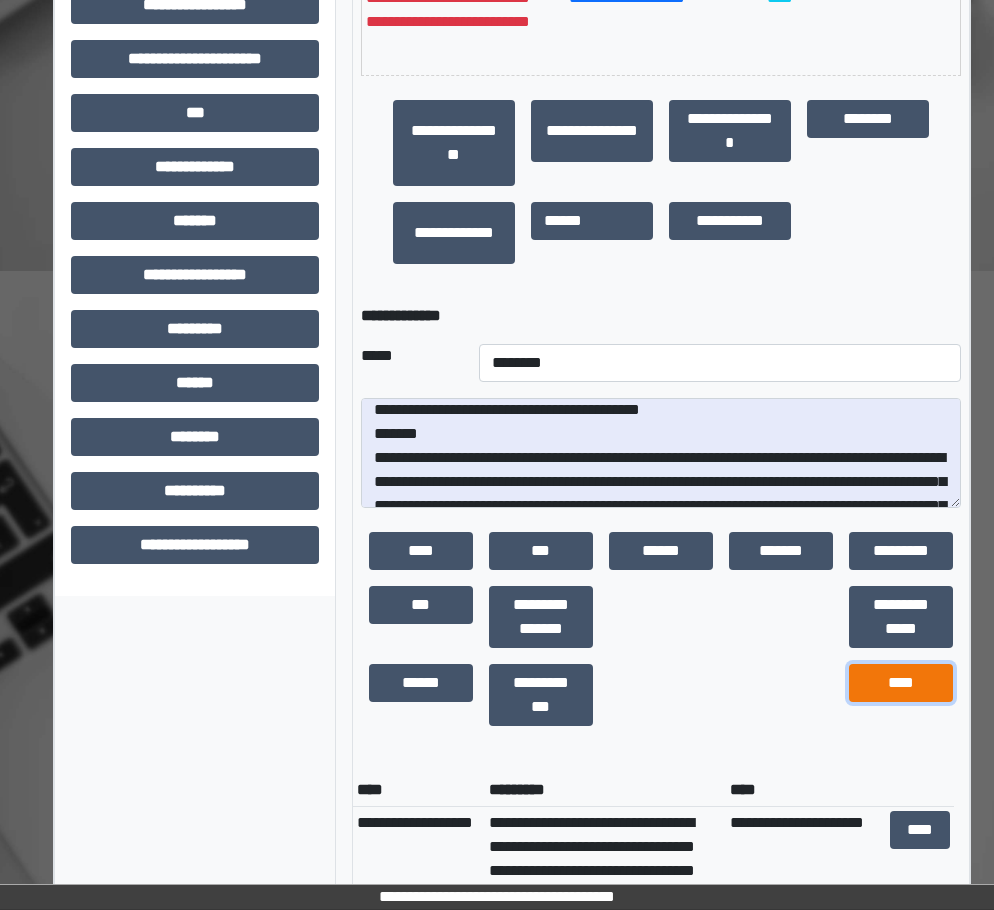 click on "****" at bounding box center [901, 683] 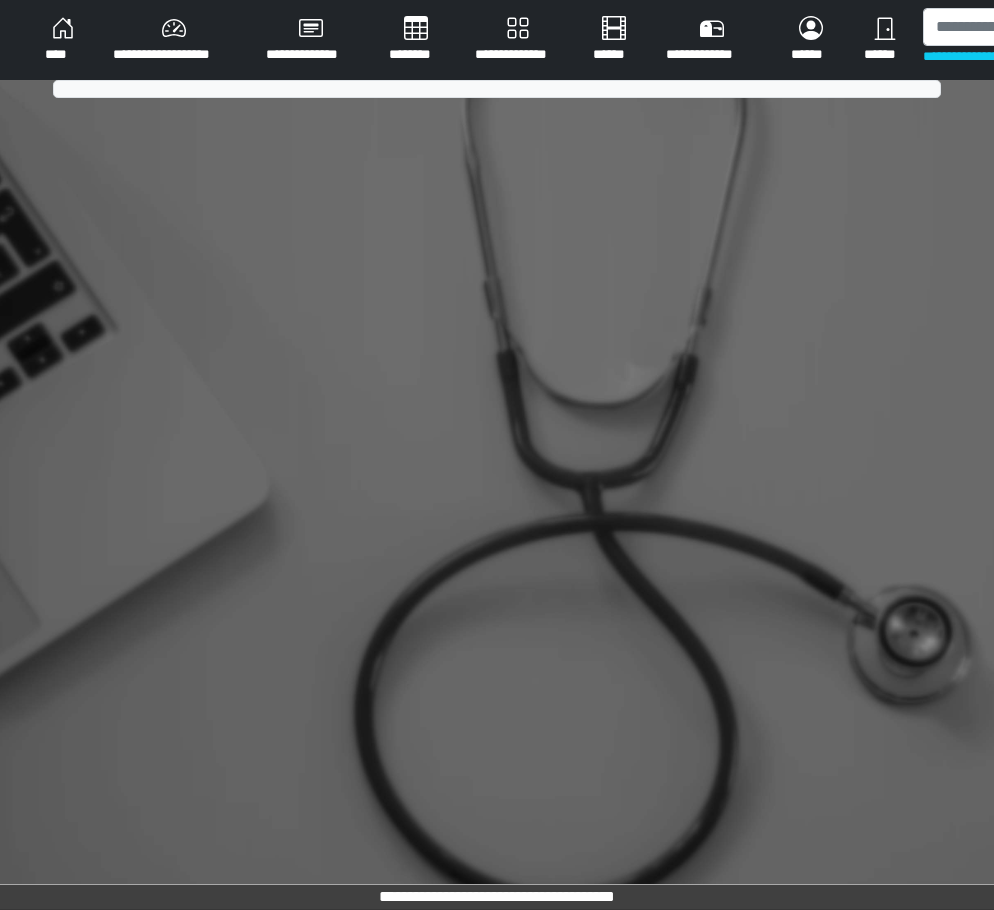 scroll, scrollTop: 0, scrollLeft: 0, axis: both 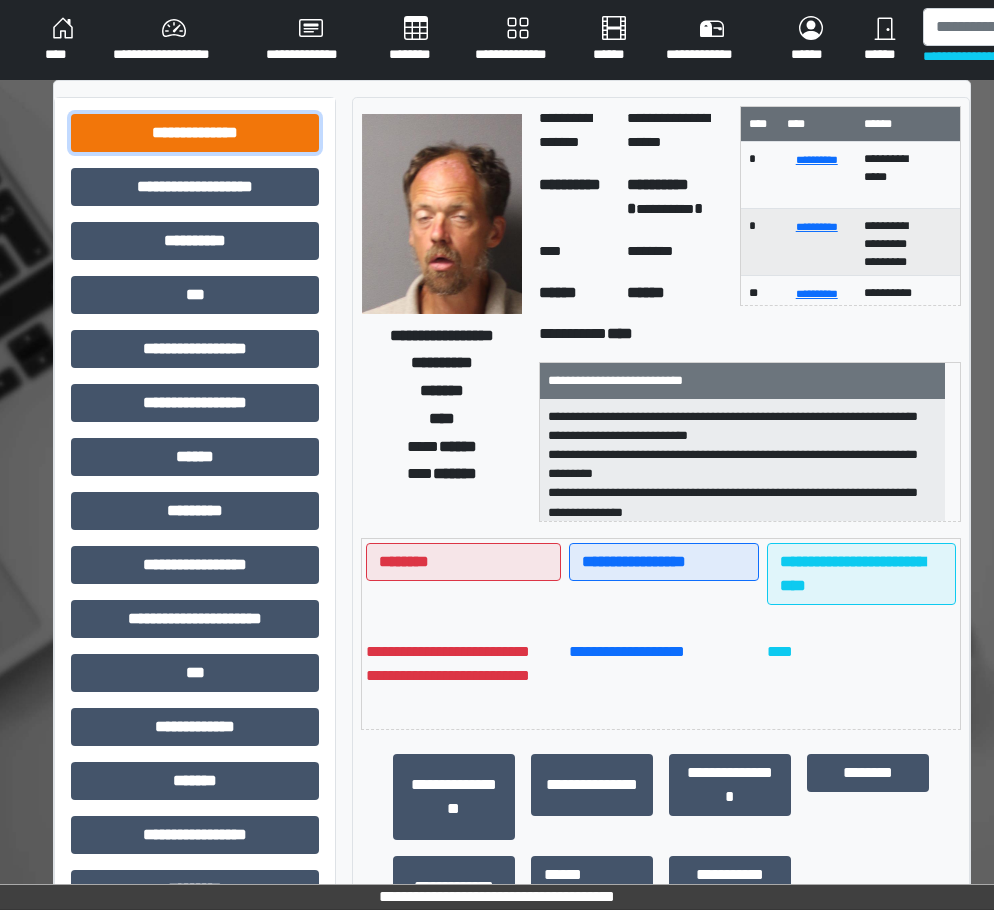 click on "**********" at bounding box center (195, 133) 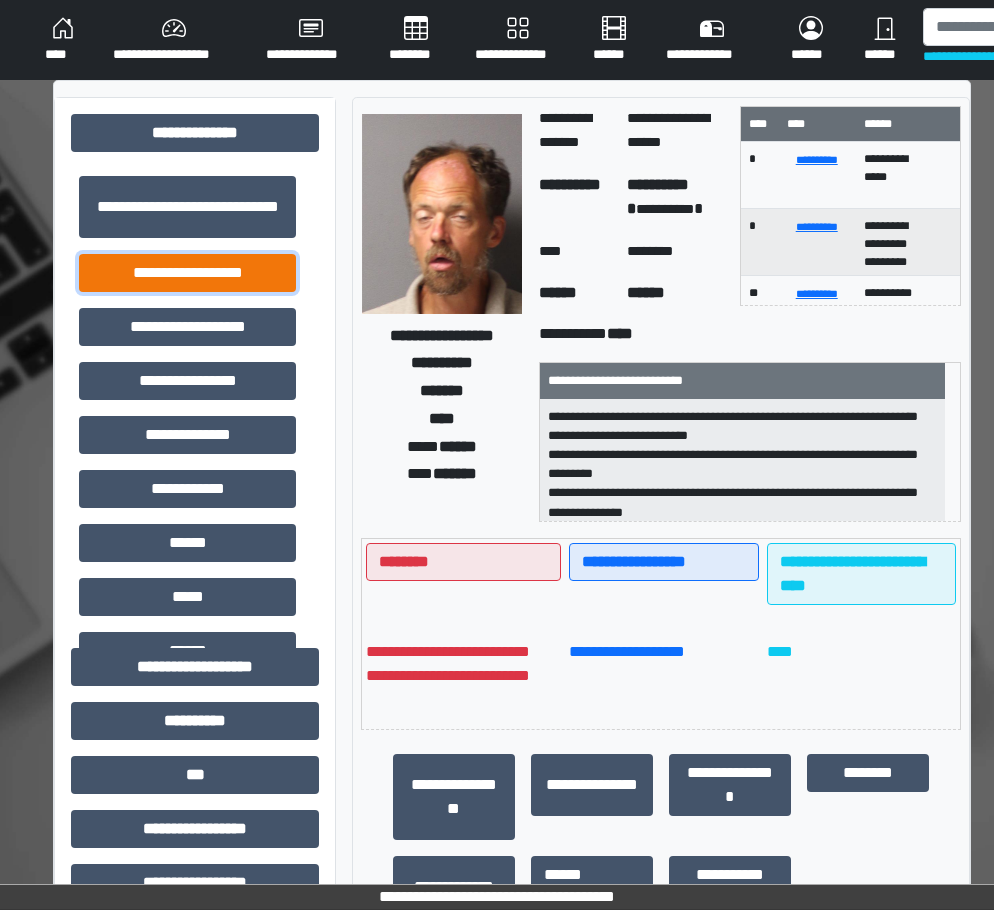 click on "**********" at bounding box center [187, 273] 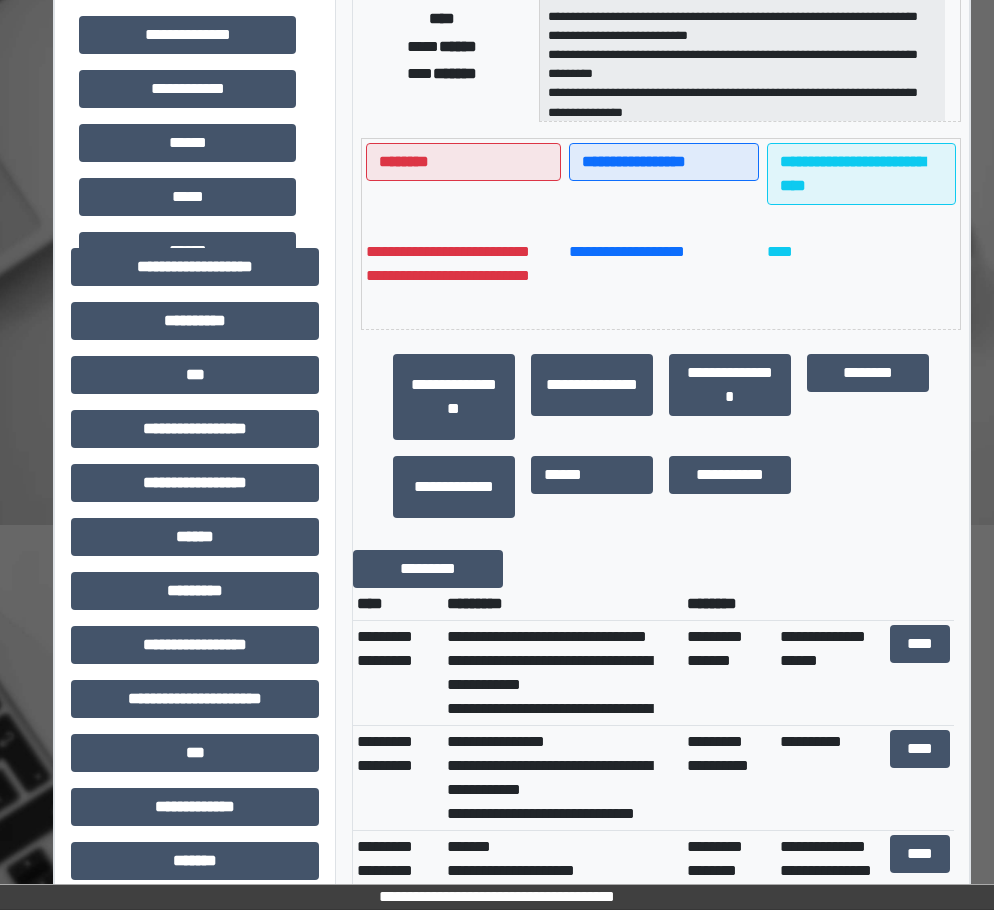 scroll, scrollTop: 0, scrollLeft: 0, axis: both 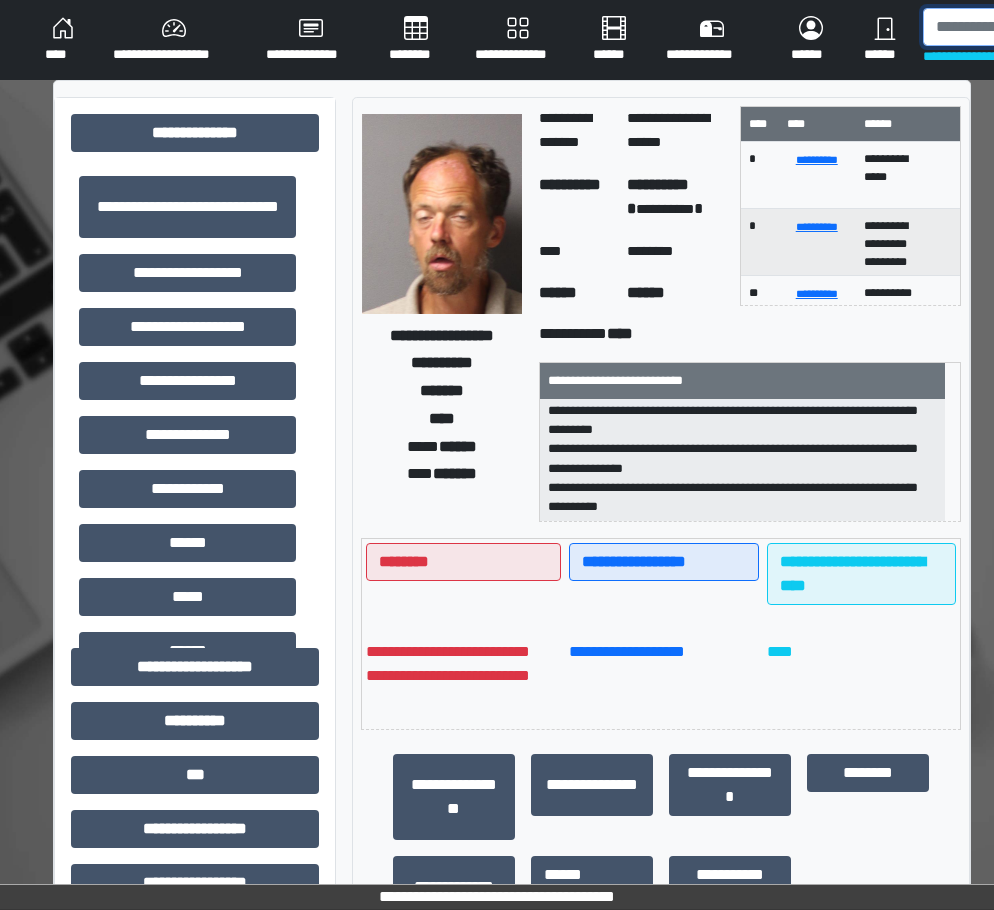 click at bounding box center (1026, 27) 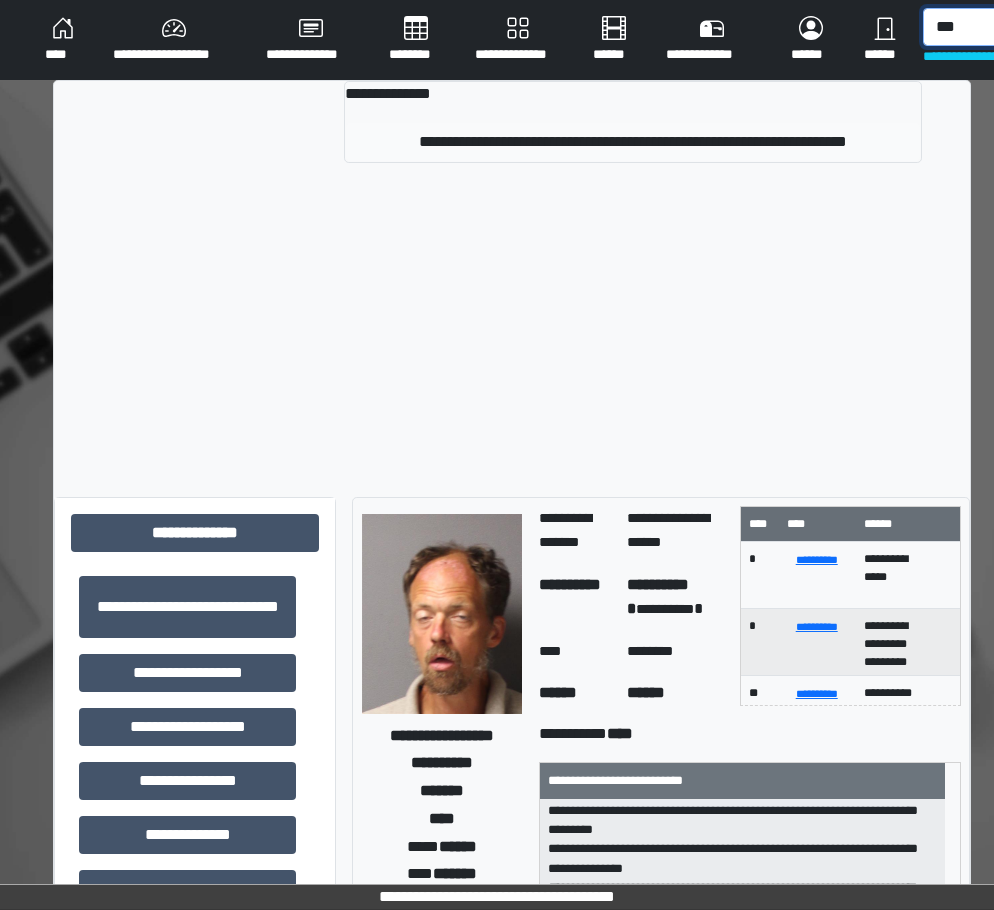 type on "***" 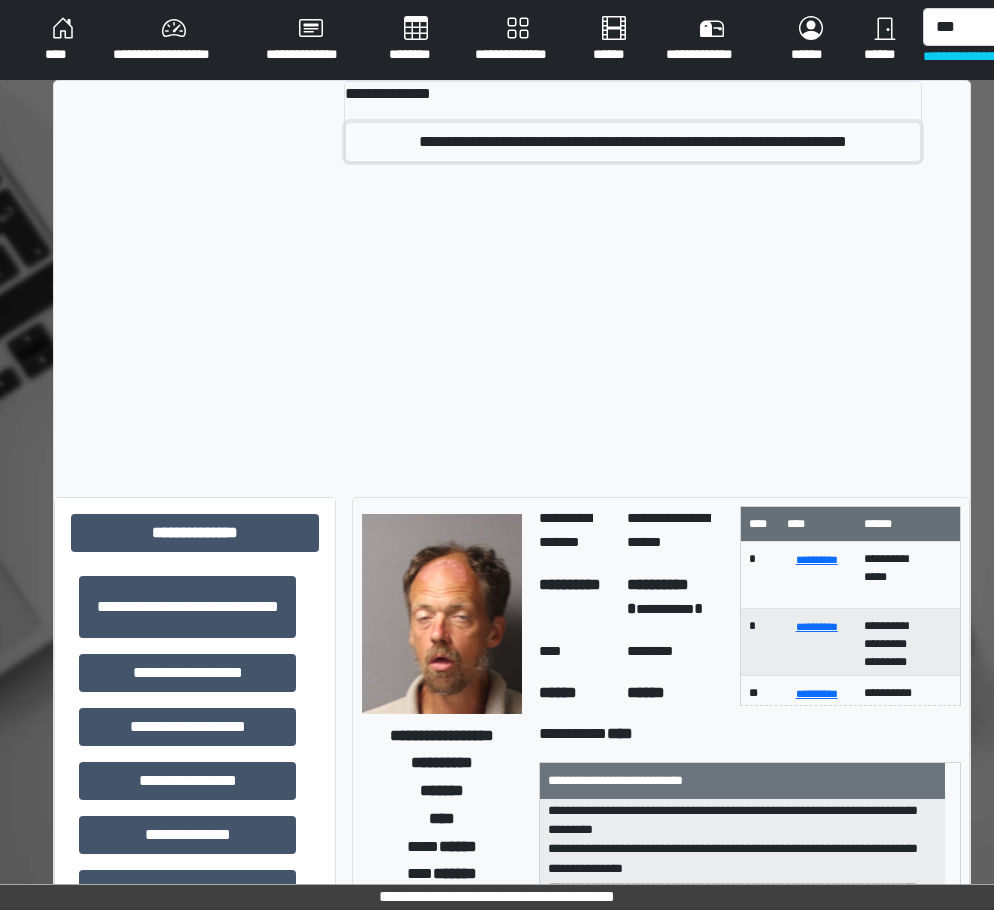 click on "**********" at bounding box center (633, 142) 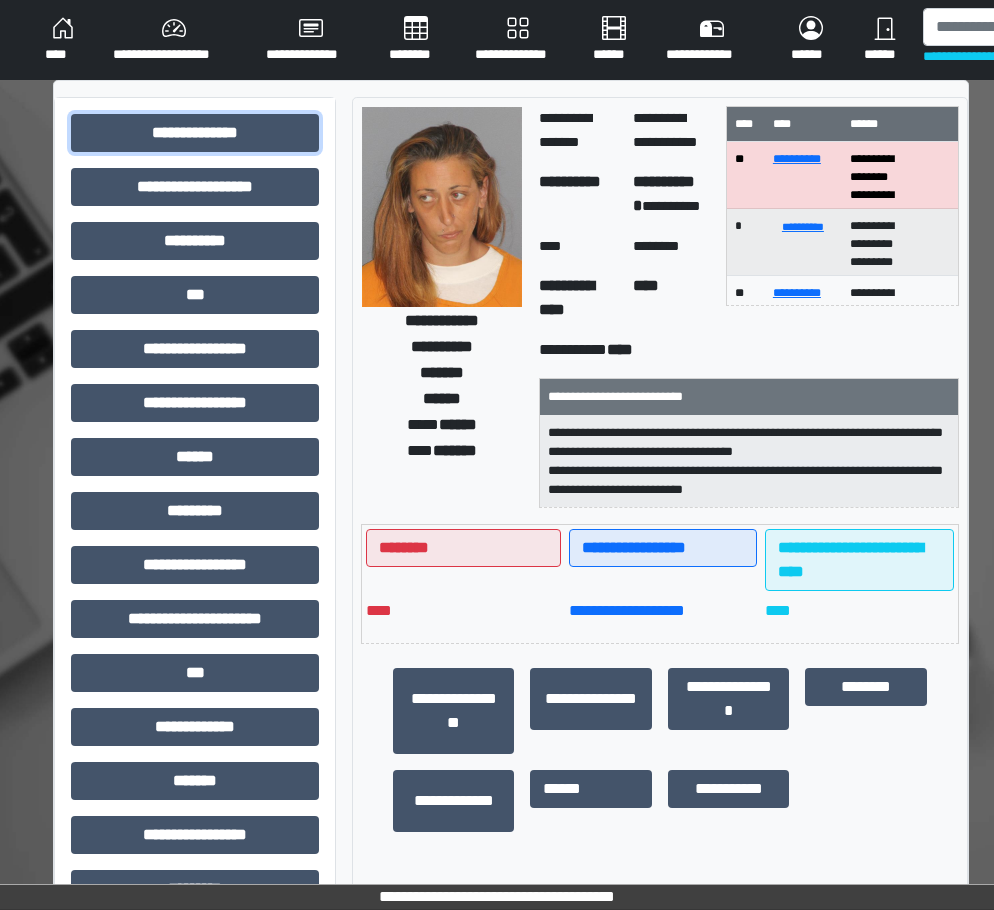 click on "**********" at bounding box center [195, 133] 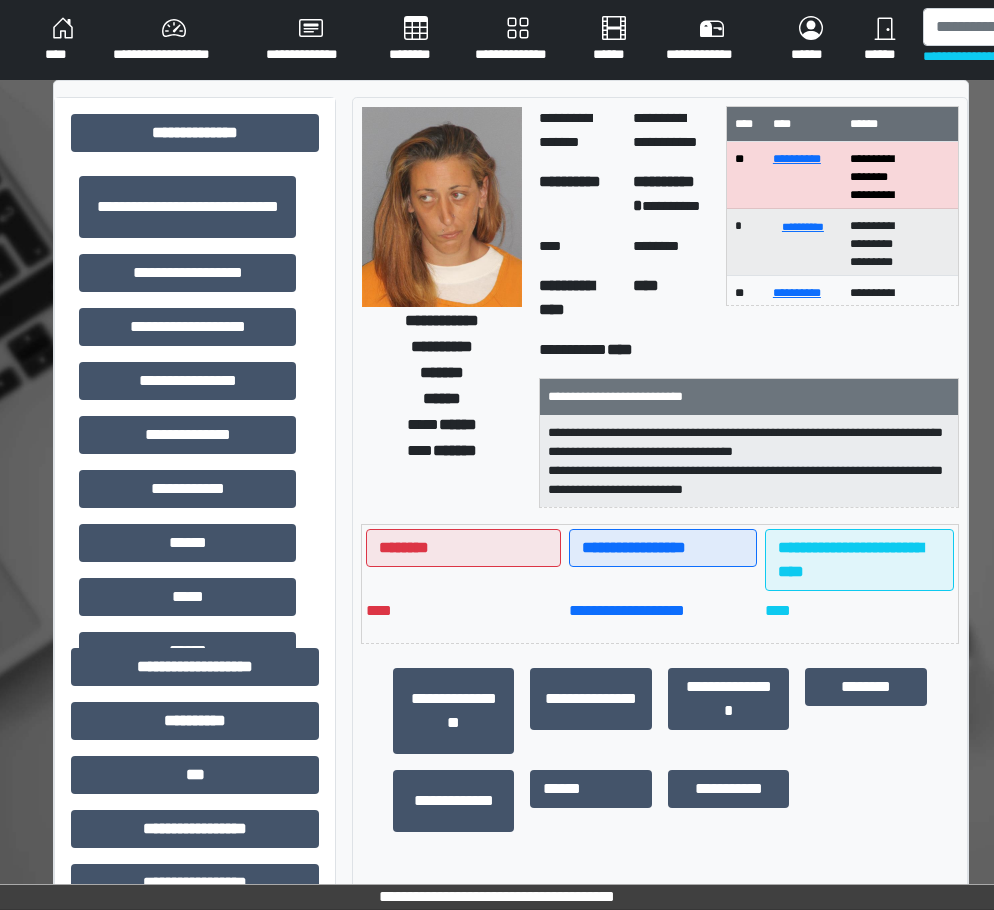 click on "**********" at bounding box center (187, 273) 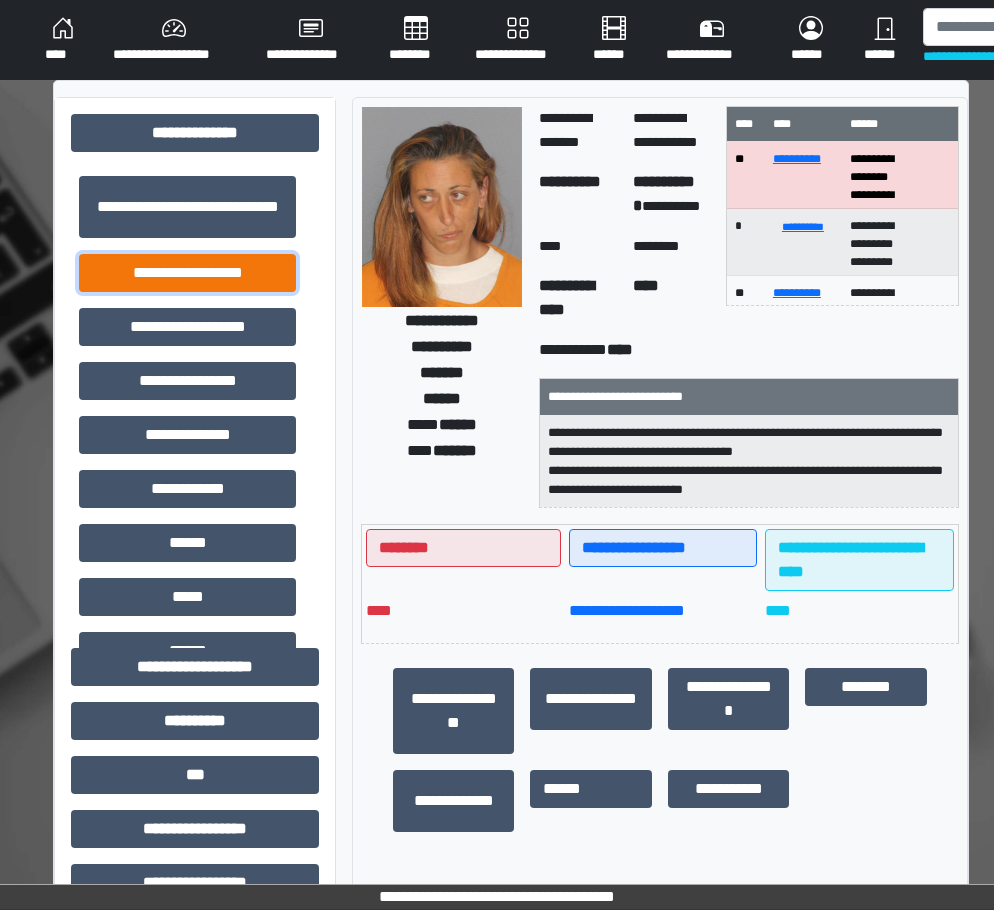 click on "**********" at bounding box center (187, 273) 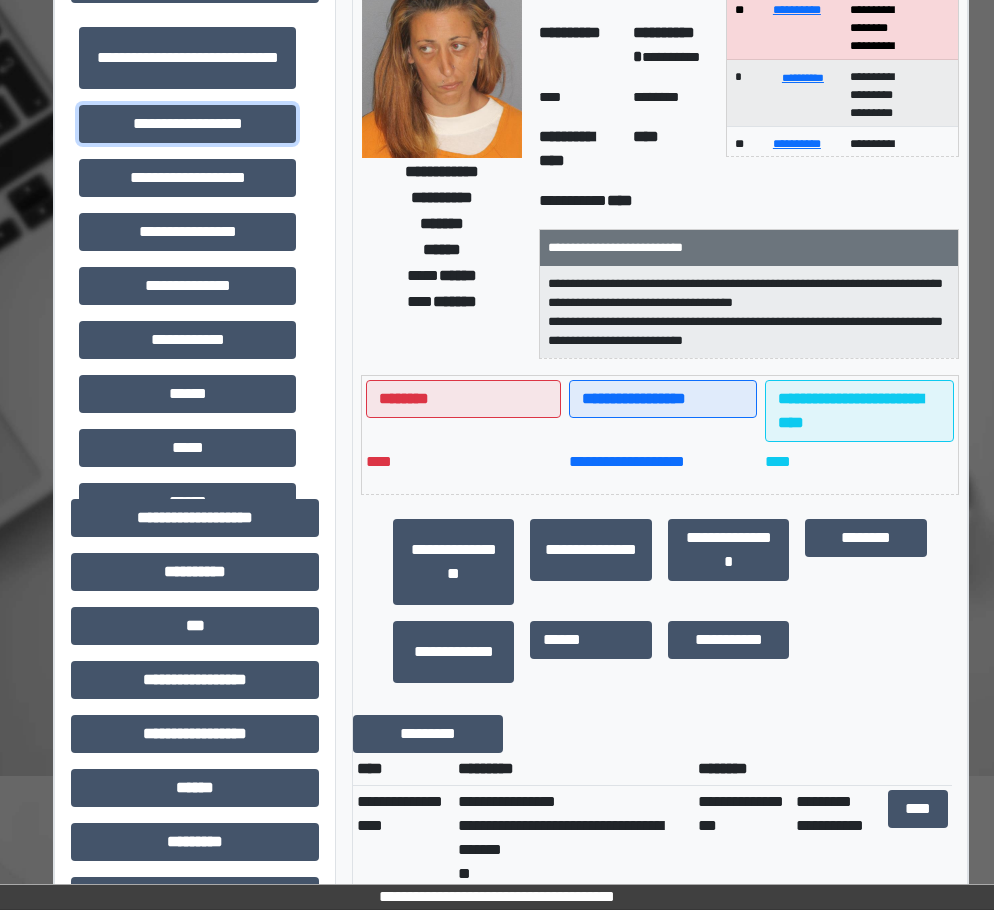 scroll, scrollTop: 0, scrollLeft: 0, axis: both 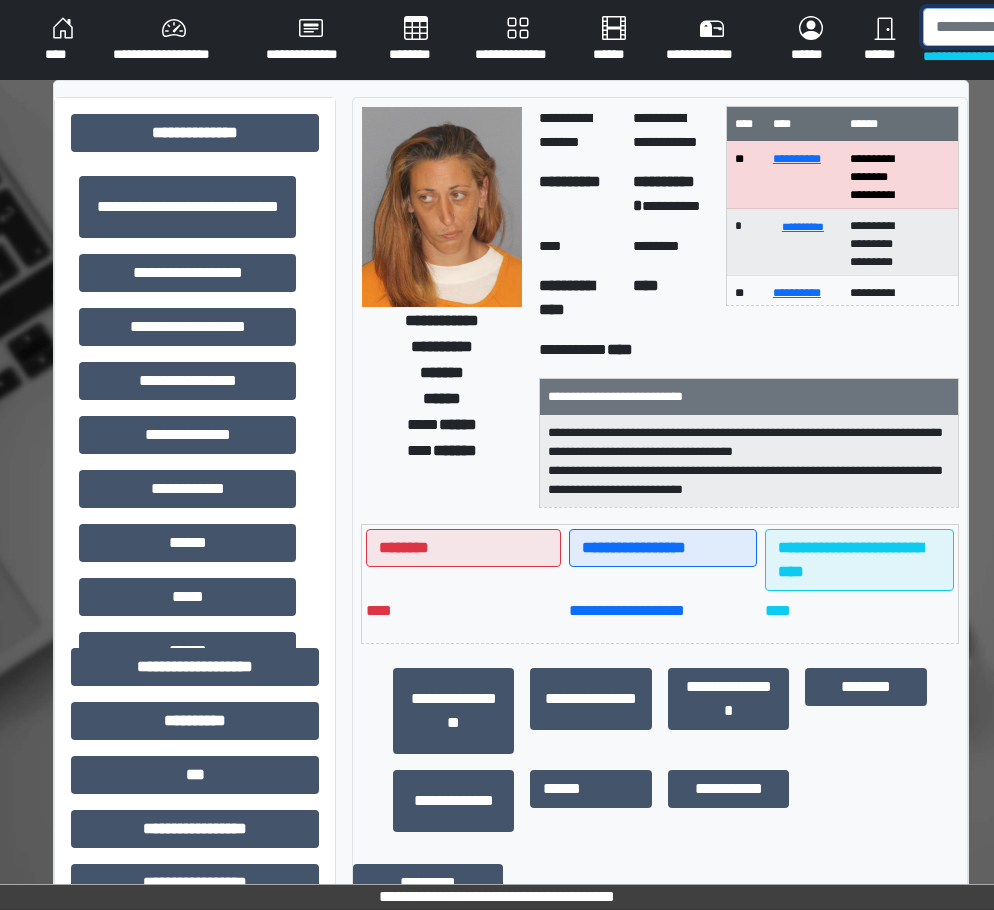 click at bounding box center (1026, 27) 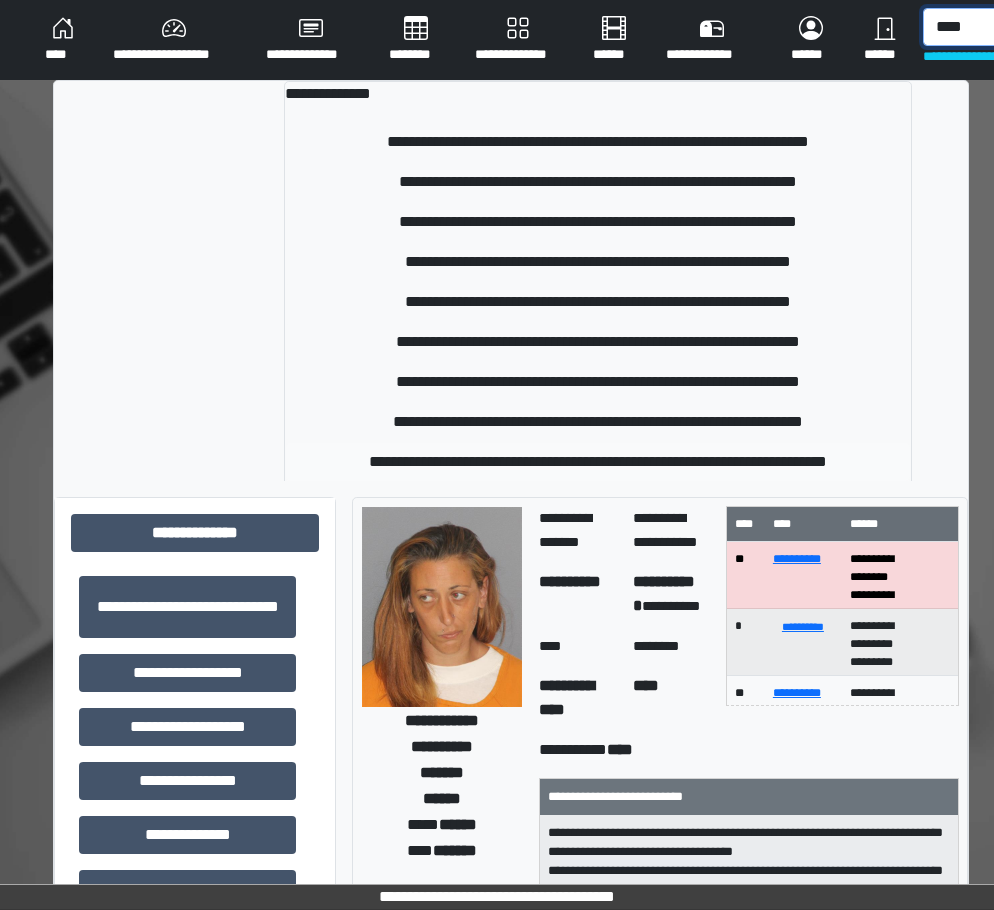 type on "****" 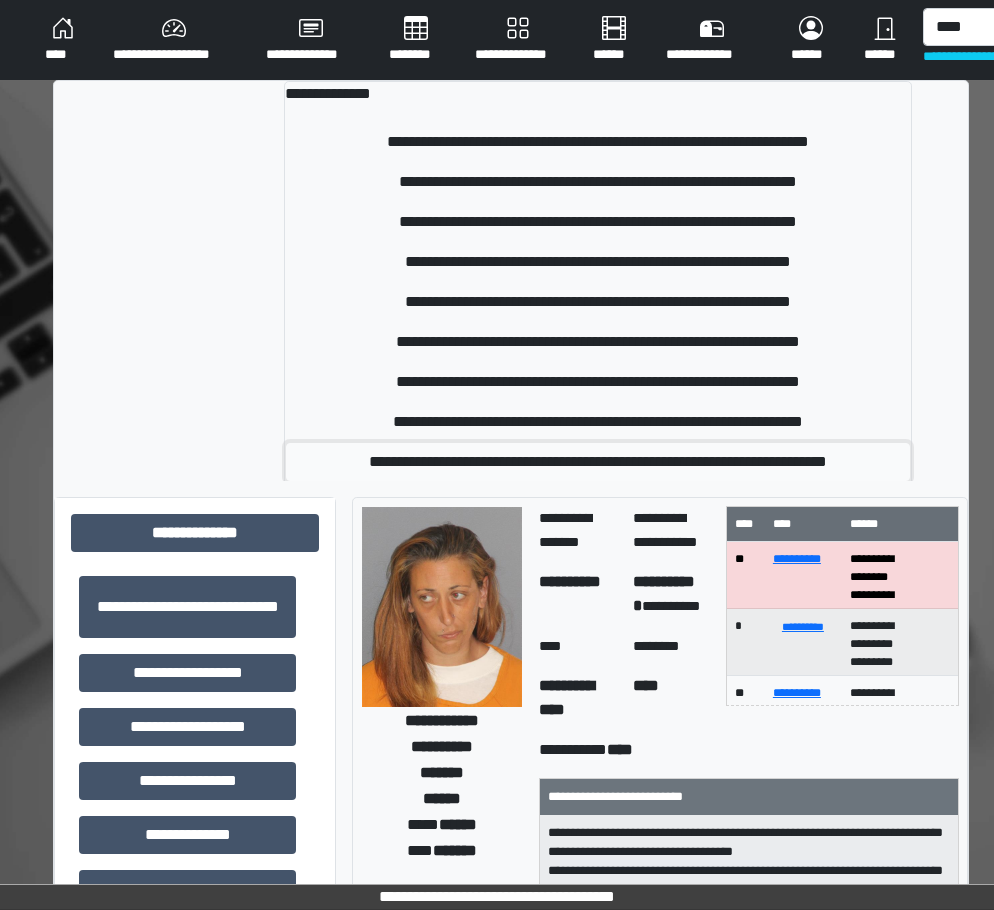 click on "**********" at bounding box center (598, 462) 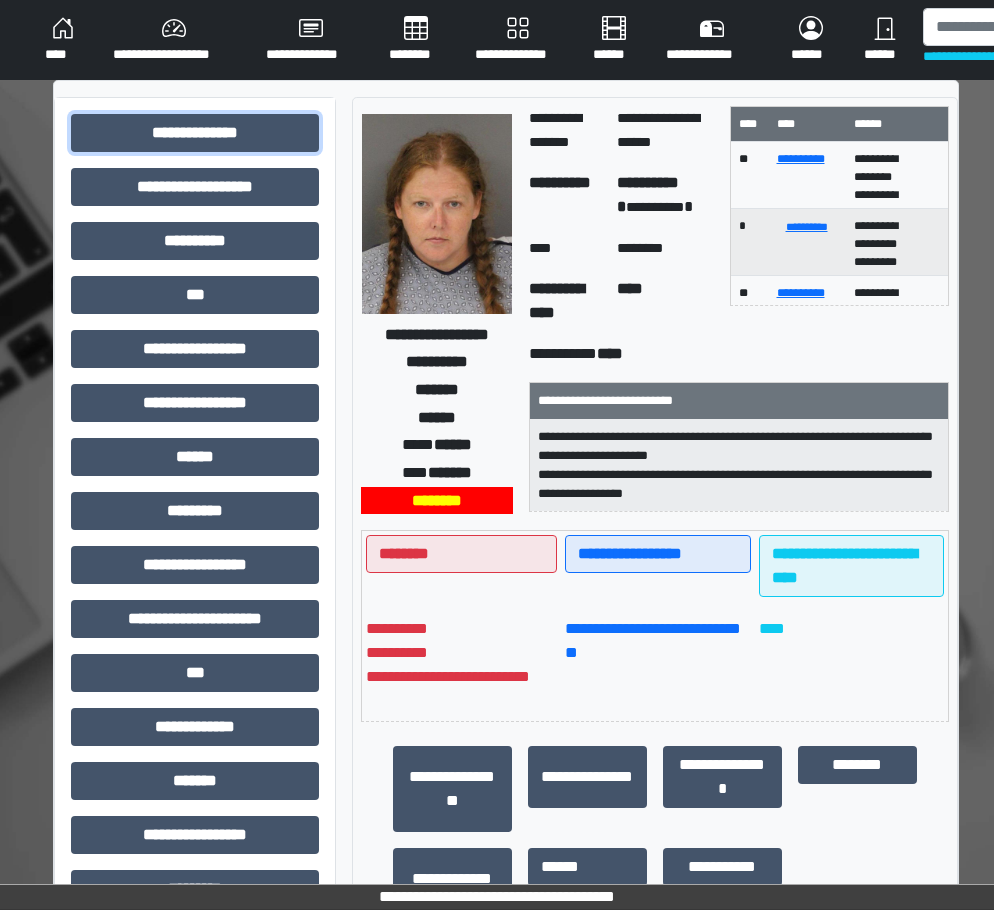 click on "**********" at bounding box center [195, 133] 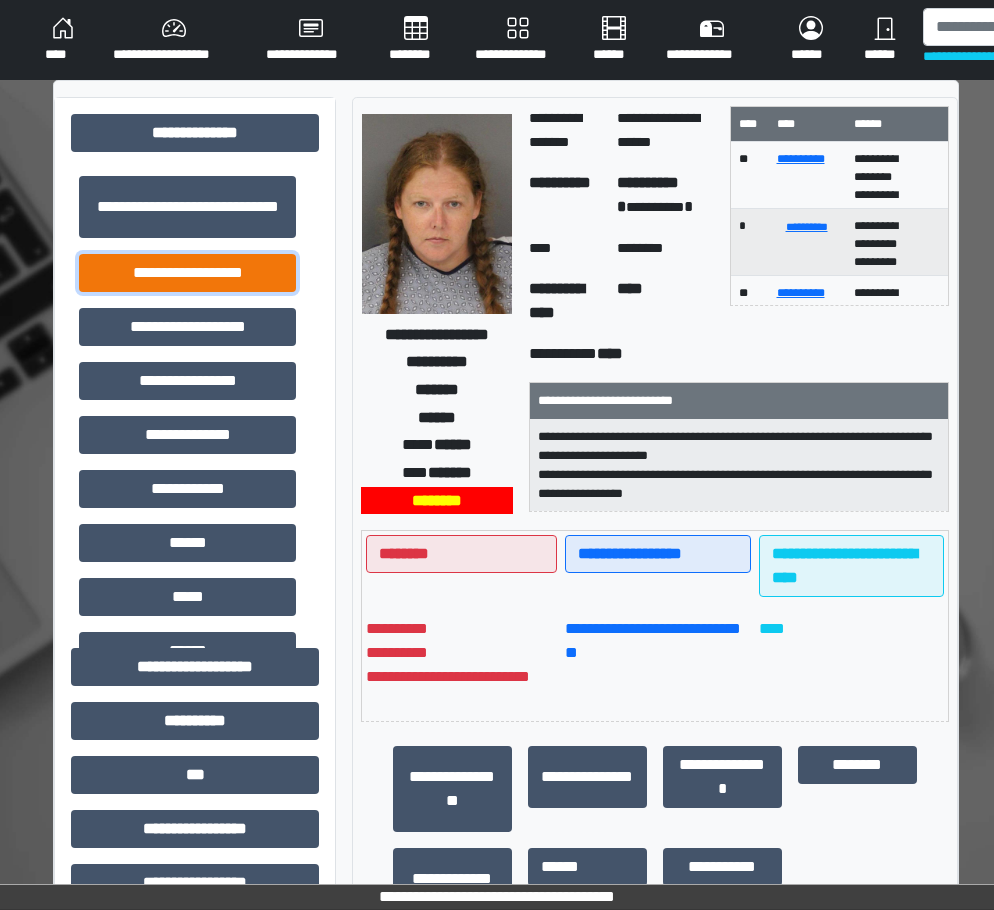 click on "**********" at bounding box center (187, 273) 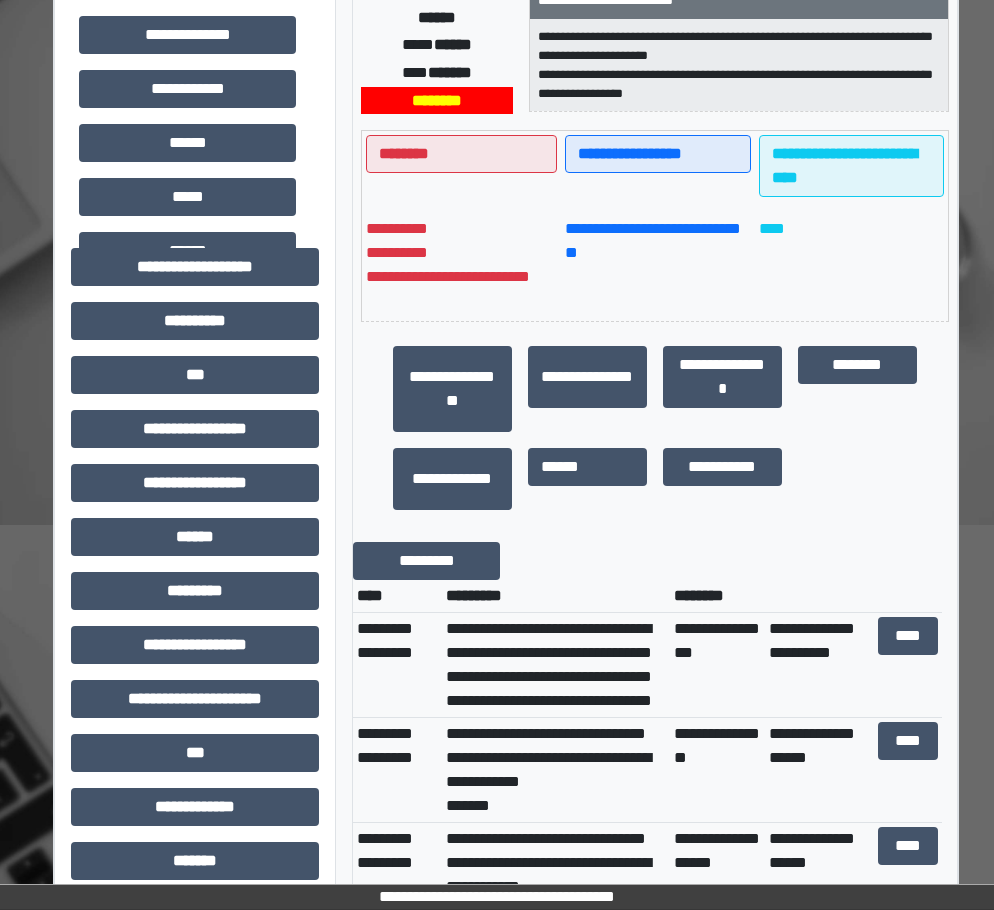 scroll, scrollTop: 0, scrollLeft: 0, axis: both 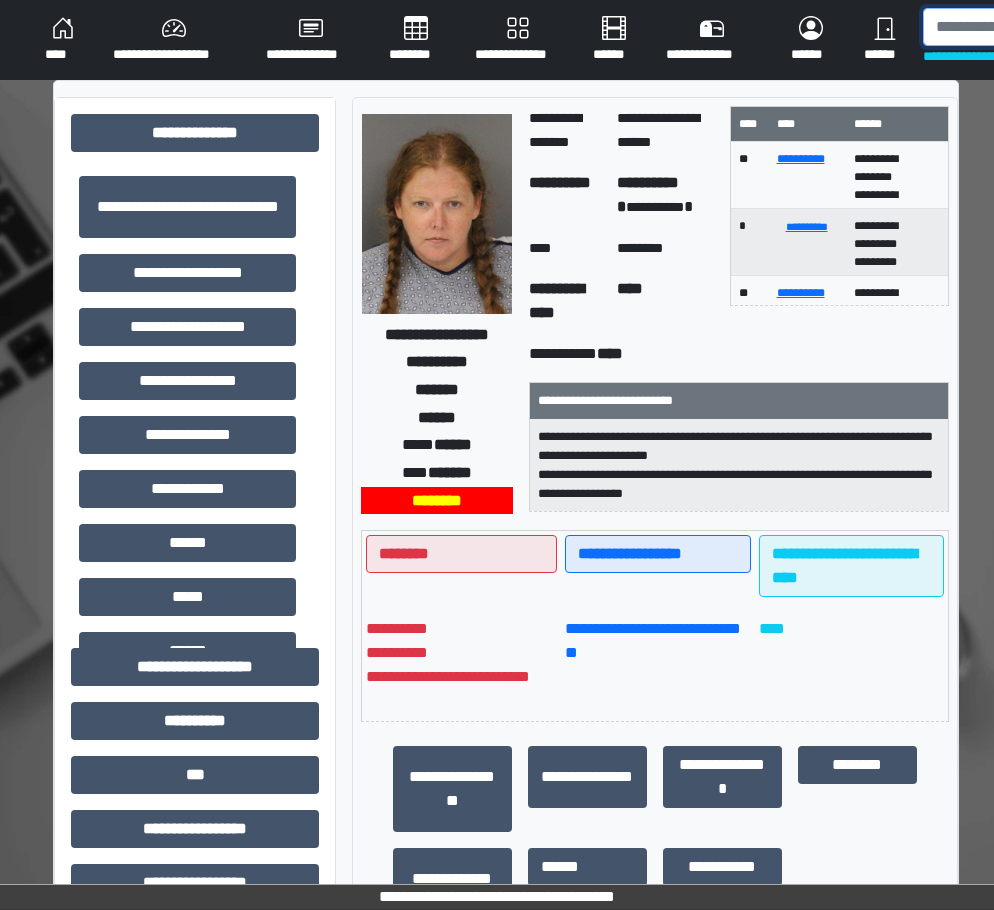 click at bounding box center (1026, 27) 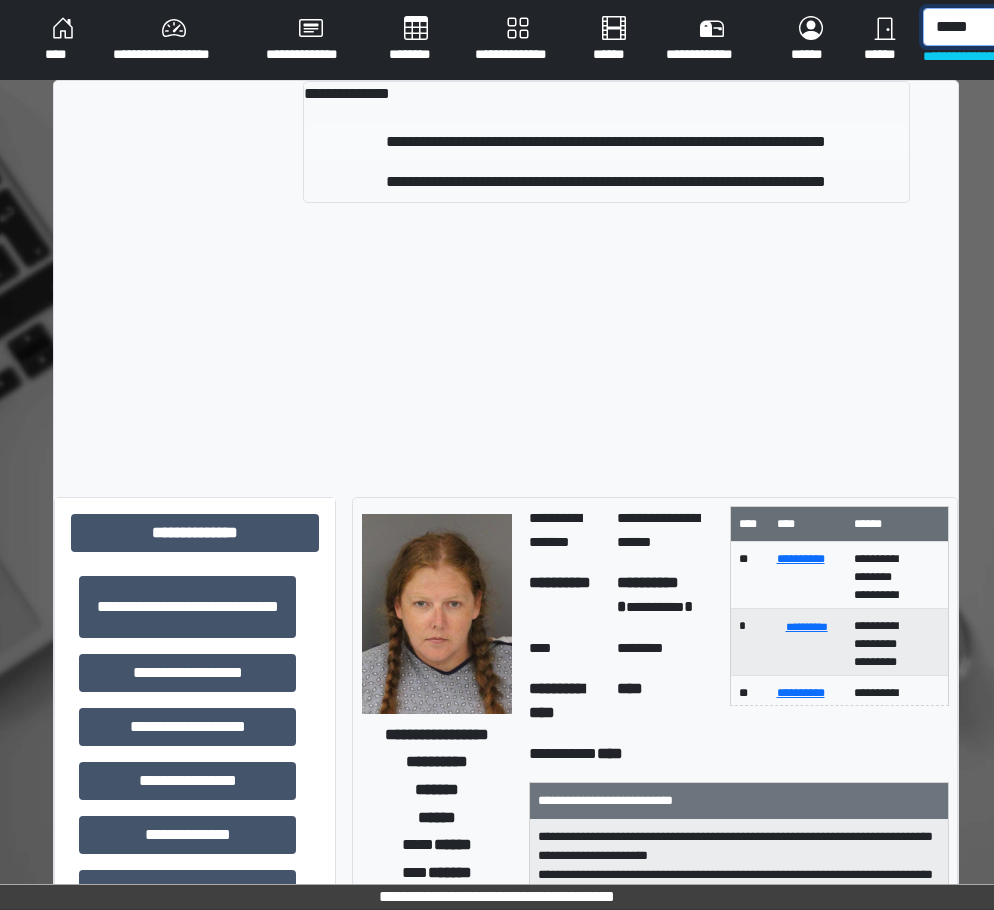type on "*****" 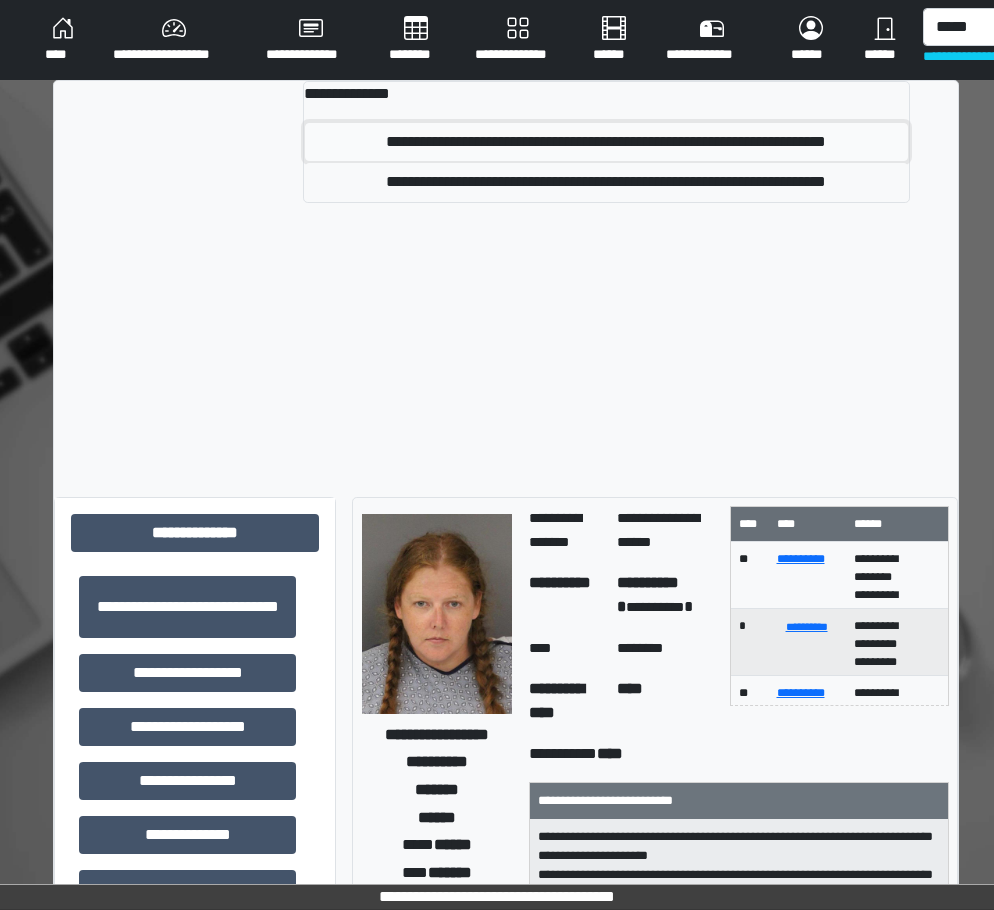 click on "**********" at bounding box center (606, 142) 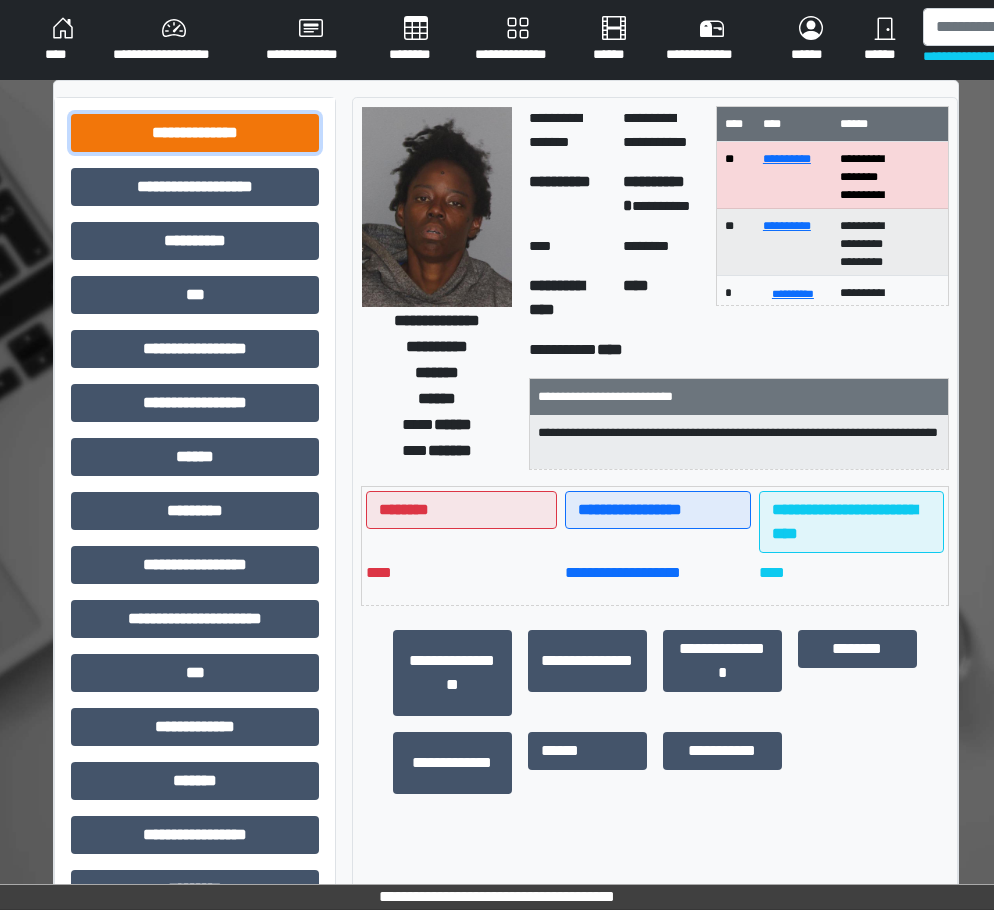 click on "**********" at bounding box center (195, 133) 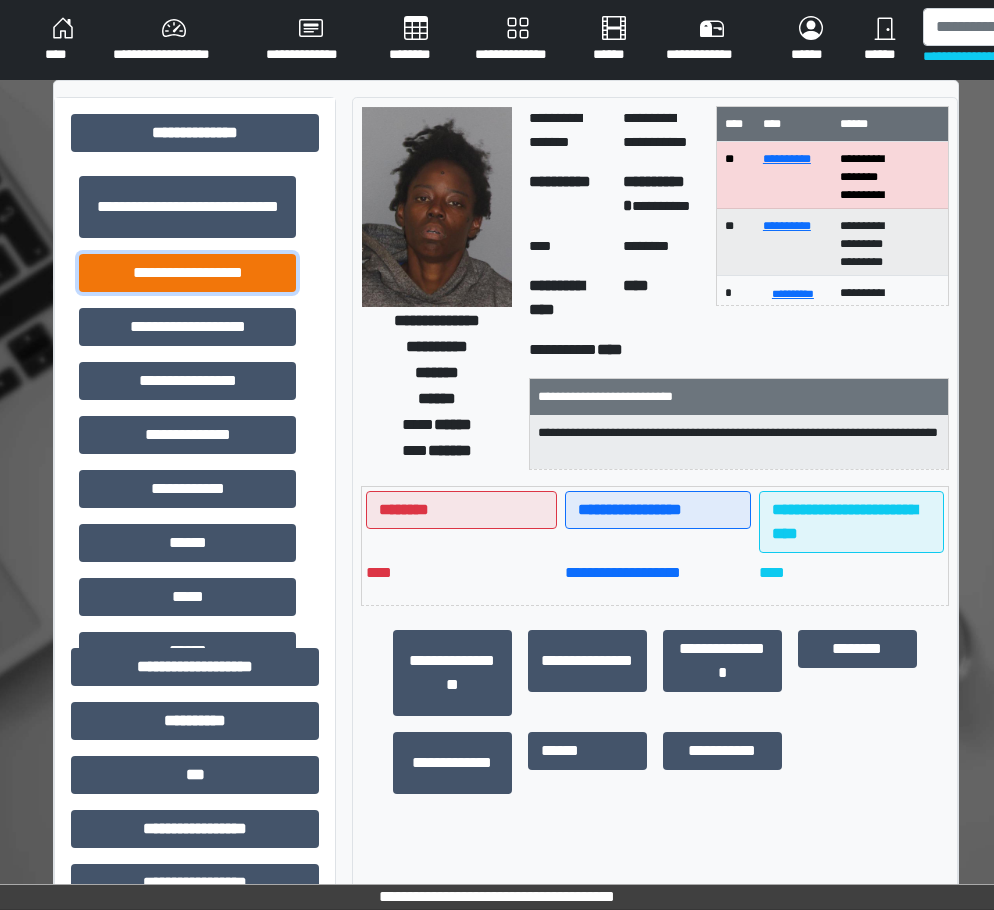 click on "**********" at bounding box center (187, 273) 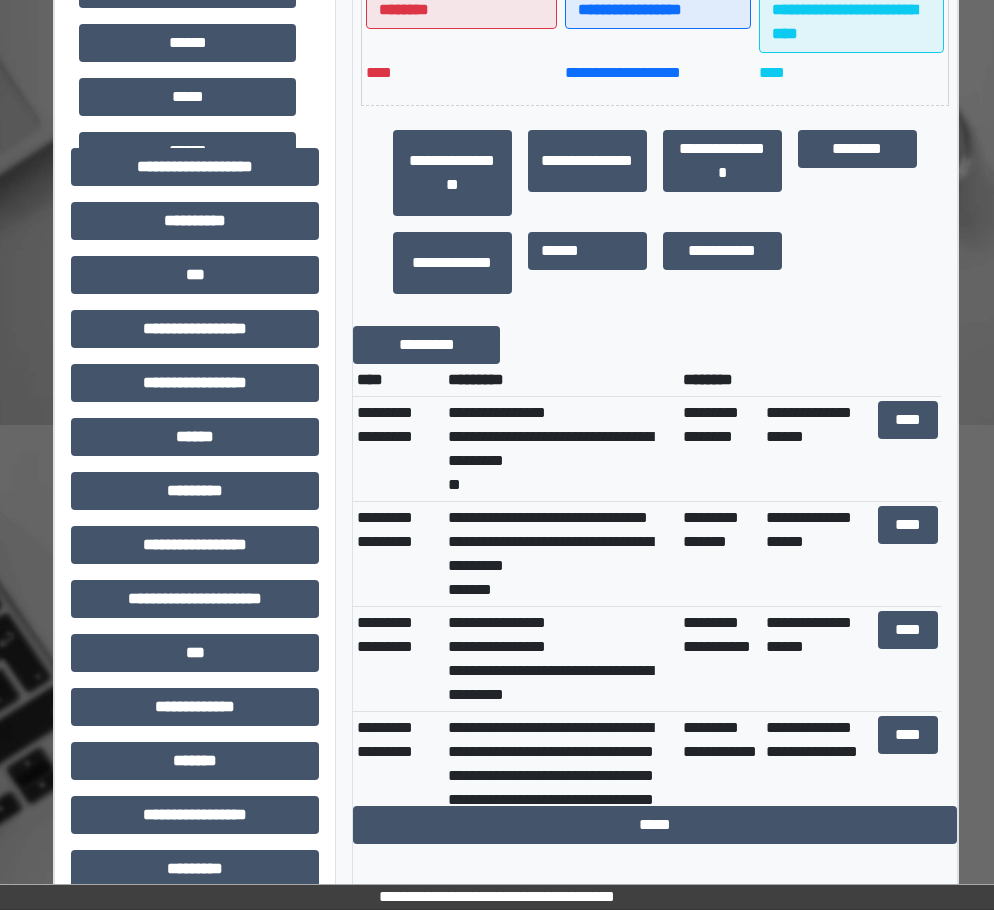 scroll, scrollTop: 0, scrollLeft: 0, axis: both 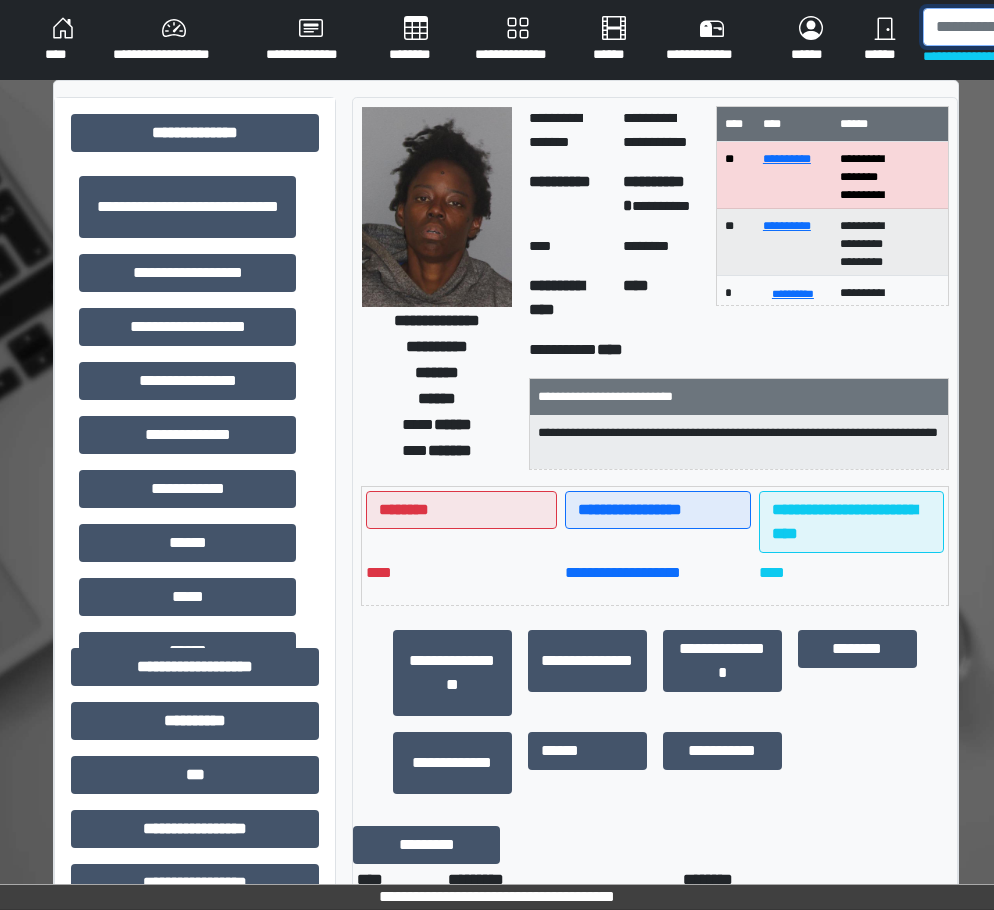 click at bounding box center [1026, 27] 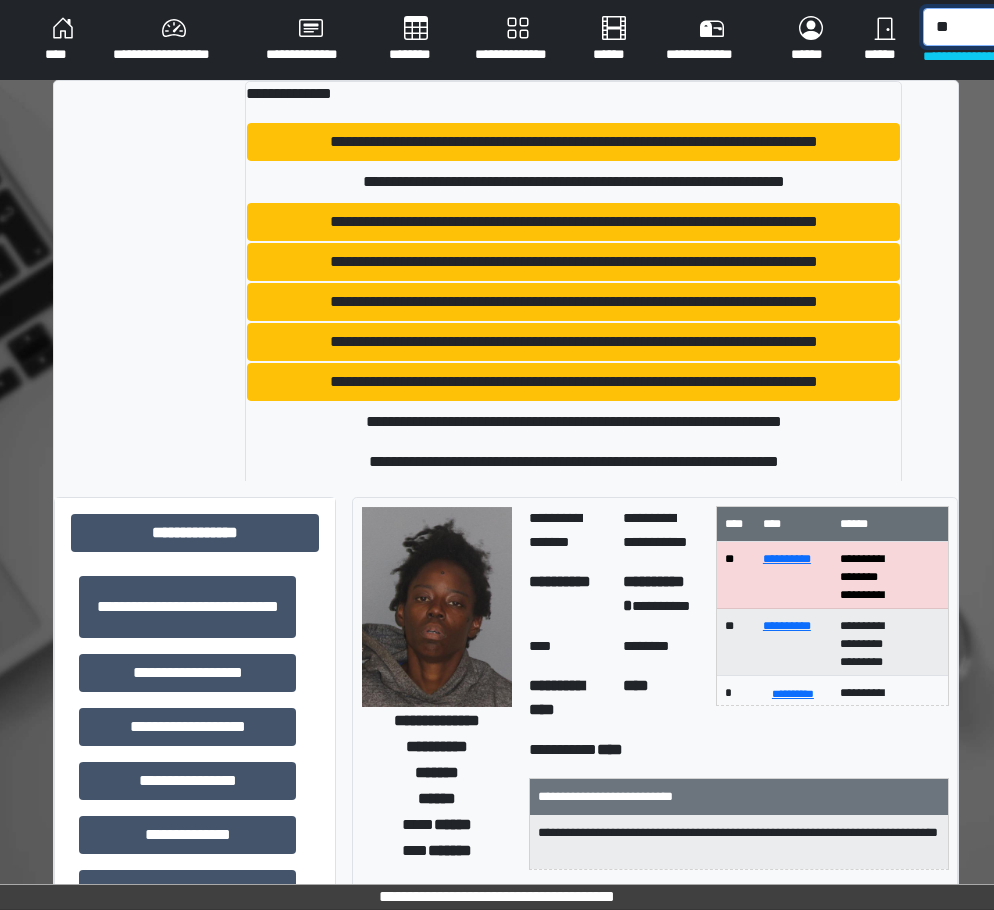 type on "*" 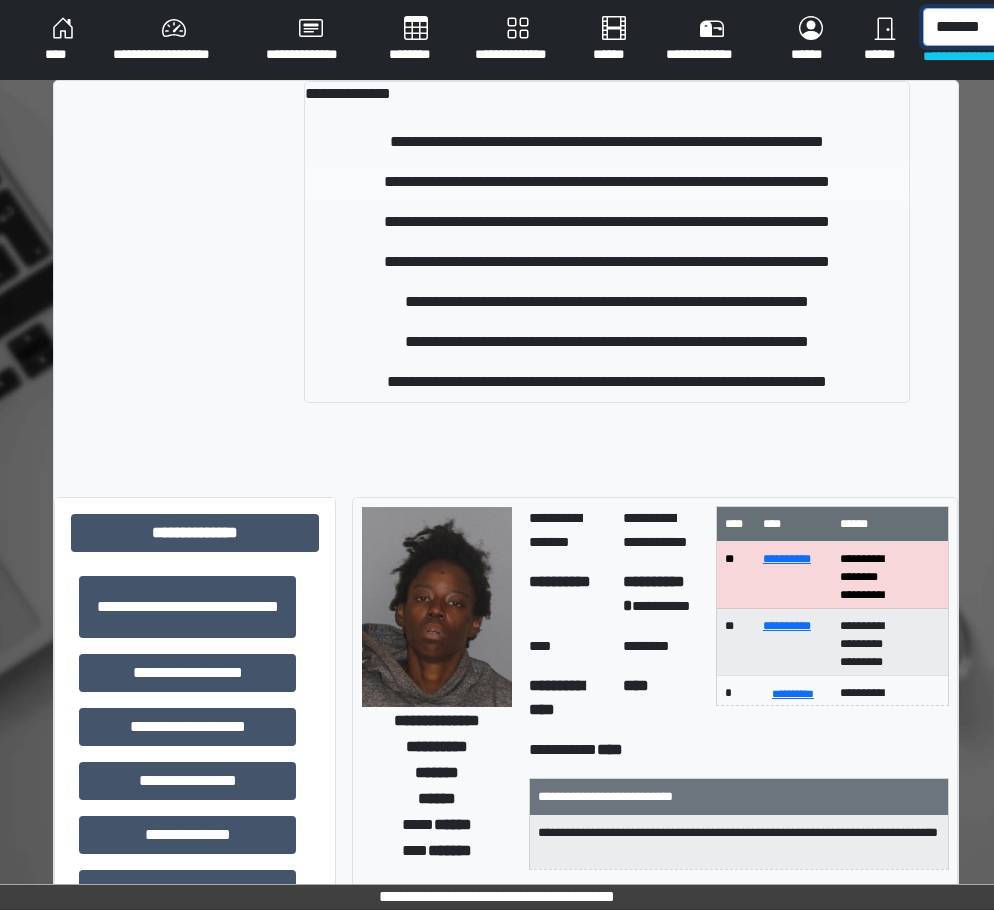 type on "*******" 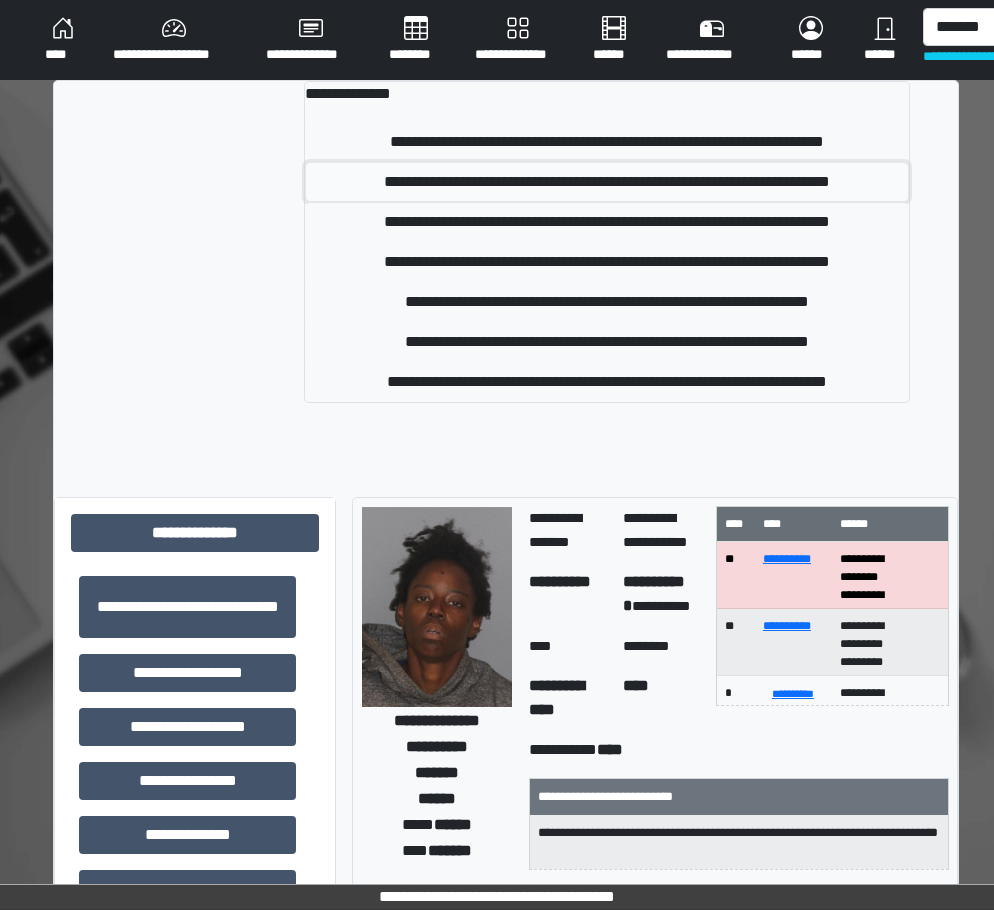 click on "**********" at bounding box center (607, 182) 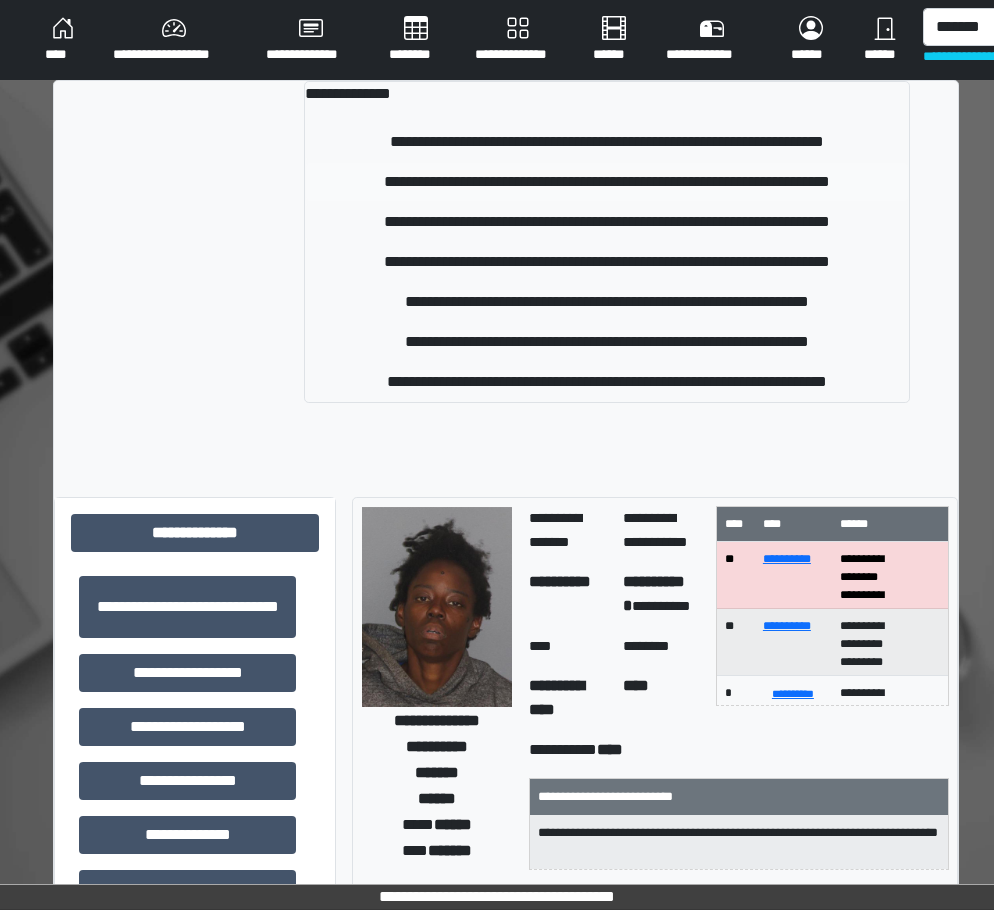 type 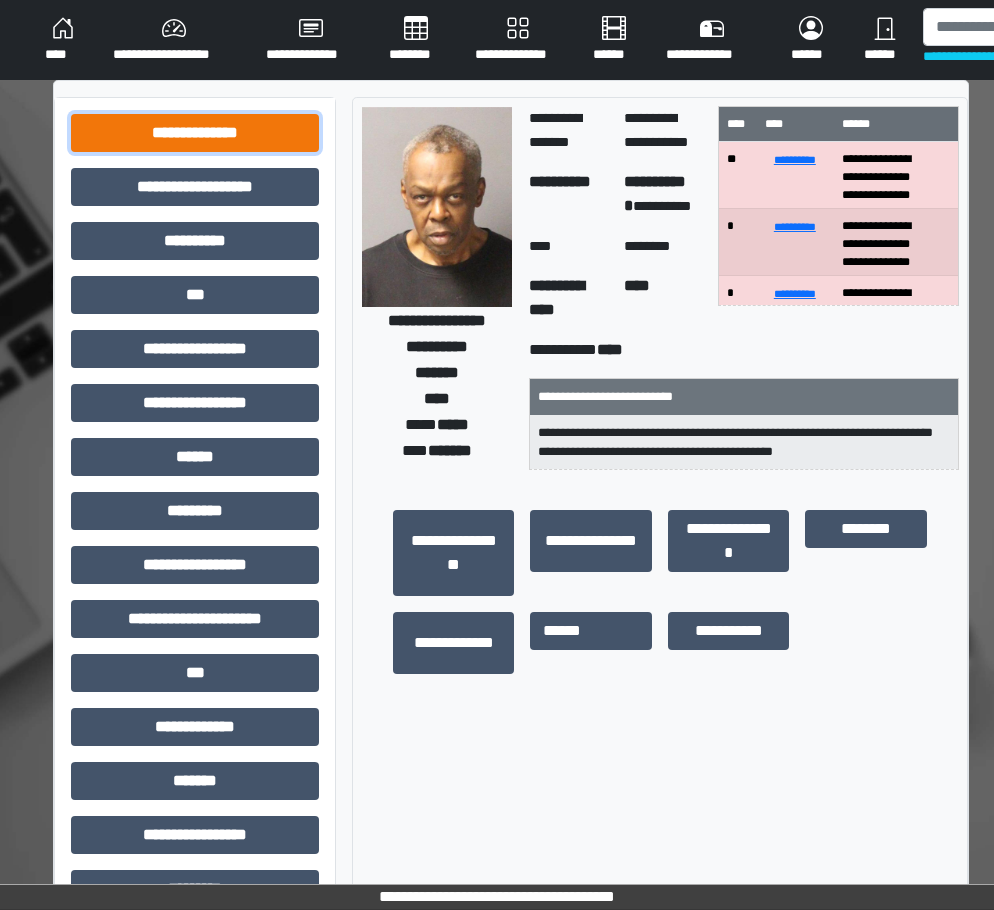 click on "**********" at bounding box center [195, 133] 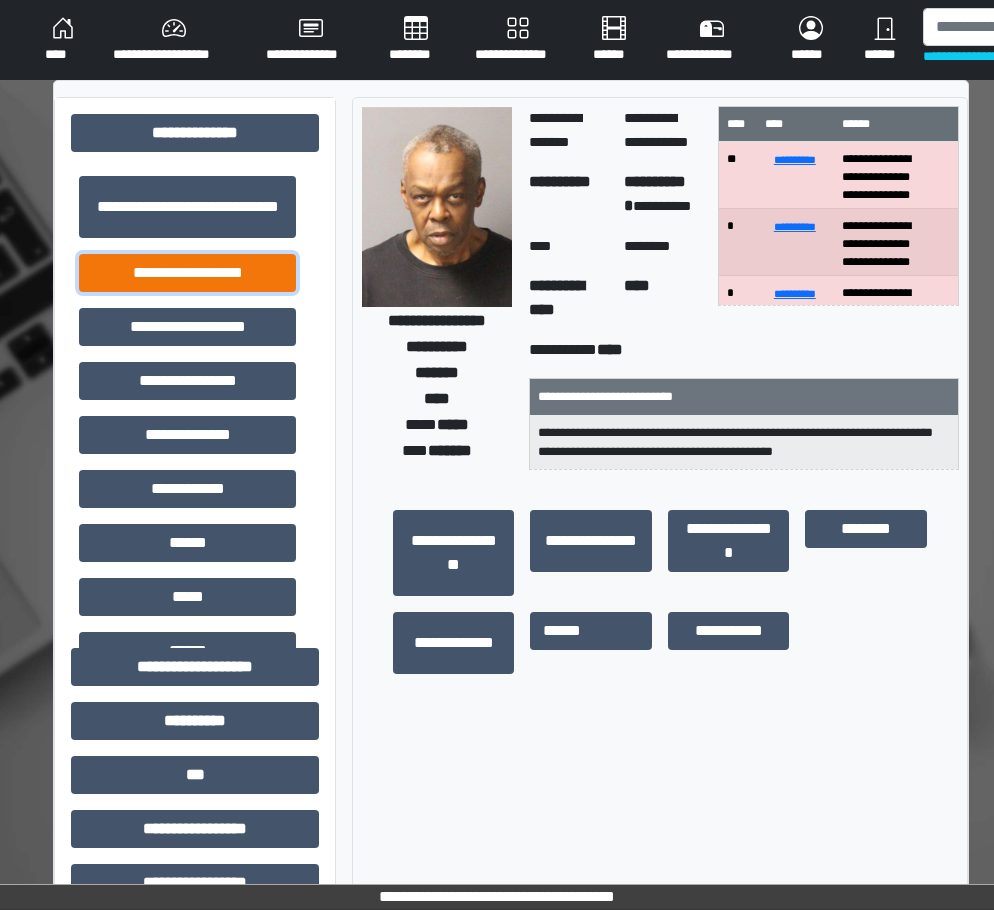 click on "**********" at bounding box center (187, 273) 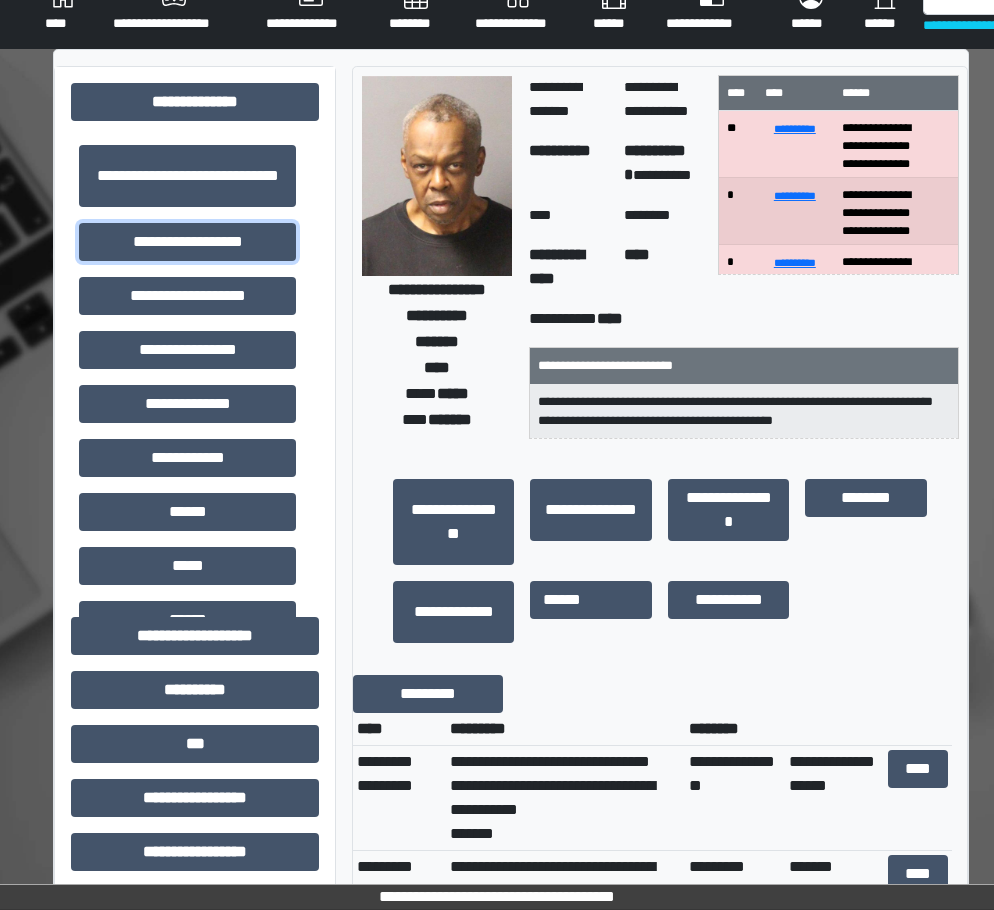 scroll, scrollTop: 0, scrollLeft: 0, axis: both 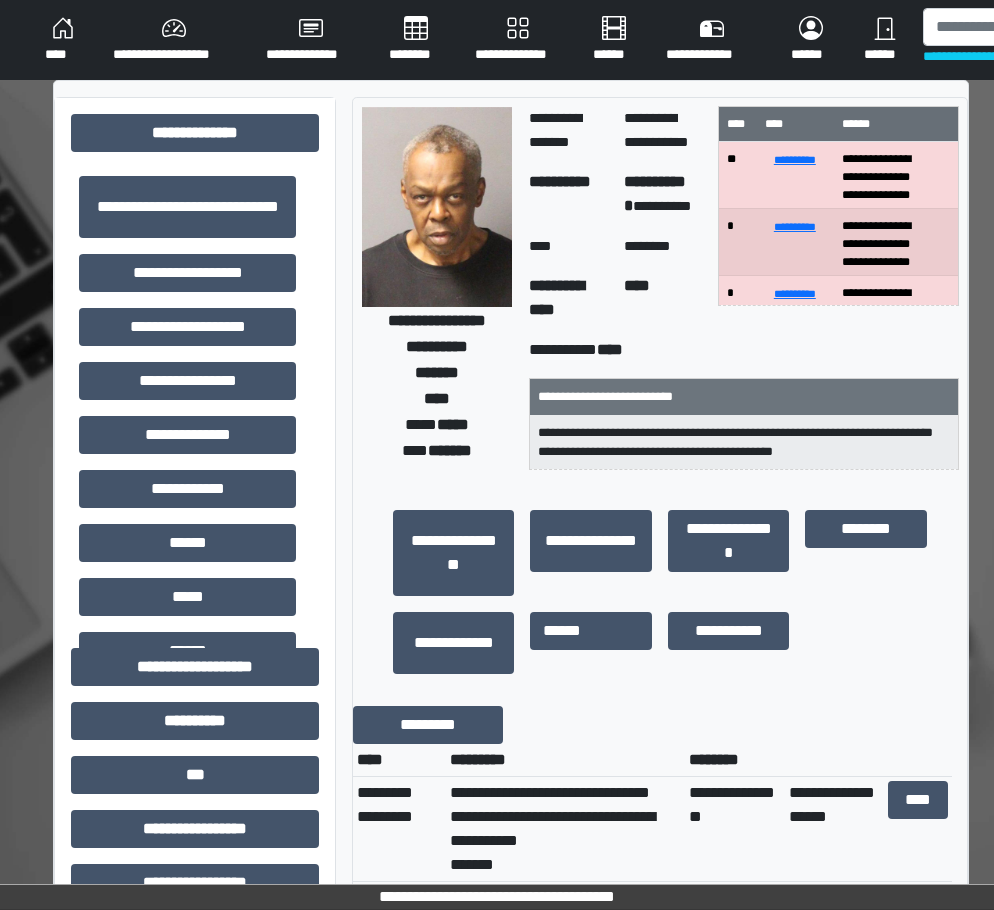 click on "****" at bounding box center [63, 40] 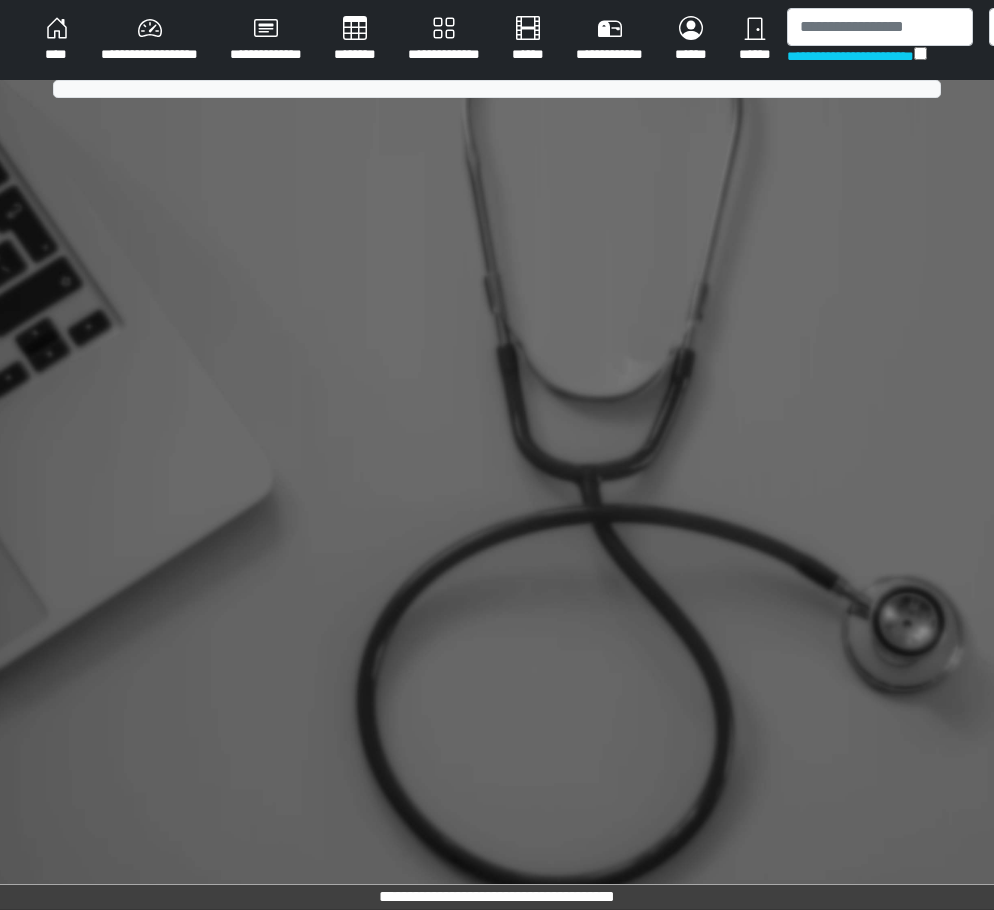 scroll, scrollTop: 0, scrollLeft: 0, axis: both 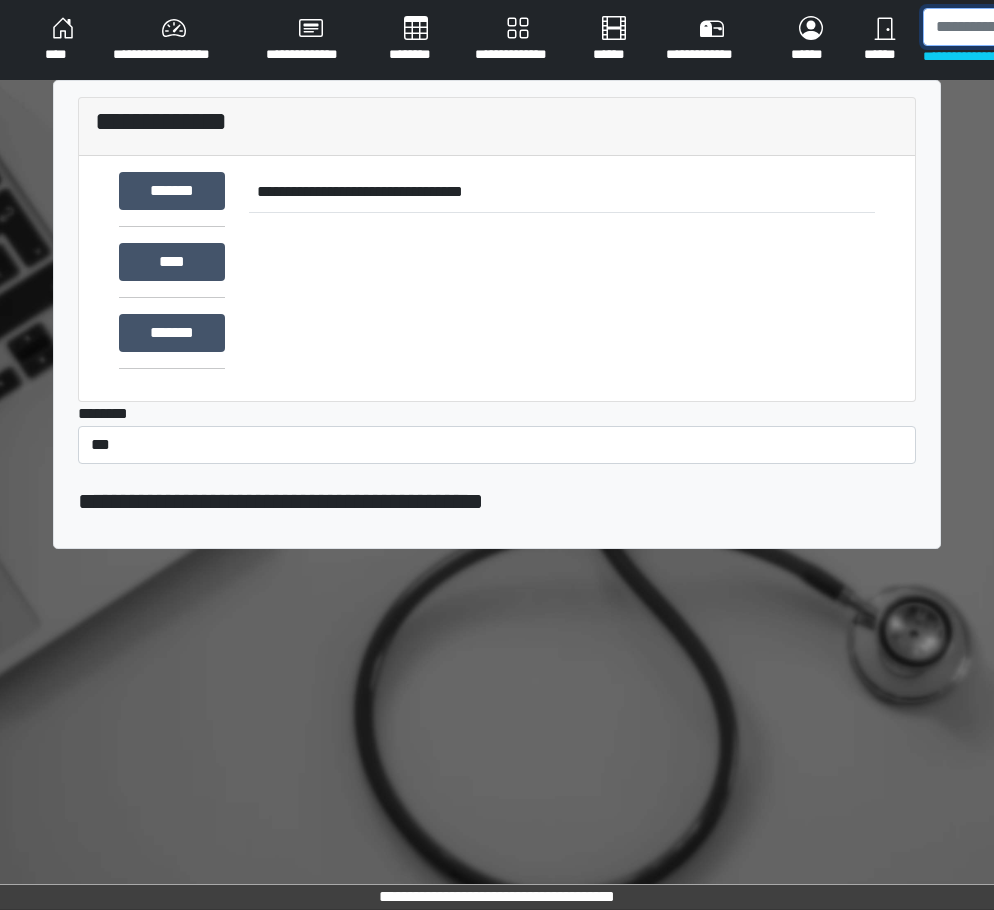 click at bounding box center (1026, 27) 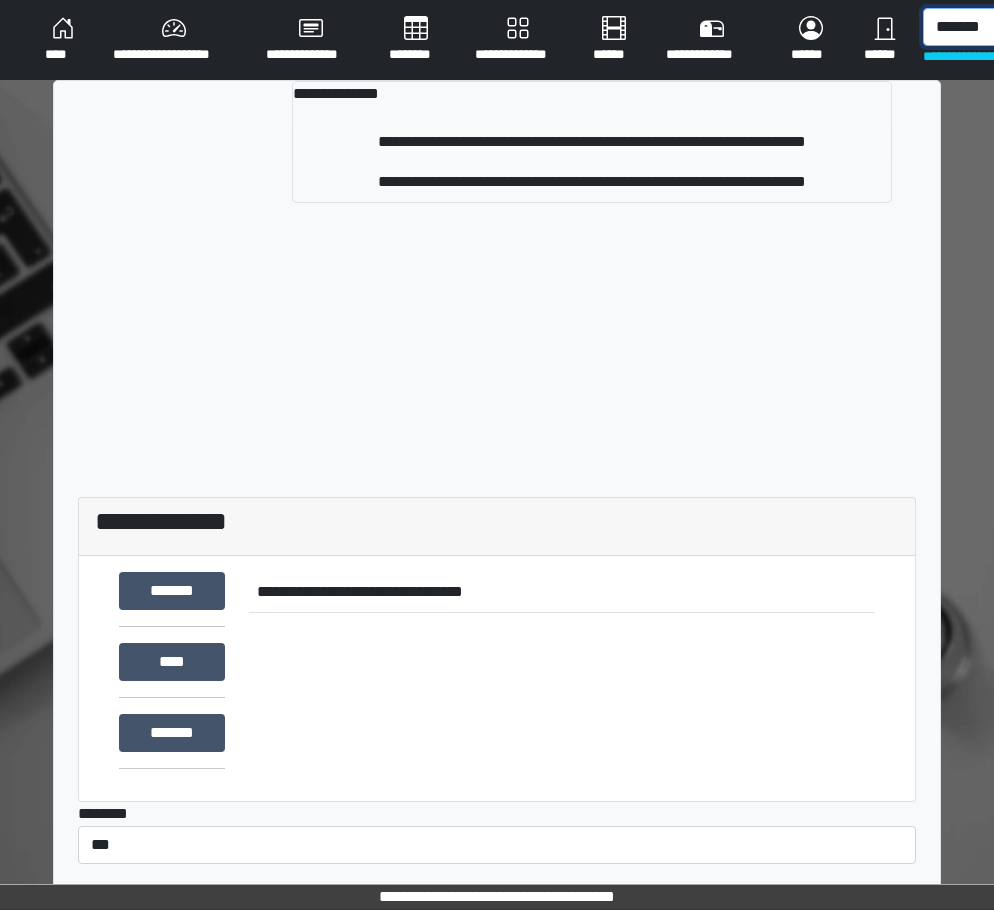 type on "*******" 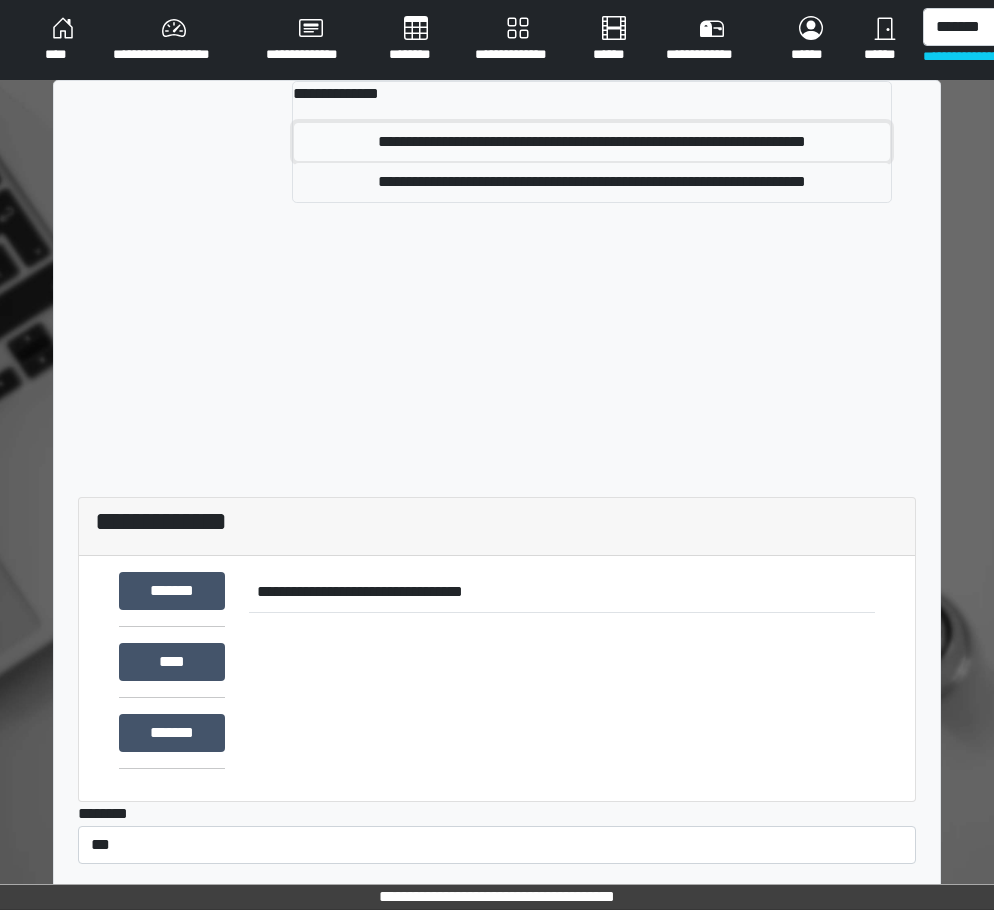 click on "**********" at bounding box center (592, 142) 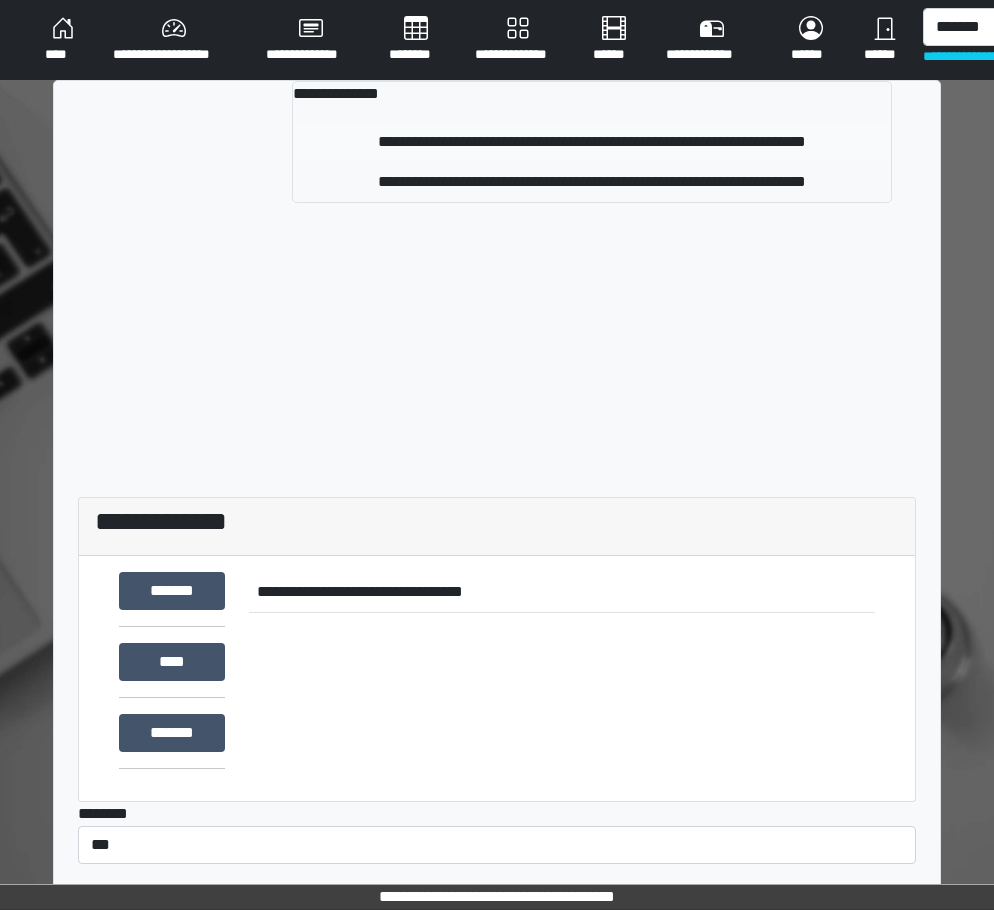 type 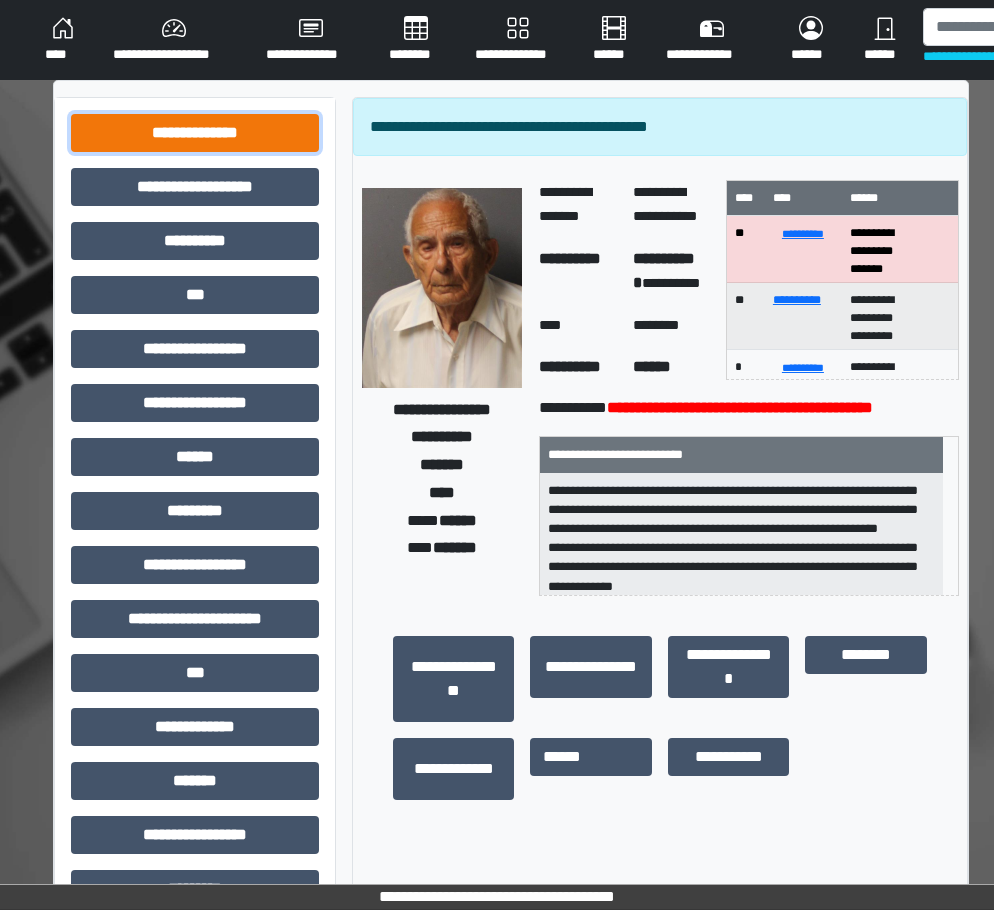 click on "**********" at bounding box center (195, 133) 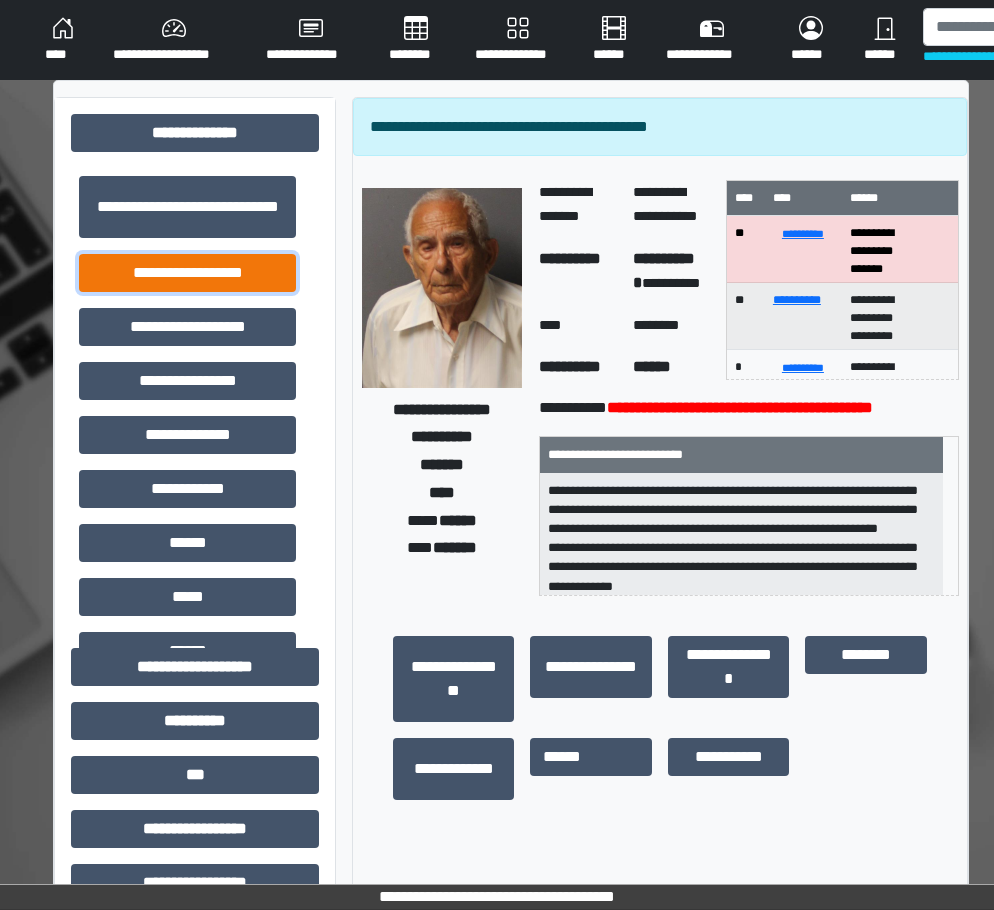 click on "**********" at bounding box center [187, 273] 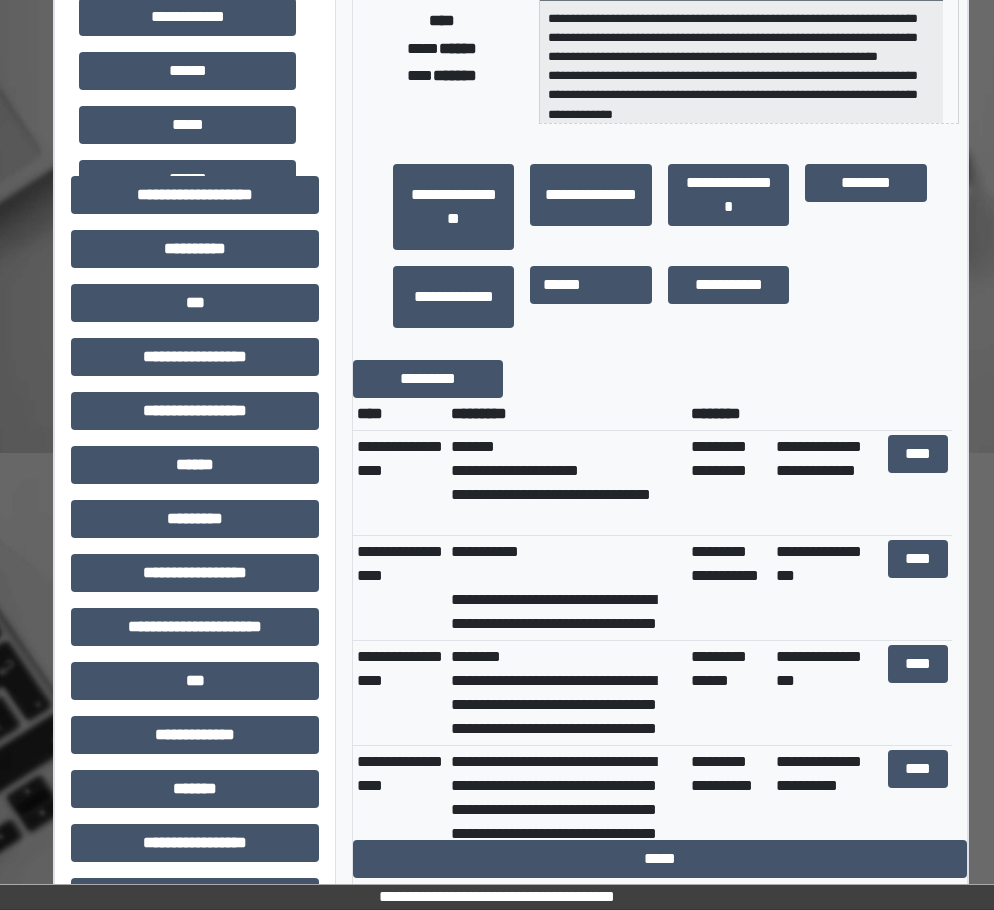 scroll, scrollTop: 500, scrollLeft: 0, axis: vertical 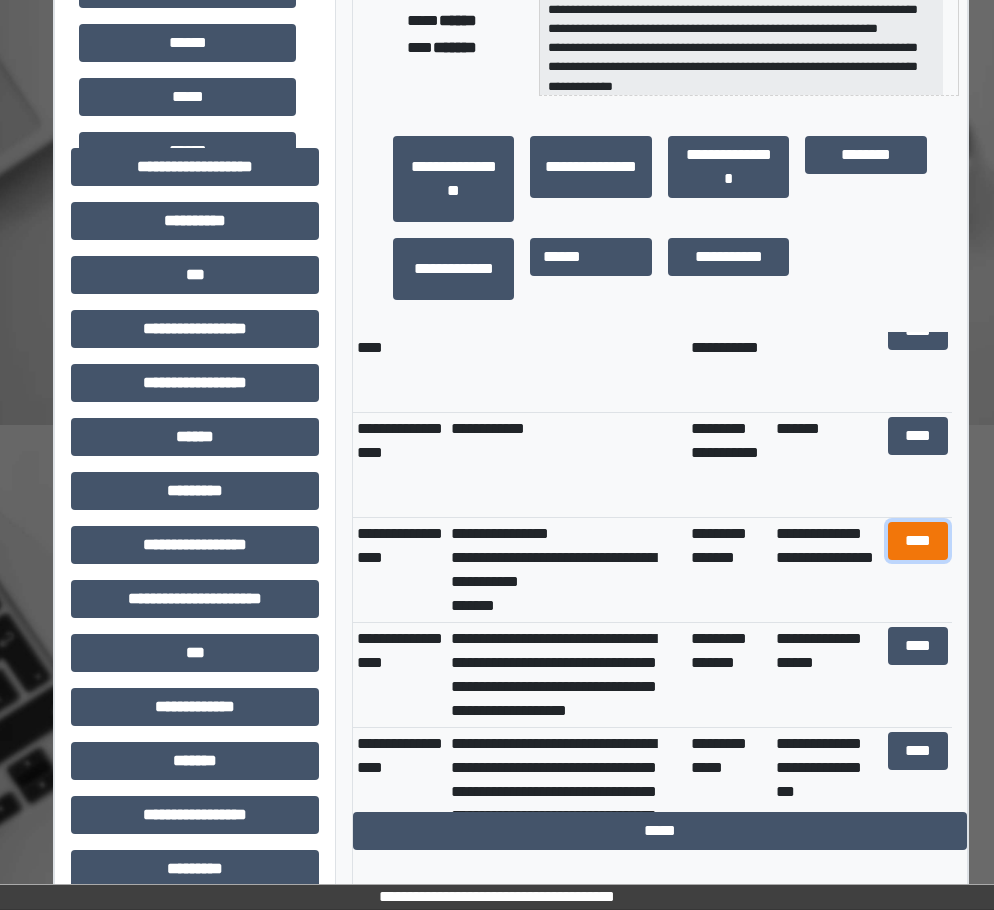 click on "****" at bounding box center [918, 541] 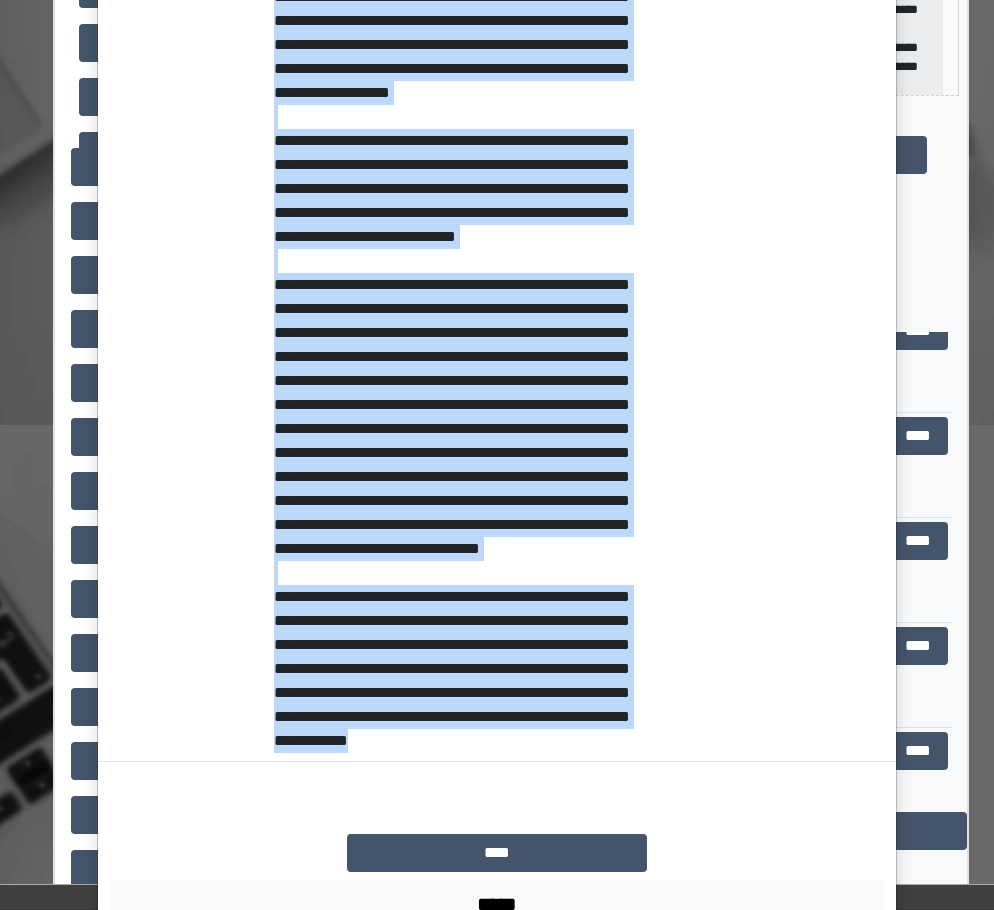 scroll, scrollTop: 1568, scrollLeft: 0, axis: vertical 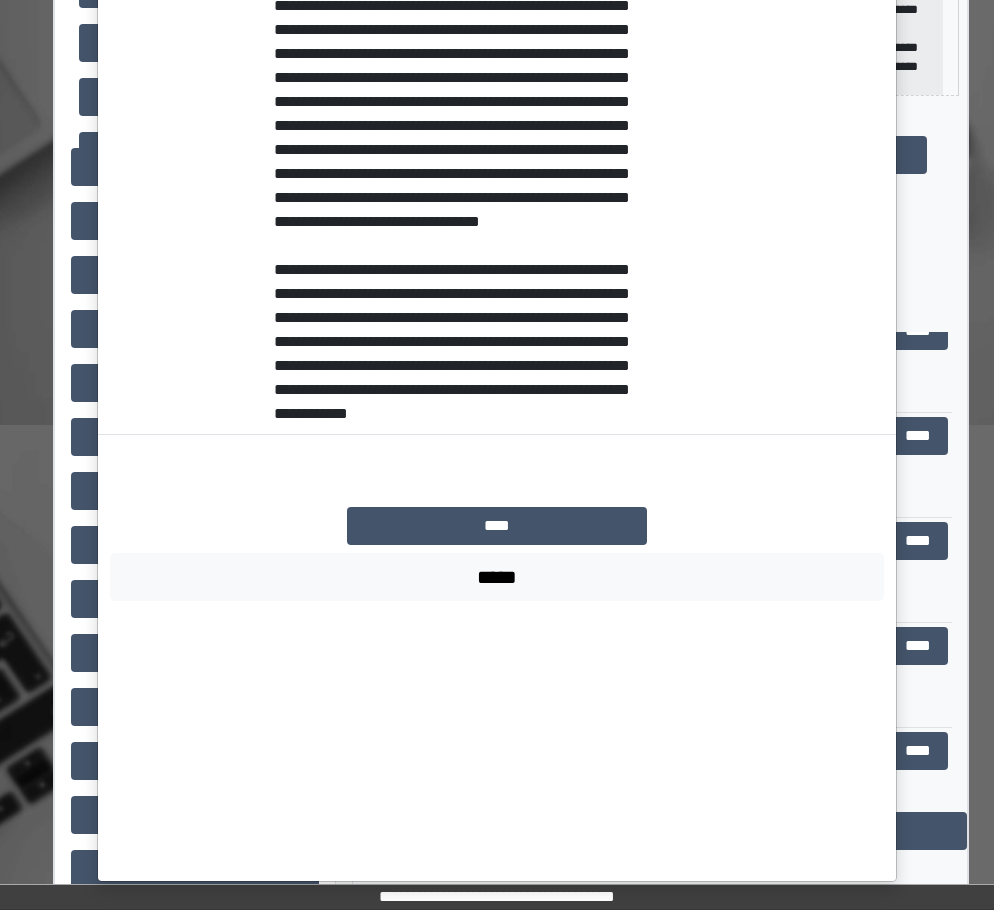 drag, startPoint x: 263, startPoint y: 470, endPoint x: 539, endPoint y: 711, distance: 366.41098 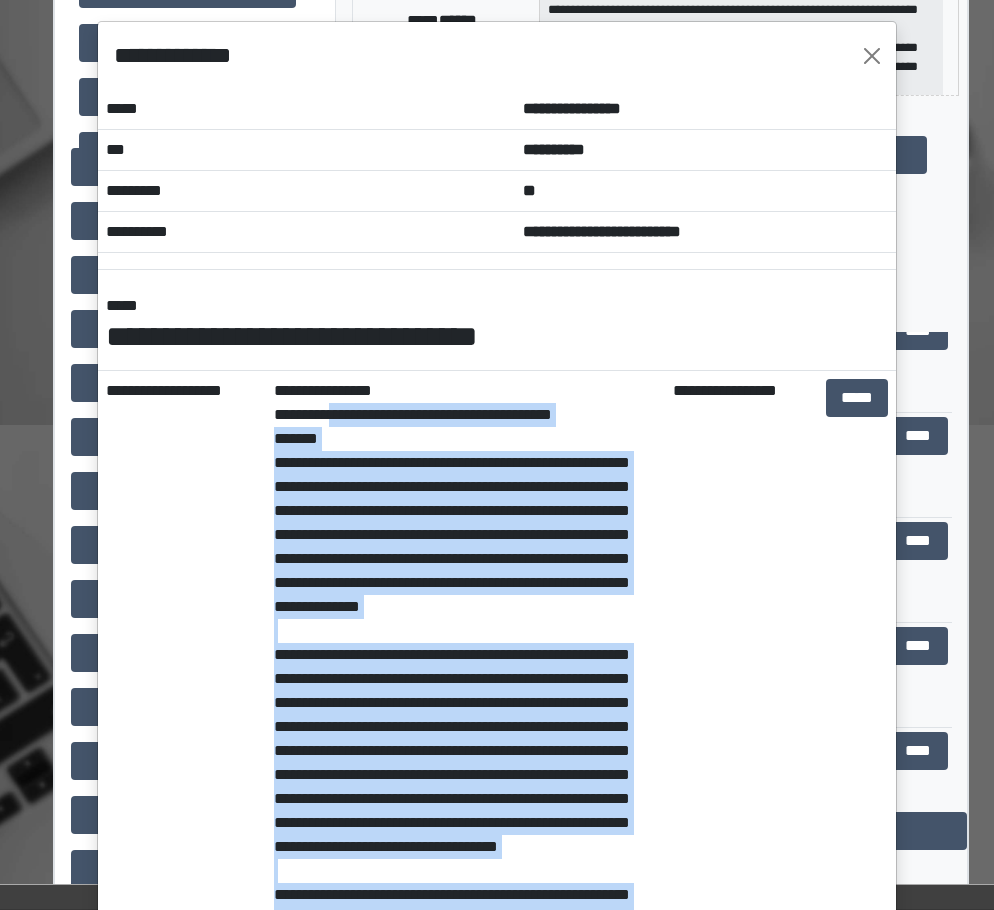 scroll, scrollTop: 0, scrollLeft: 0, axis: both 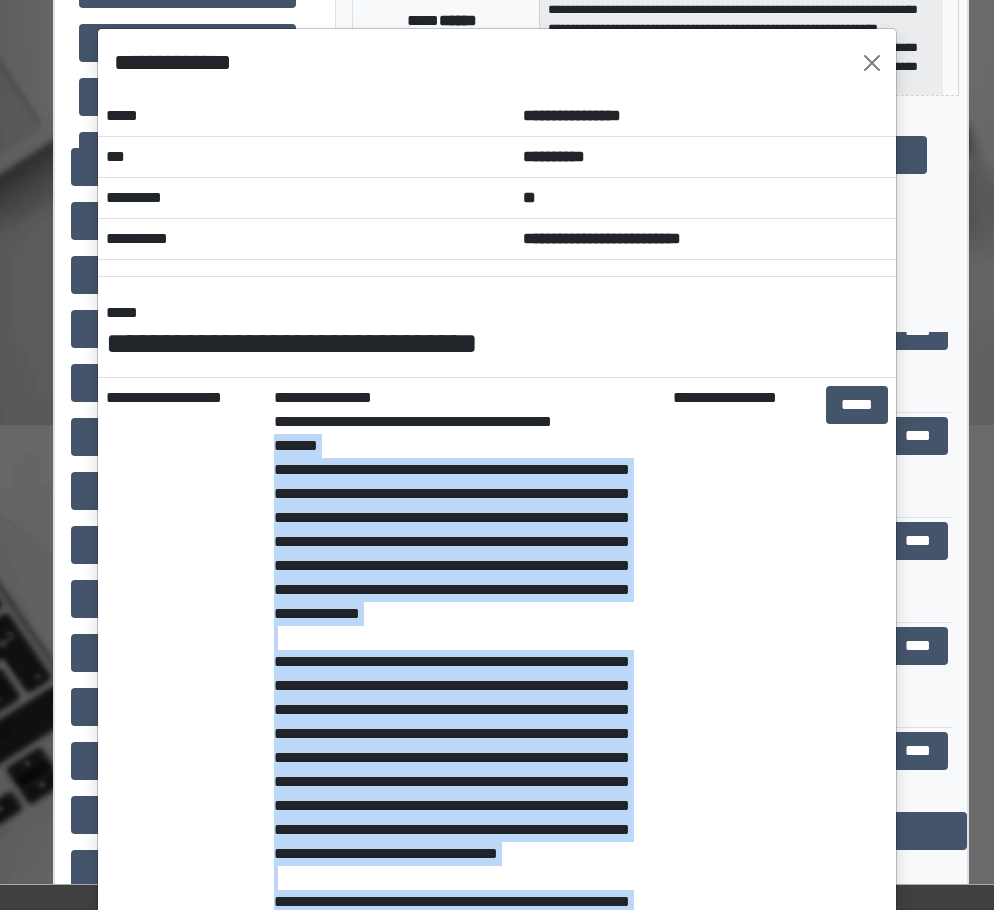 drag, startPoint x: 484, startPoint y: 678, endPoint x: 264, endPoint y: 469, distance: 303.44852 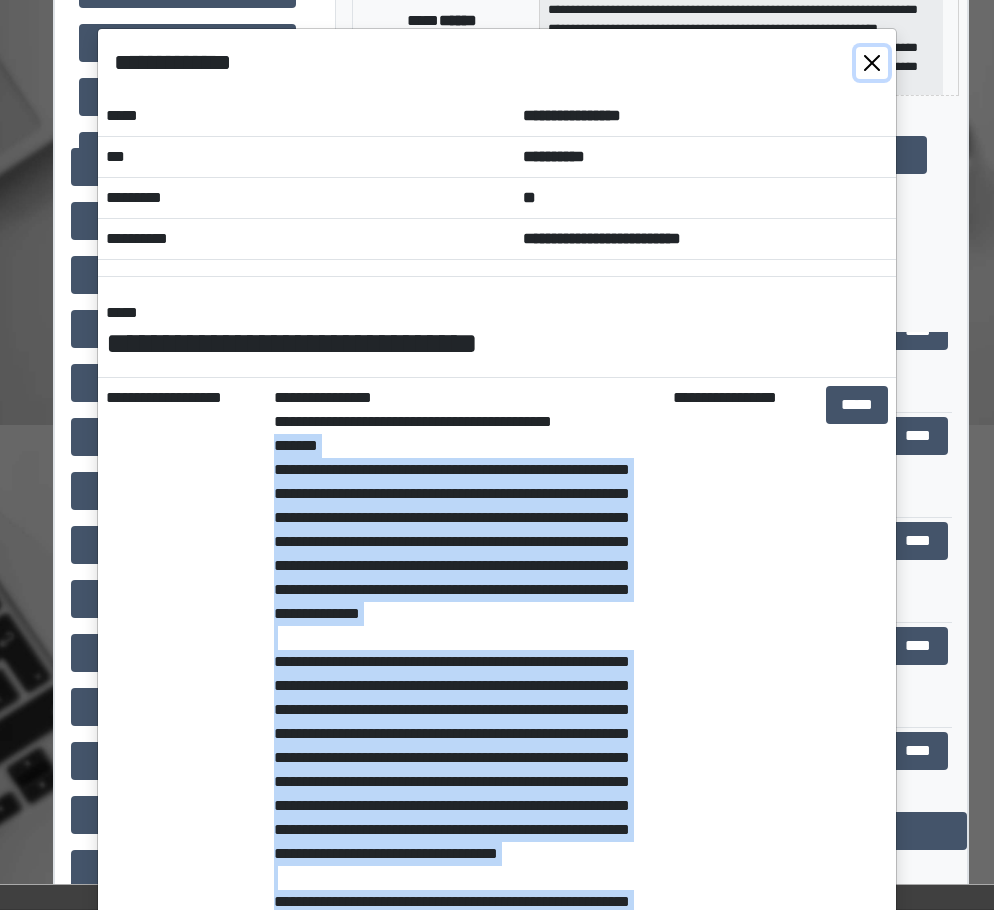 click at bounding box center [872, 63] 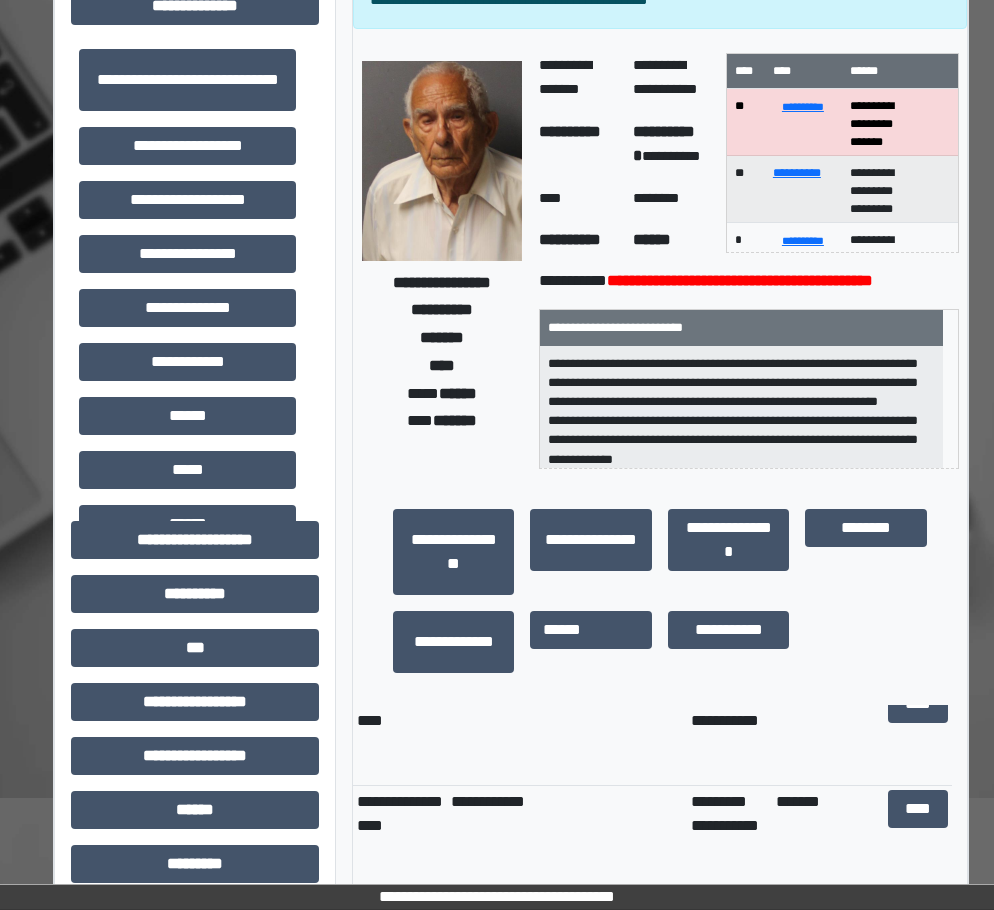 scroll, scrollTop: 0, scrollLeft: 0, axis: both 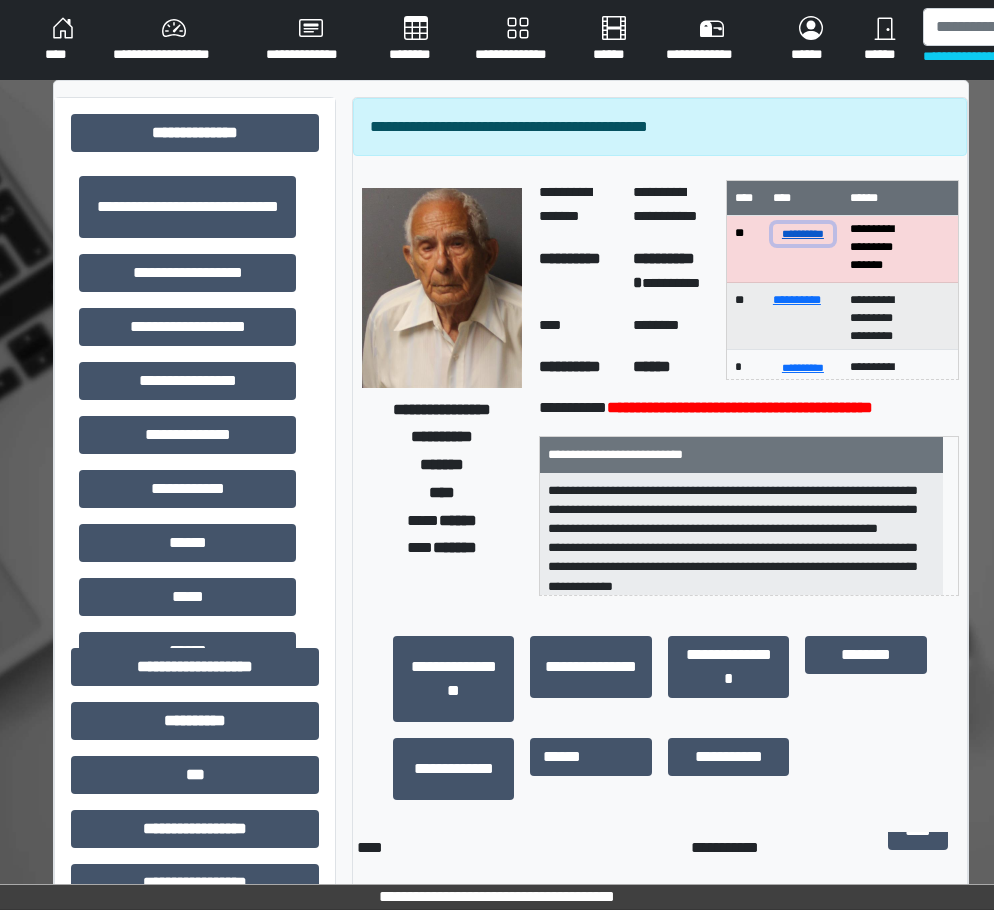click on "**********" at bounding box center [803, 233] 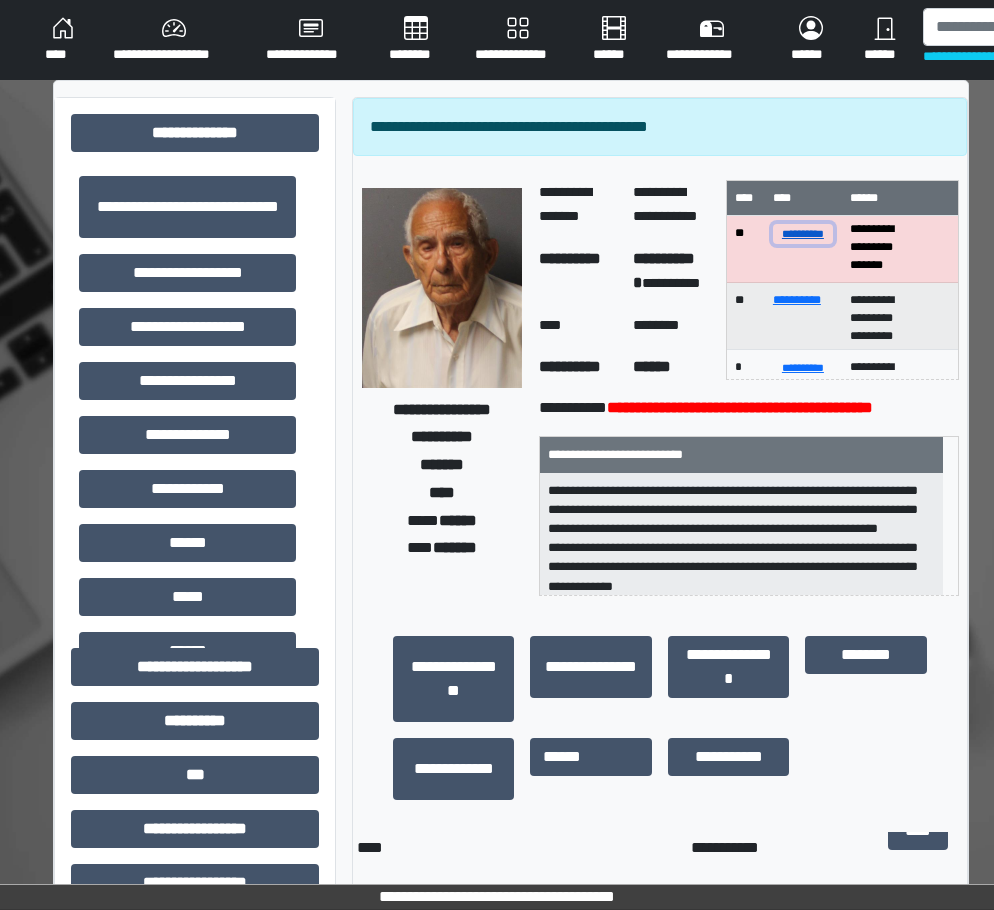 click on "**********" at bounding box center [803, 233] 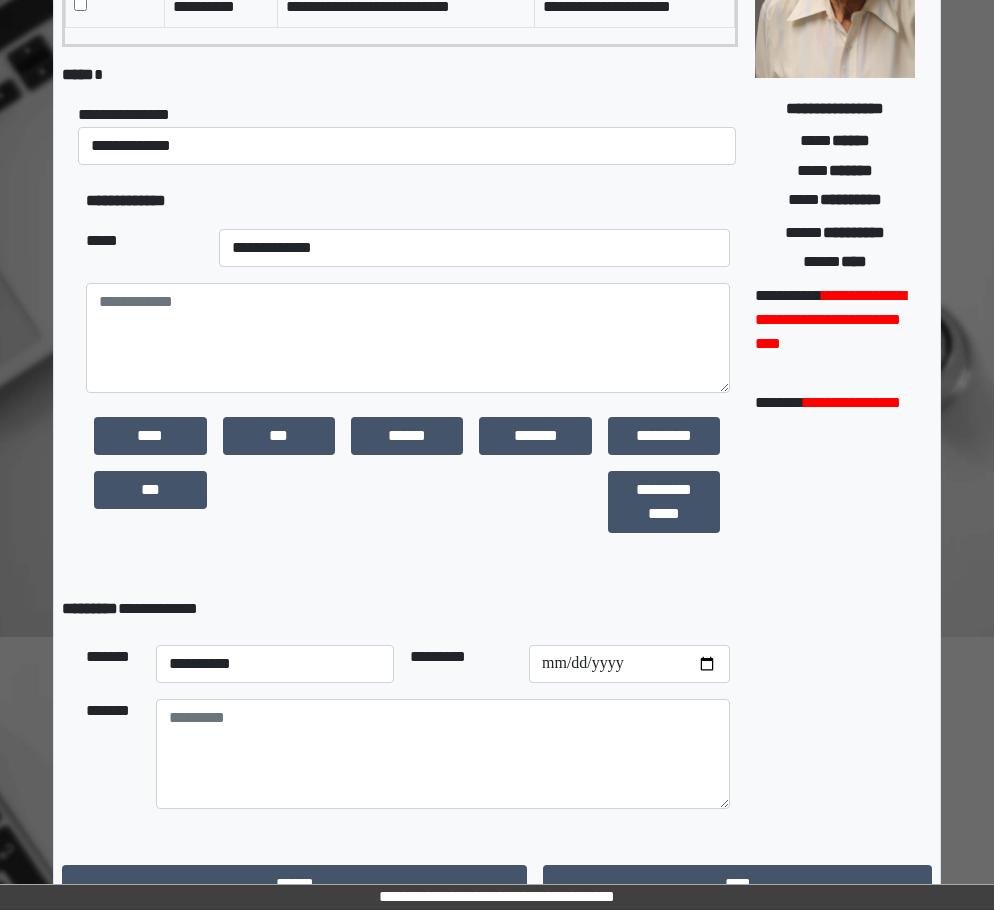 scroll, scrollTop: 300, scrollLeft: 0, axis: vertical 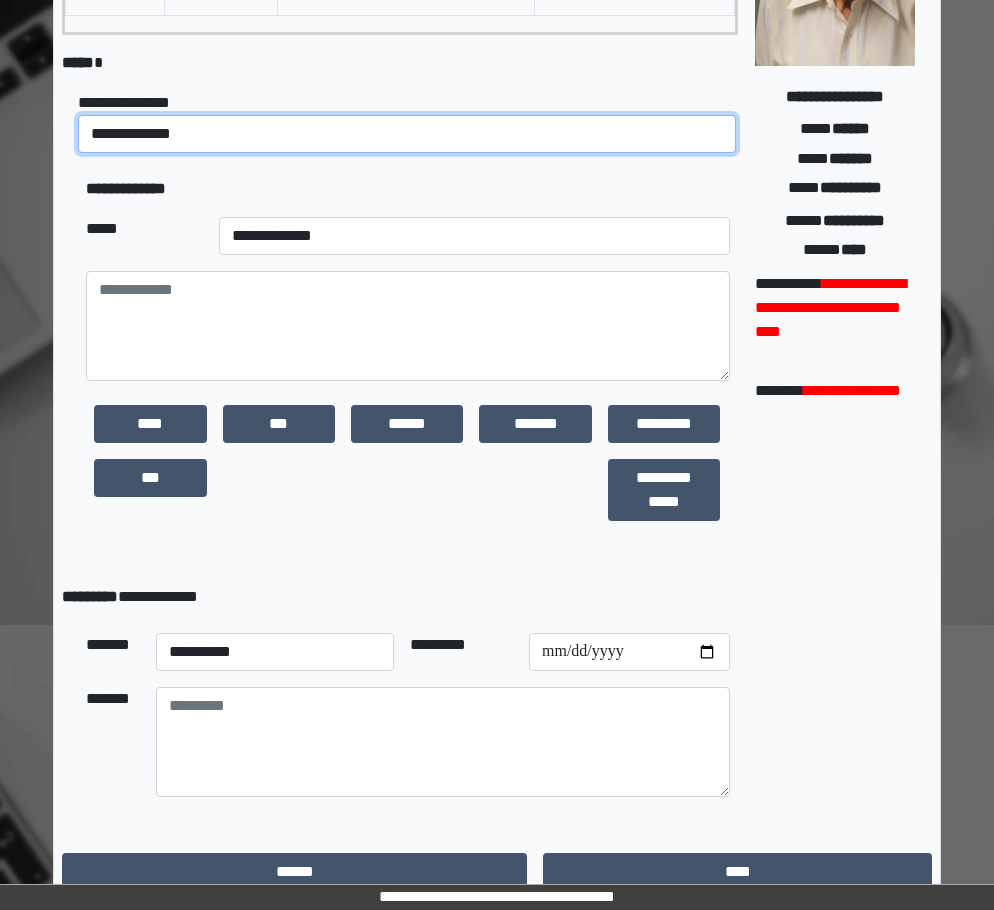 click on "**********" at bounding box center (407, 134) 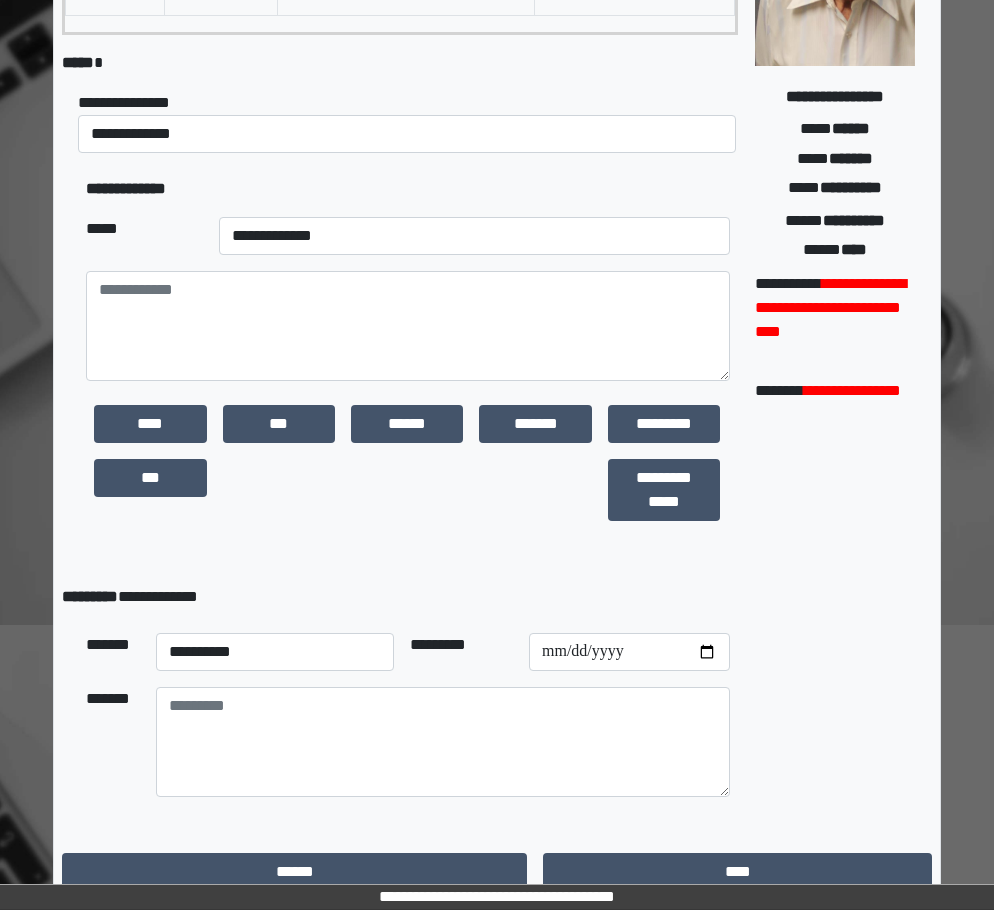 click on "**********" at bounding box center (474, 236) 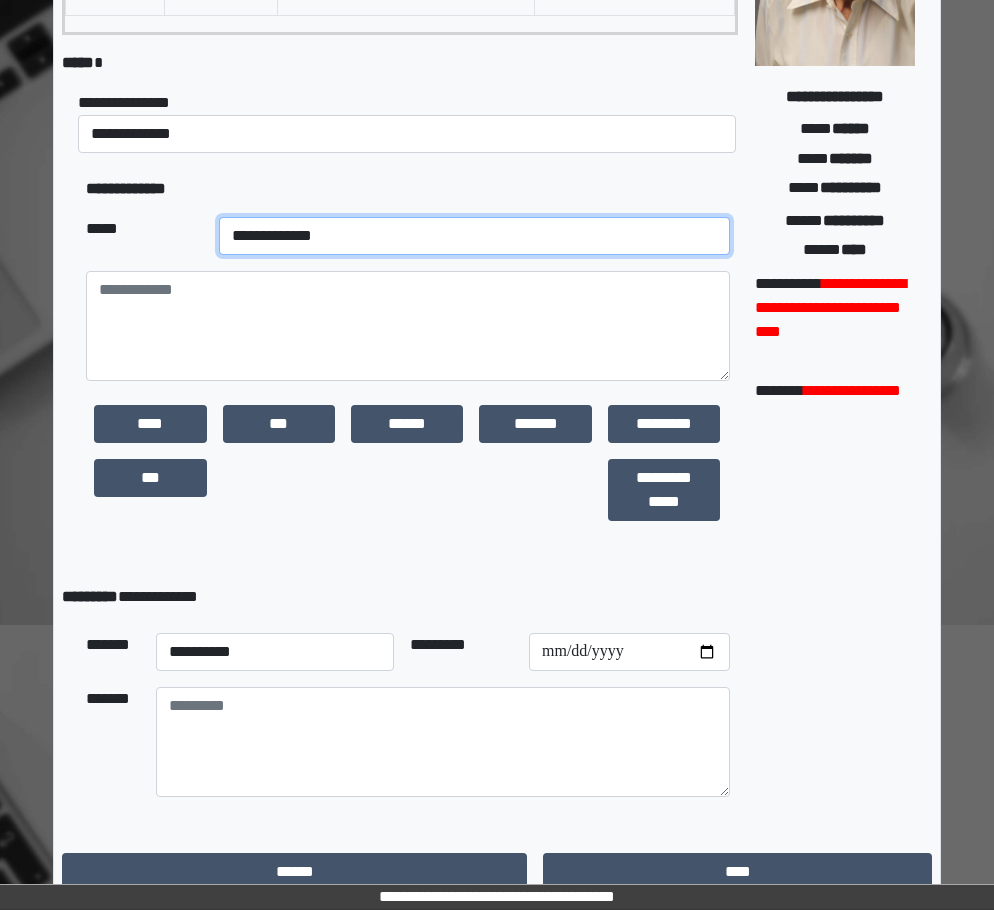 click on "**********" at bounding box center (474, 236) 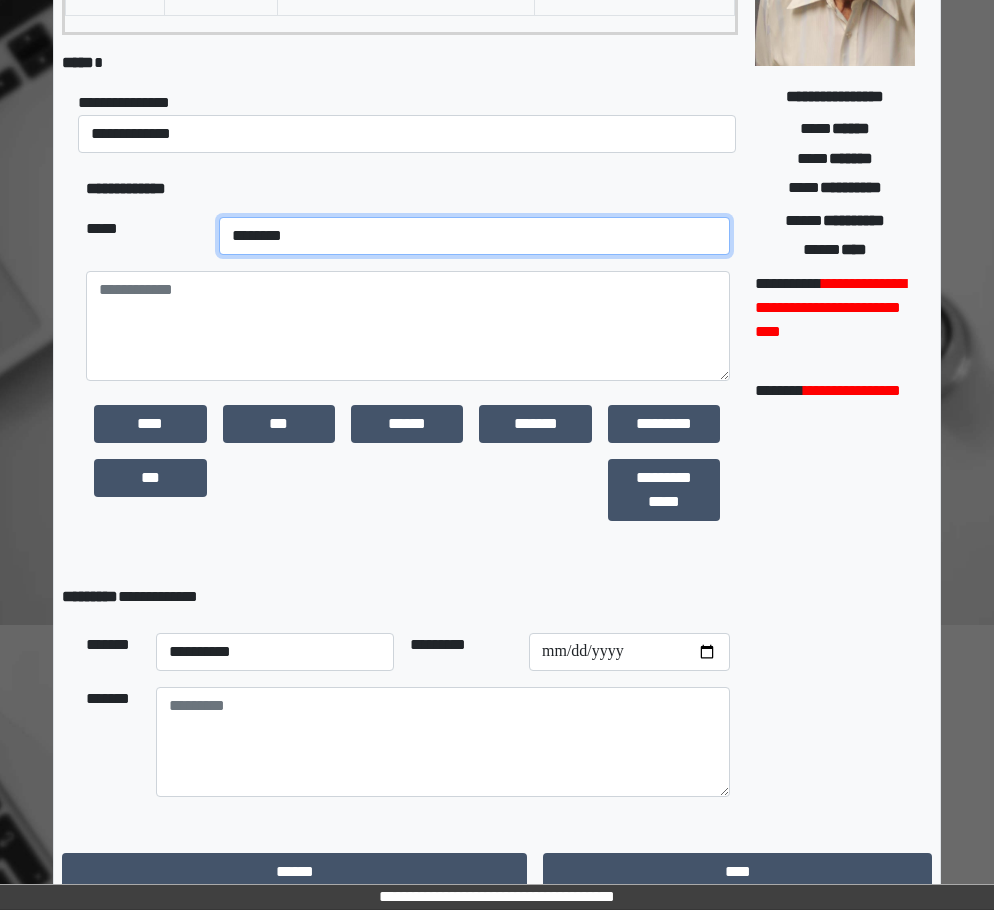 click on "**********" at bounding box center [474, 236] 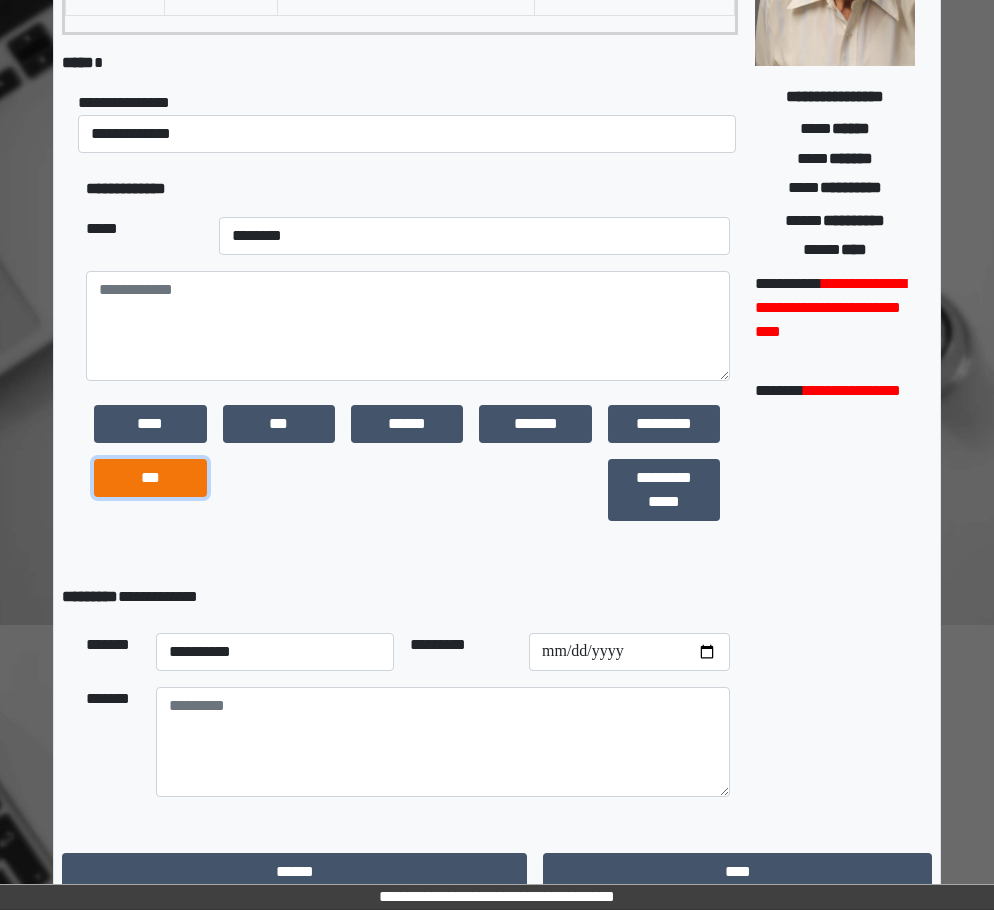 click on "***" at bounding box center (150, 478) 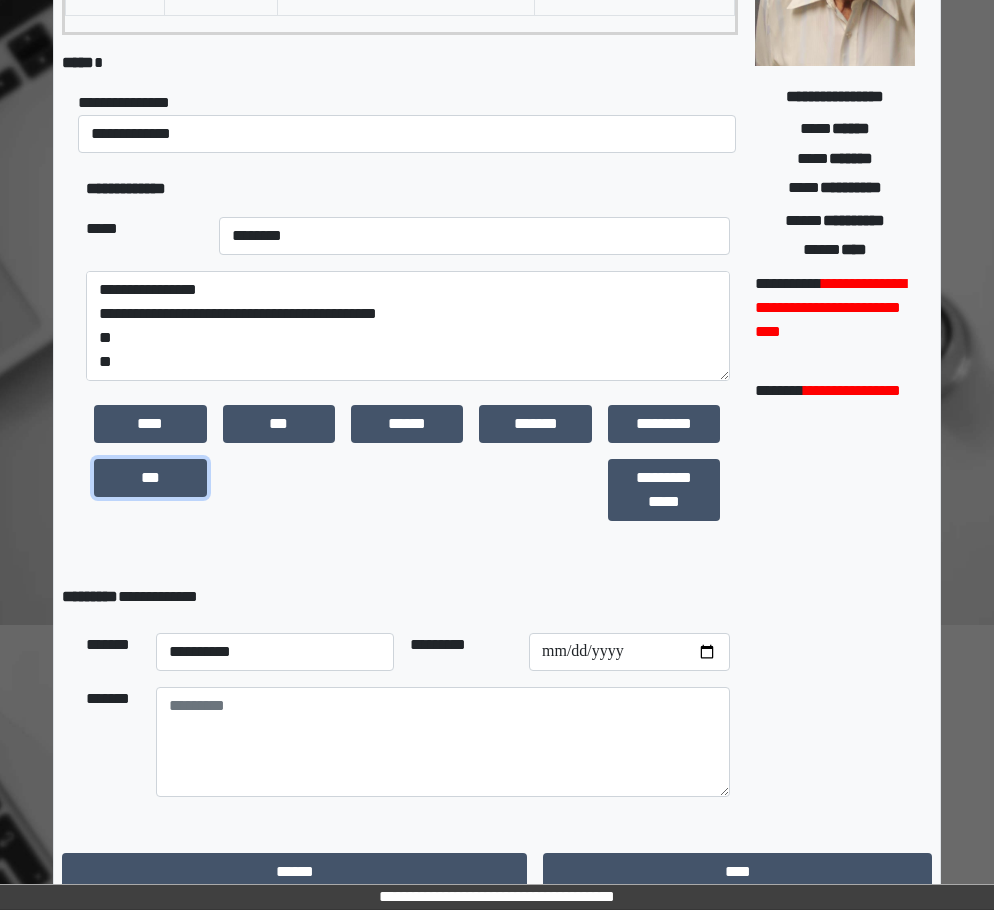 scroll, scrollTop: 322, scrollLeft: 0, axis: vertical 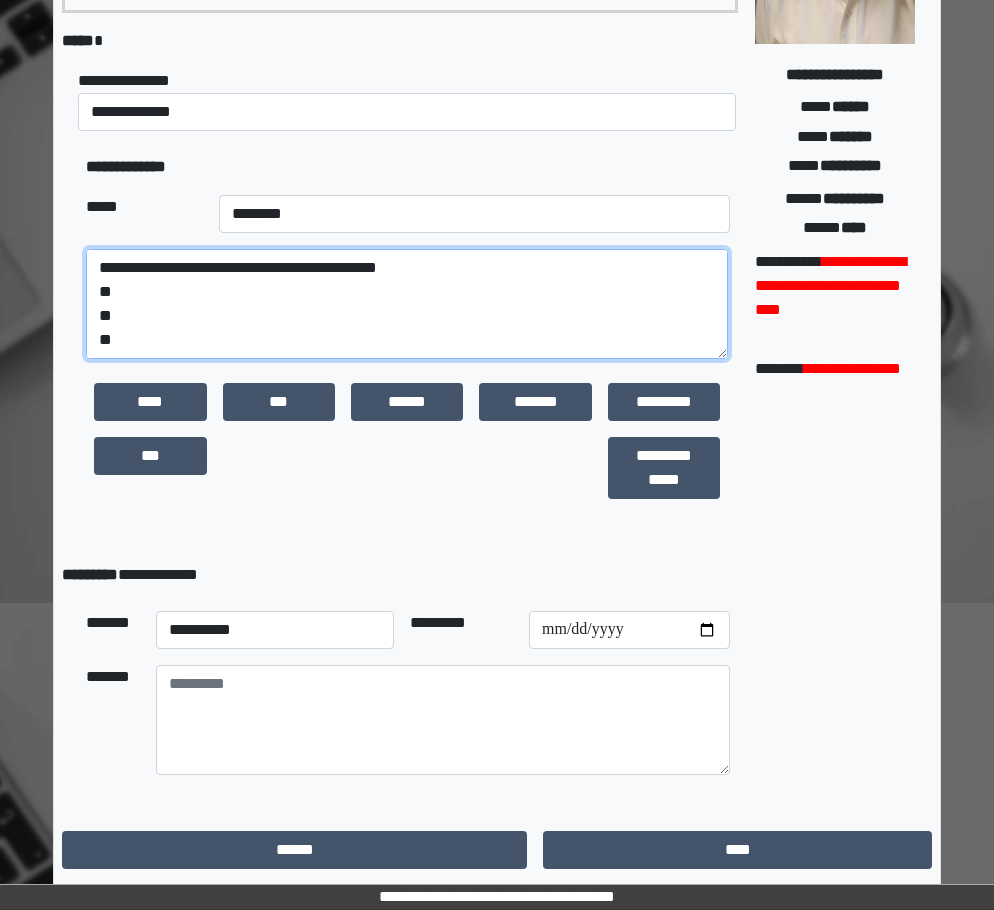 drag, startPoint x: 132, startPoint y: 340, endPoint x: 98, endPoint y: 303, distance: 50.24938 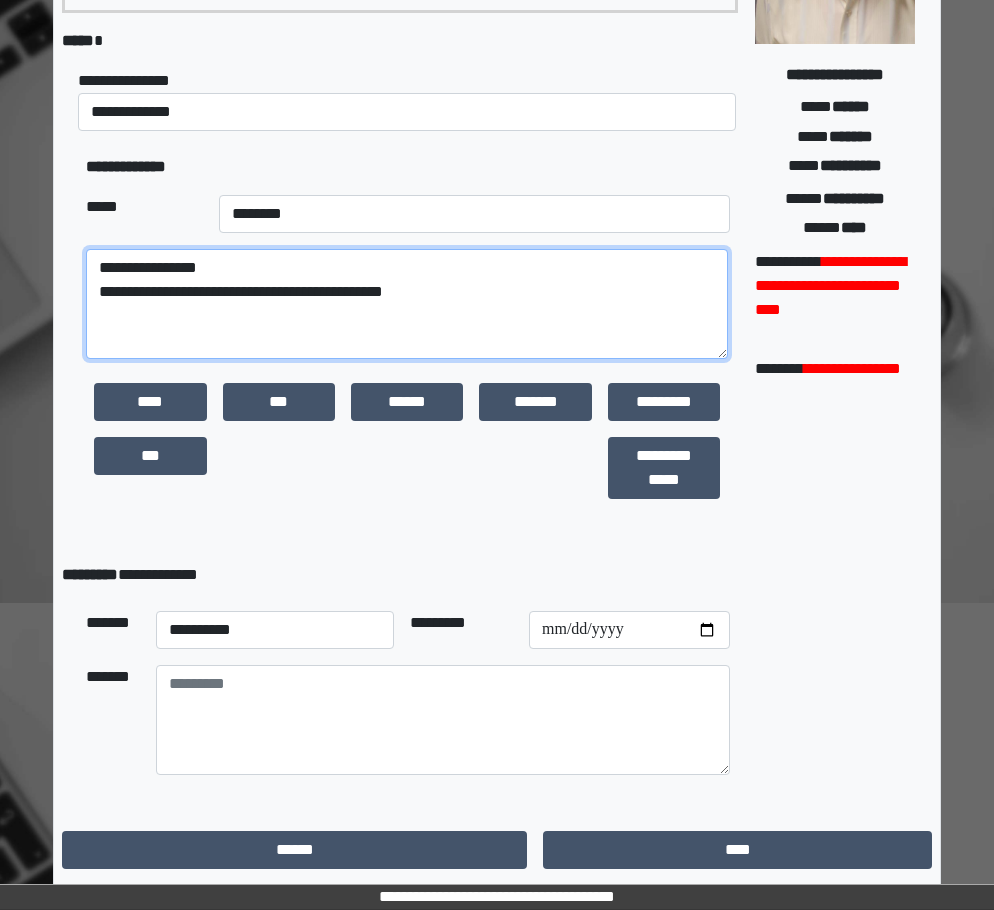 scroll, scrollTop: 0, scrollLeft: 0, axis: both 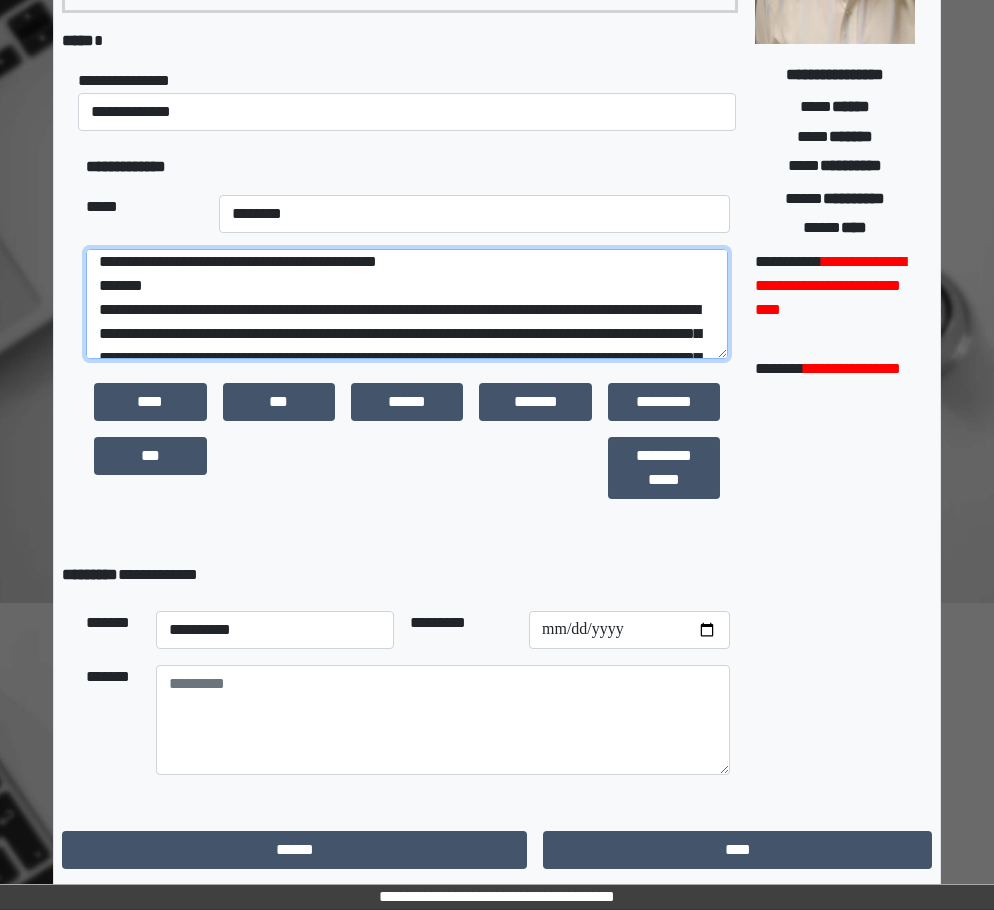 type on "**********" 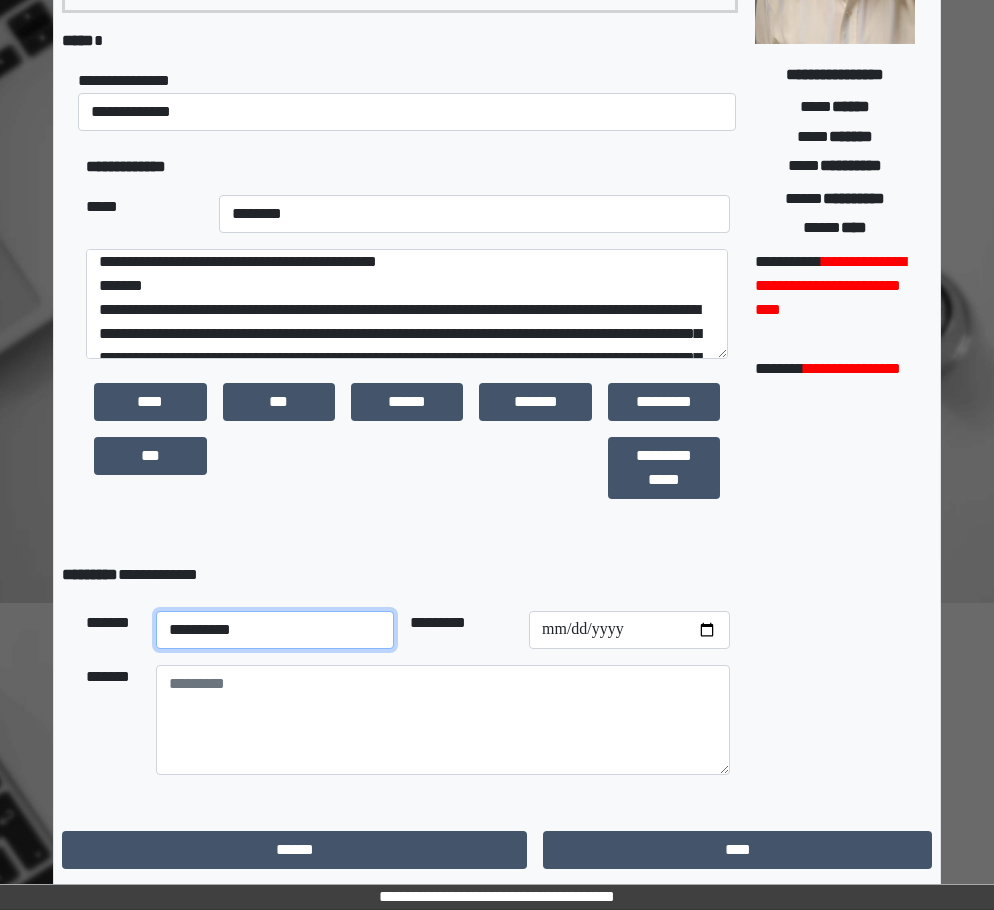 click on "**********" at bounding box center [275, 630] 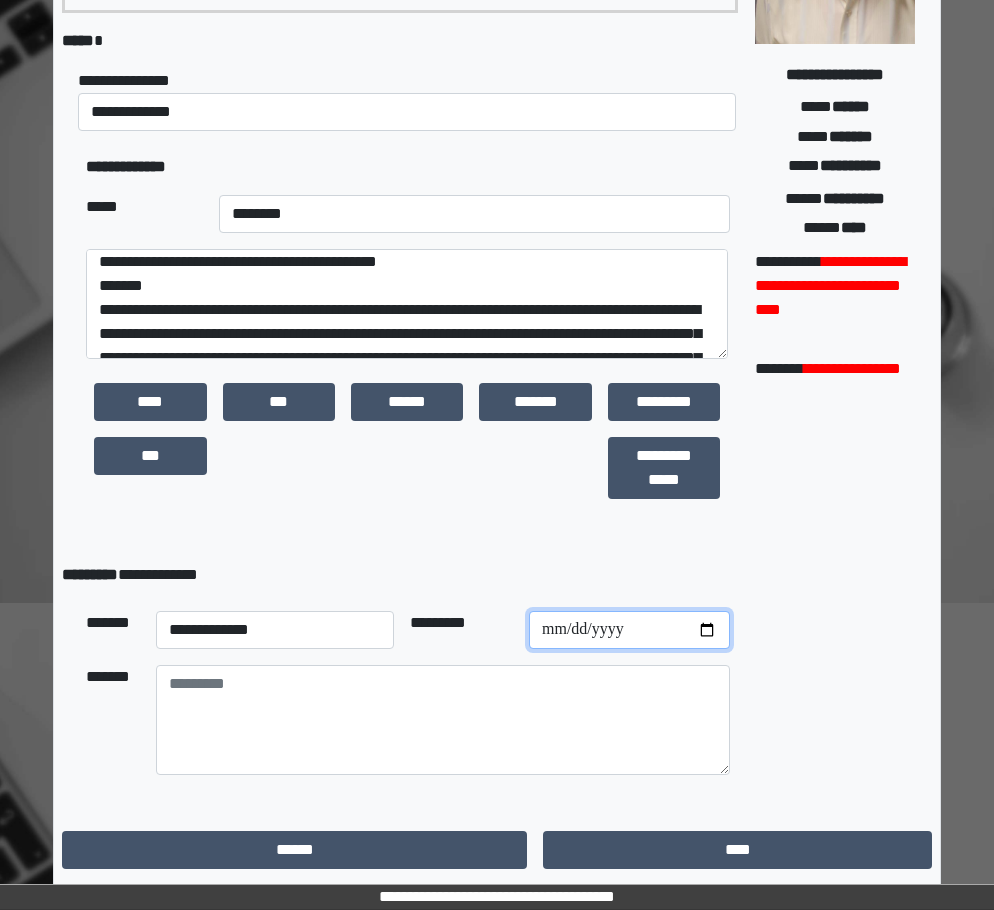 click at bounding box center (629, 630) 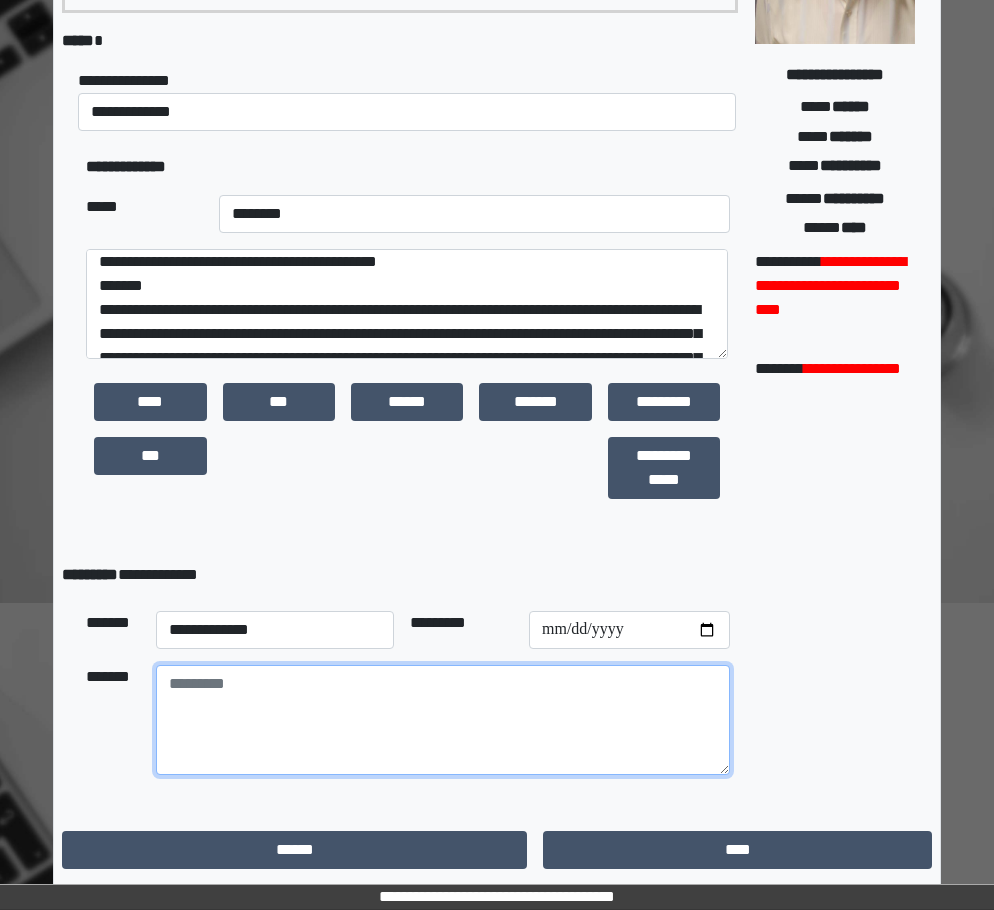 click at bounding box center (443, 720) 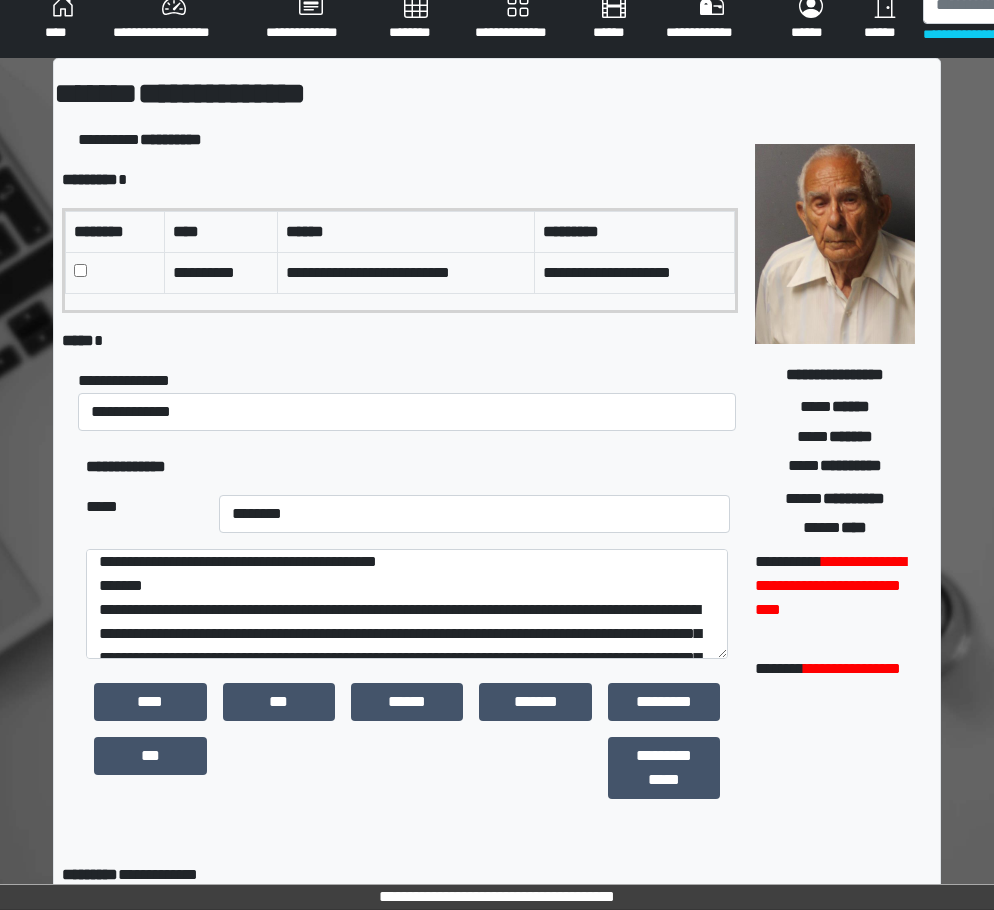 scroll, scrollTop: 322, scrollLeft: 0, axis: vertical 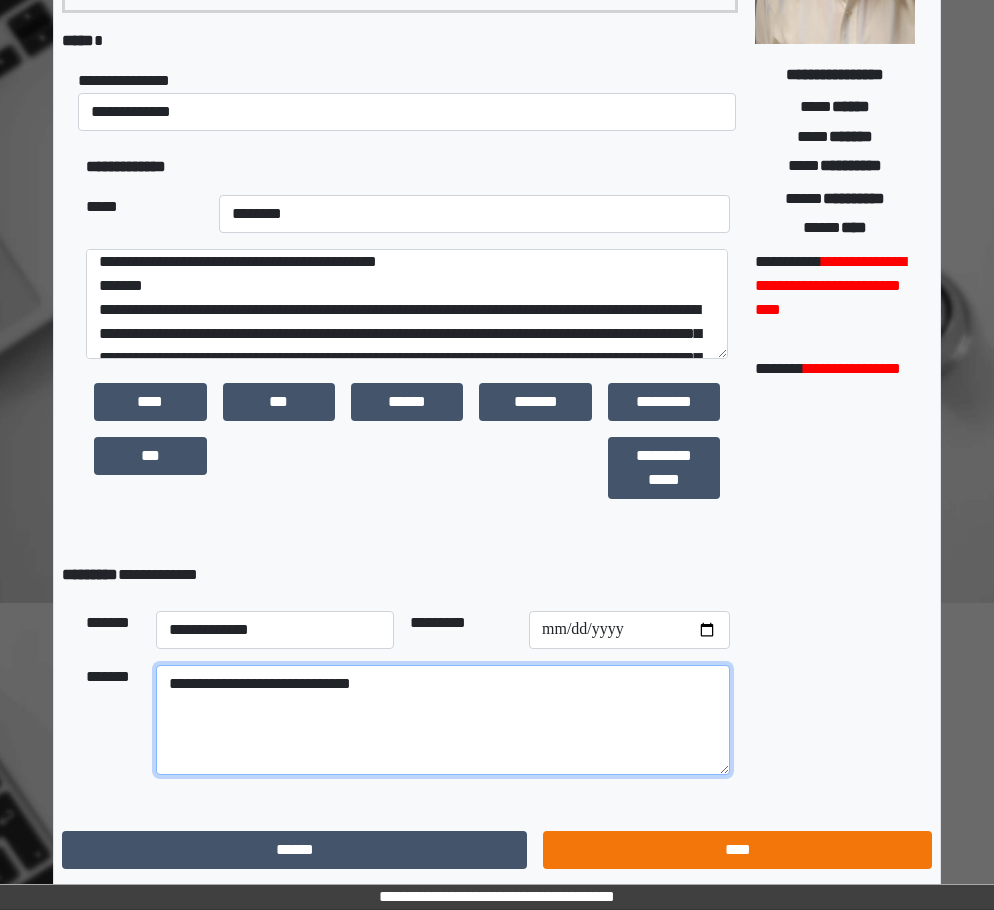 type on "**********" 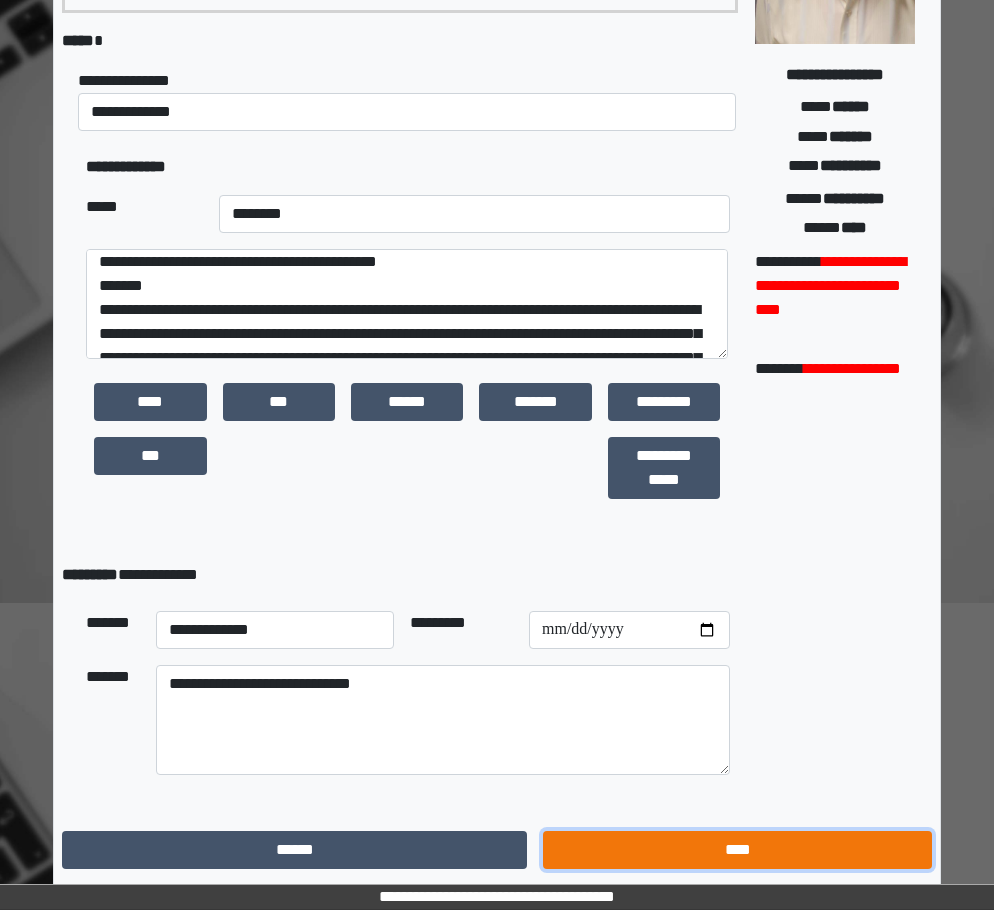 click on "****" at bounding box center (737, 850) 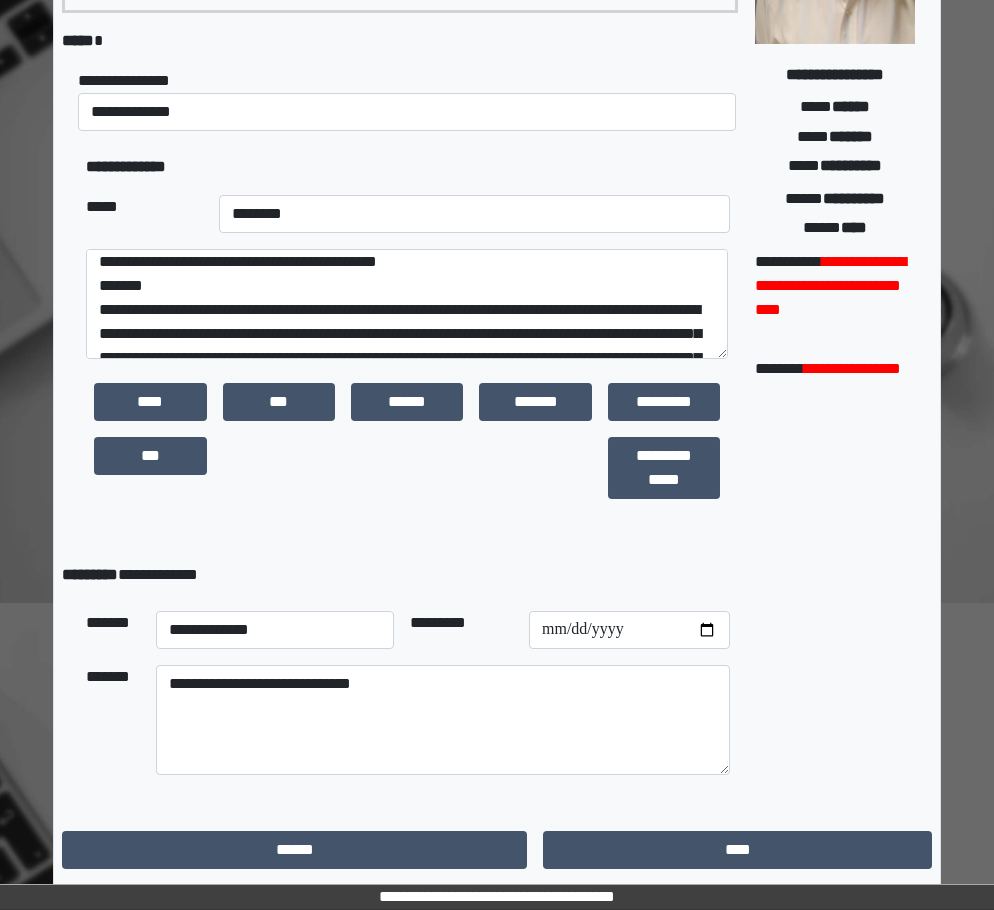 scroll, scrollTop: 15, scrollLeft: 0, axis: vertical 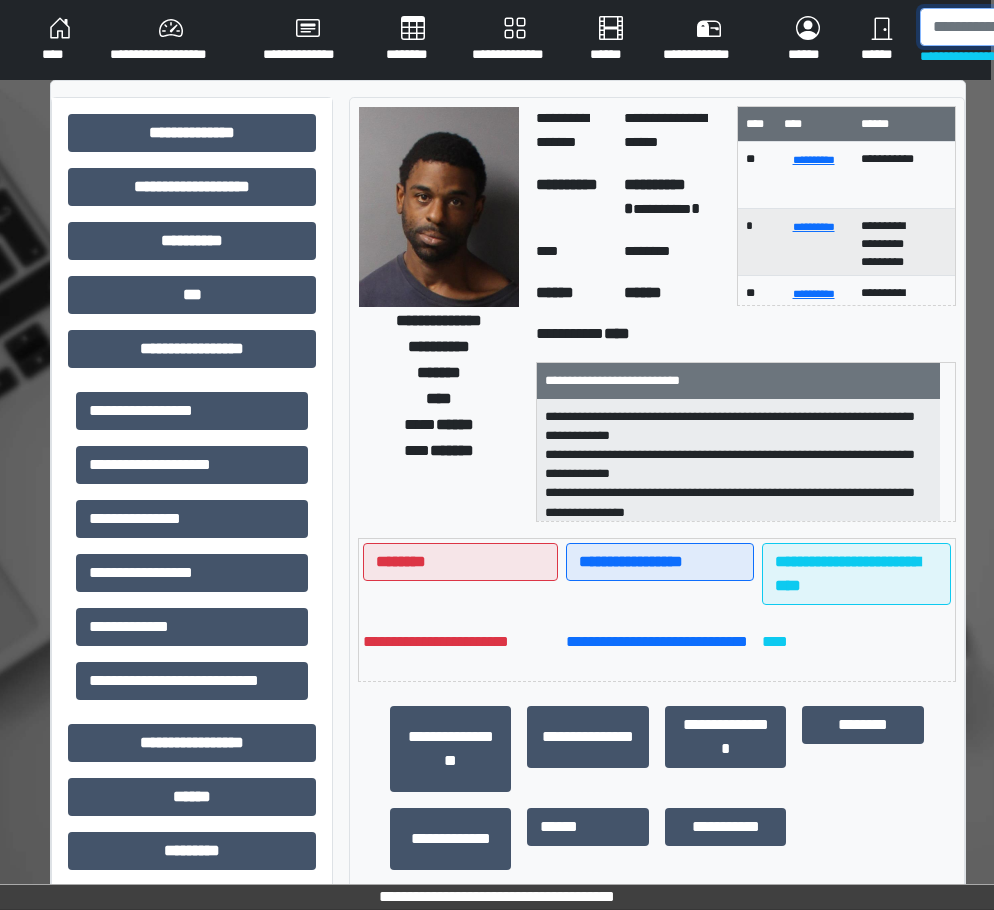 click at bounding box center (1023, 27) 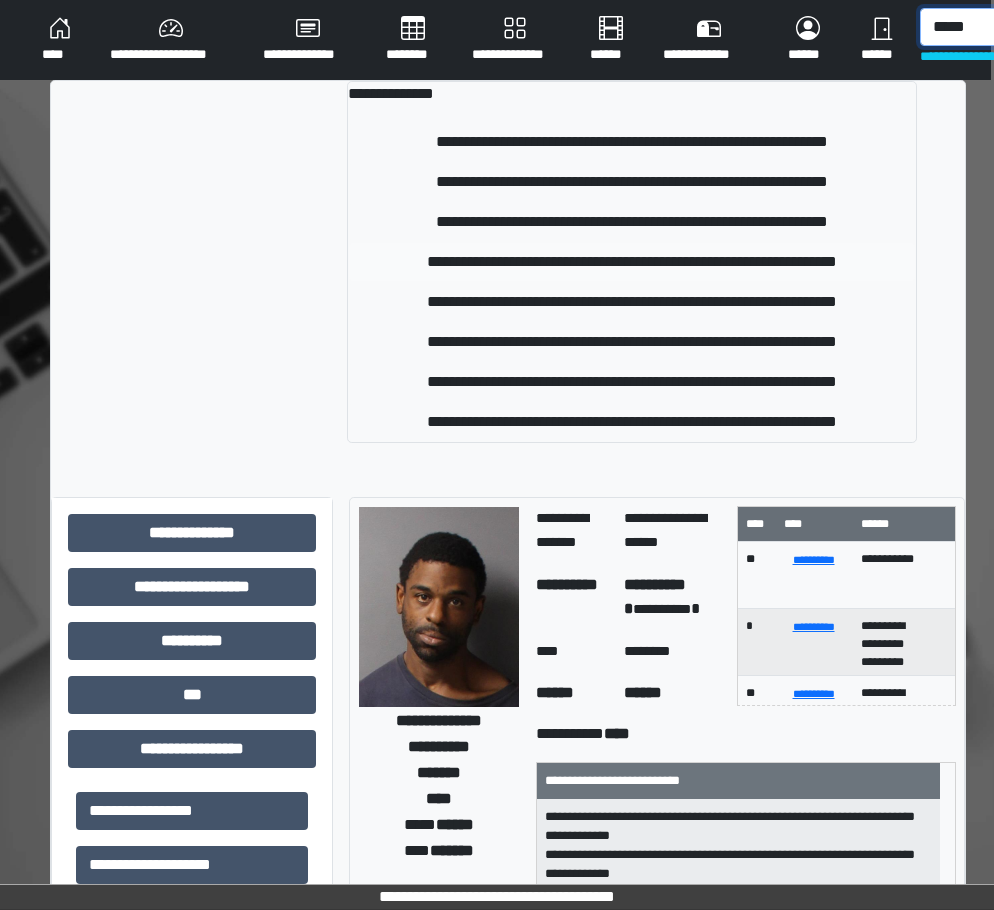 type on "*****" 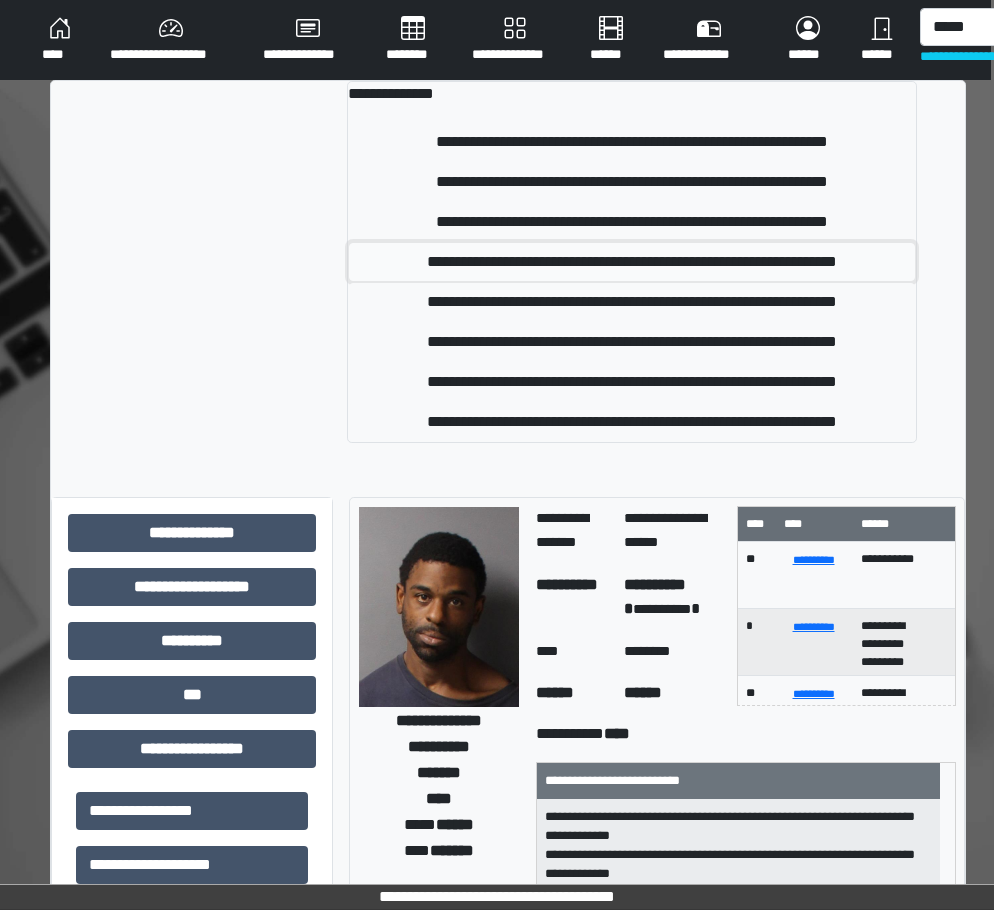 click on "**********" at bounding box center (632, 262) 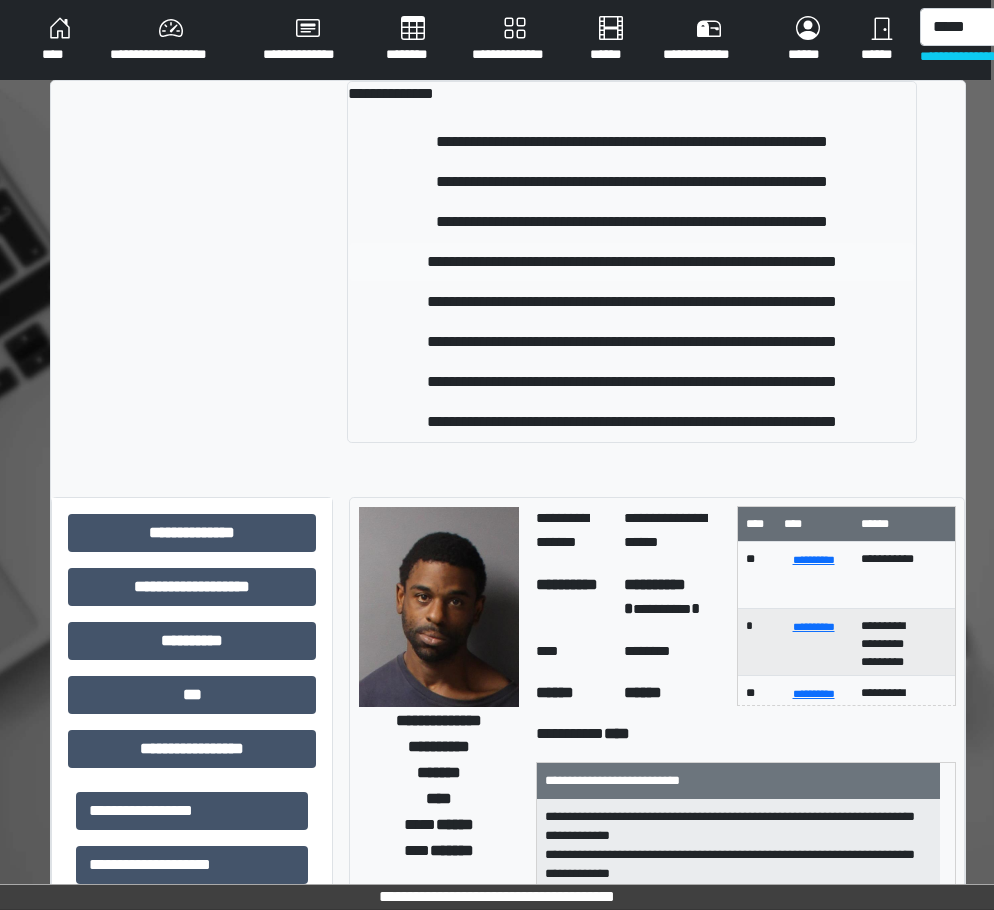 type 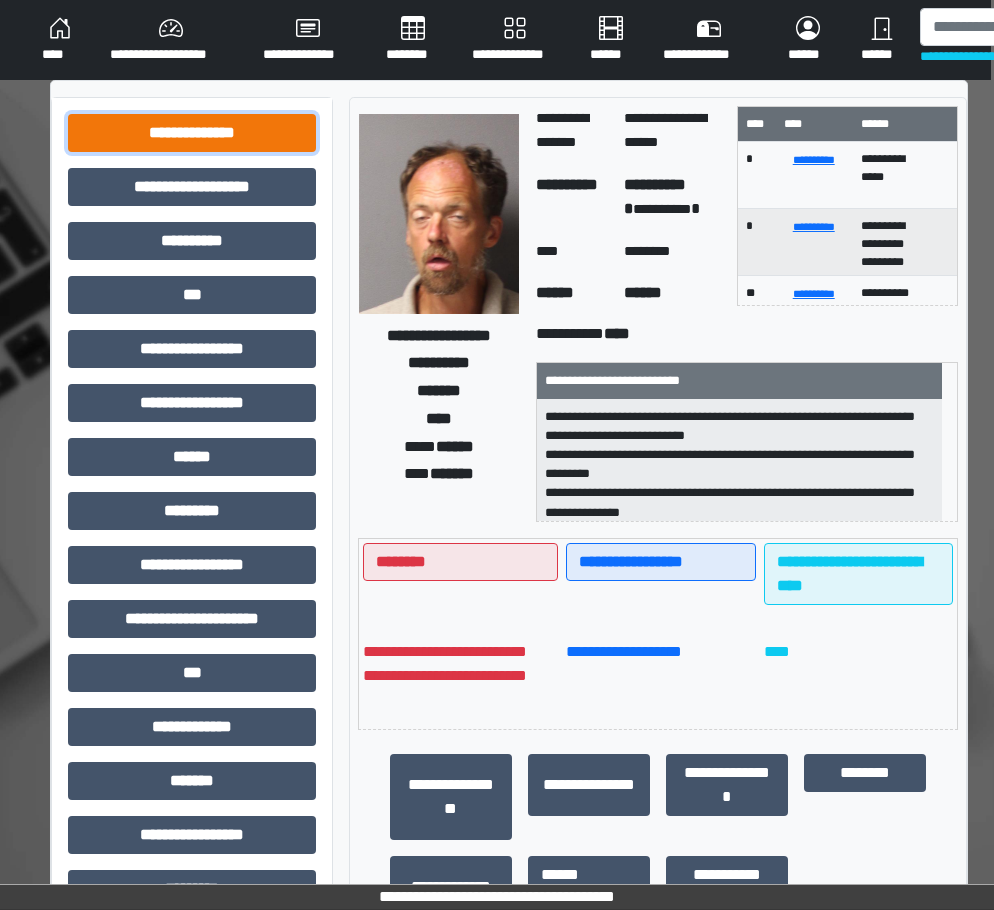 click on "**********" at bounding box center (192, 133) 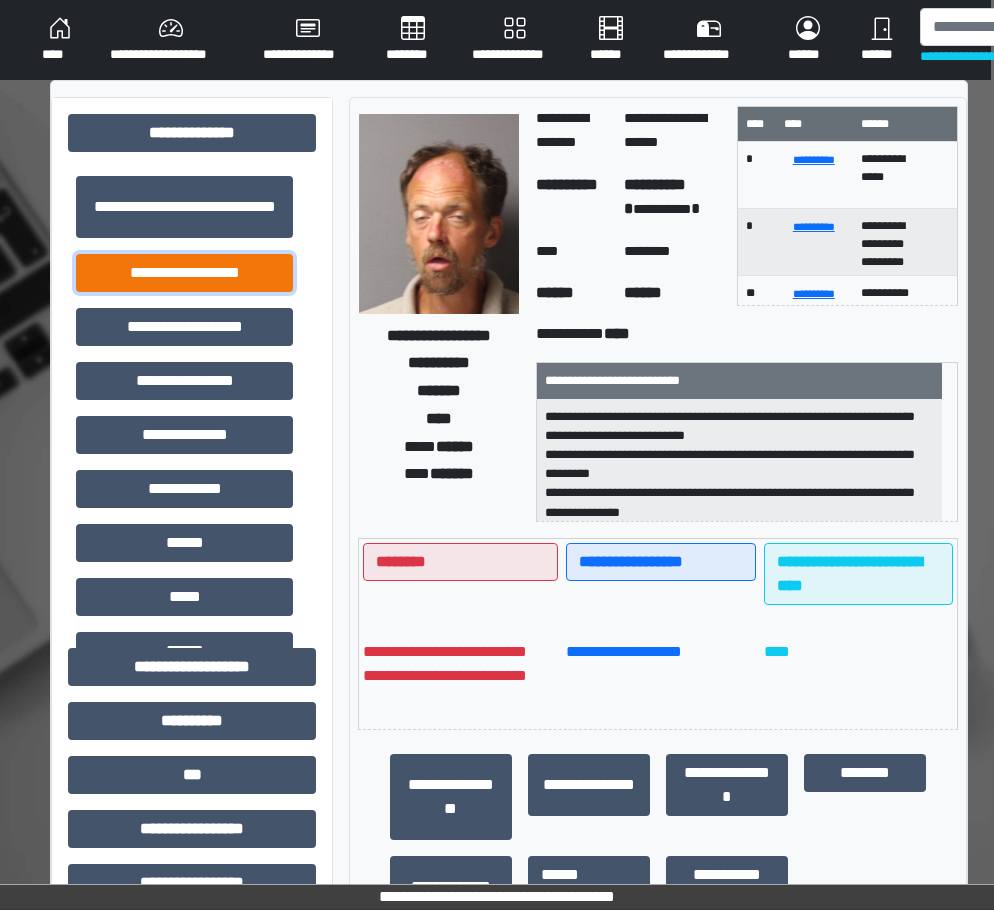 click on "**********" at bounding box center [184, 273] 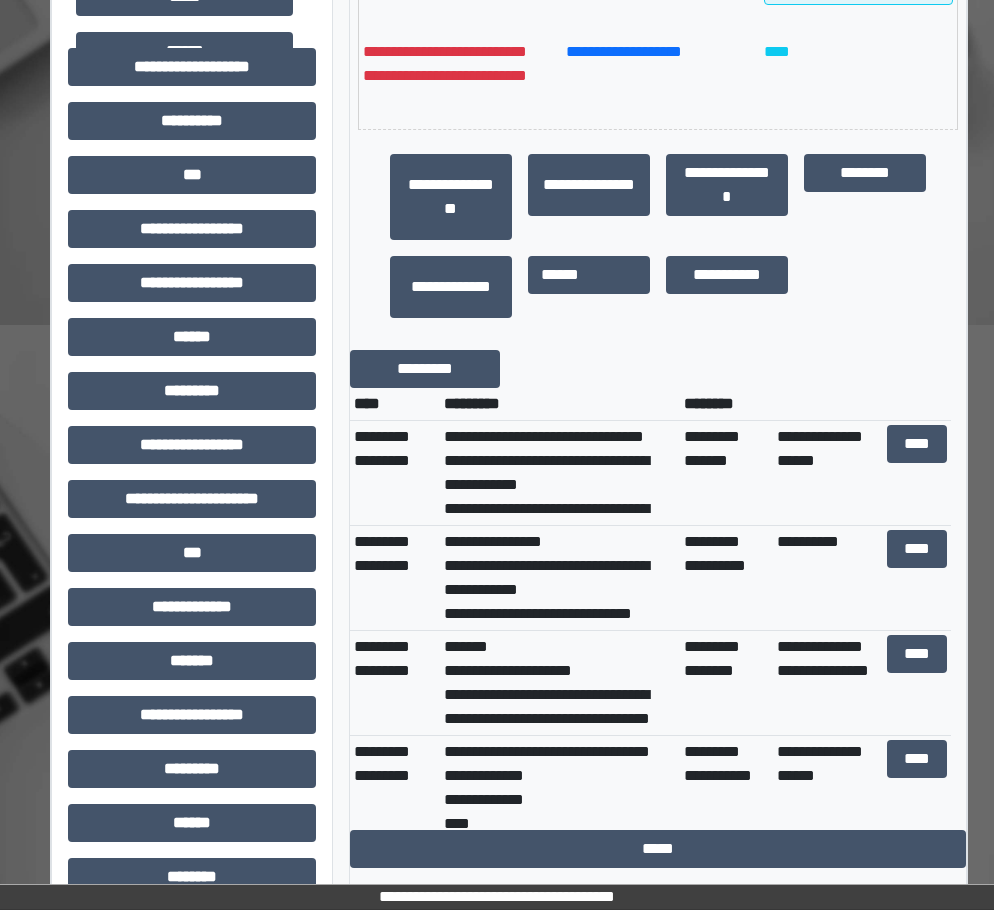 scroll, scrollTop: 700, scrollLeft: 3, axis: both 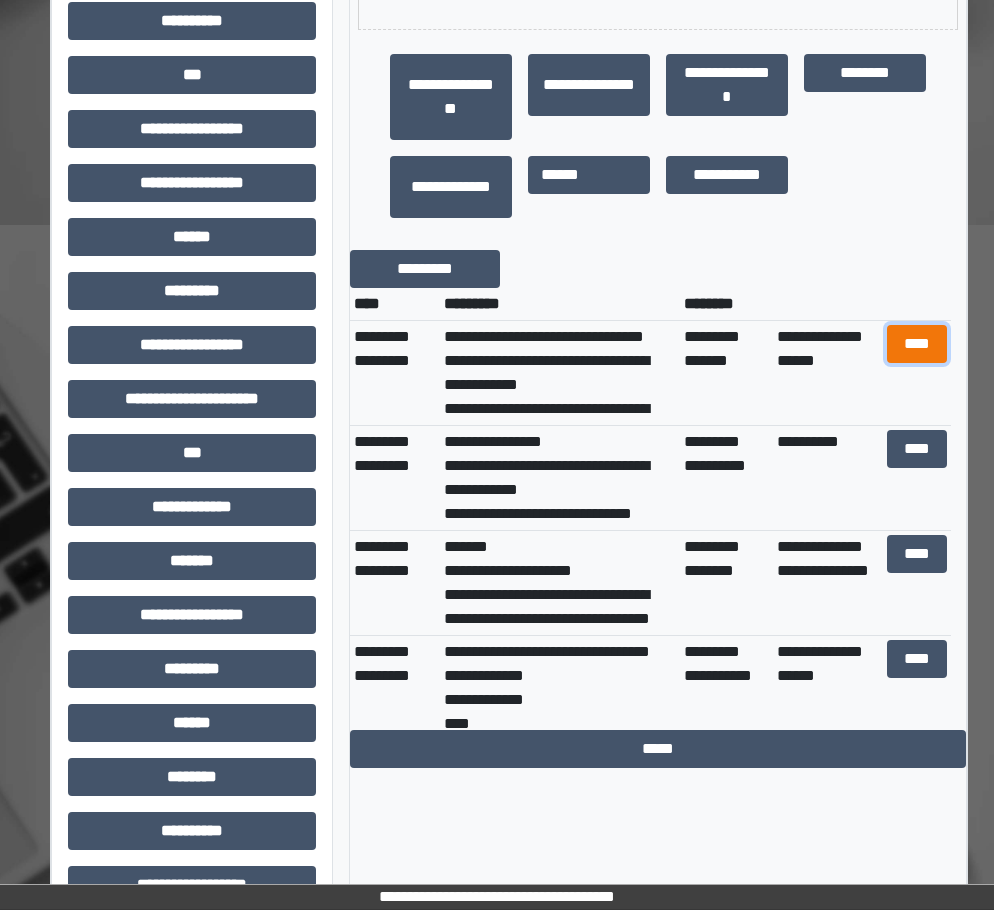 click on "****" at bounding box center [917, 344] 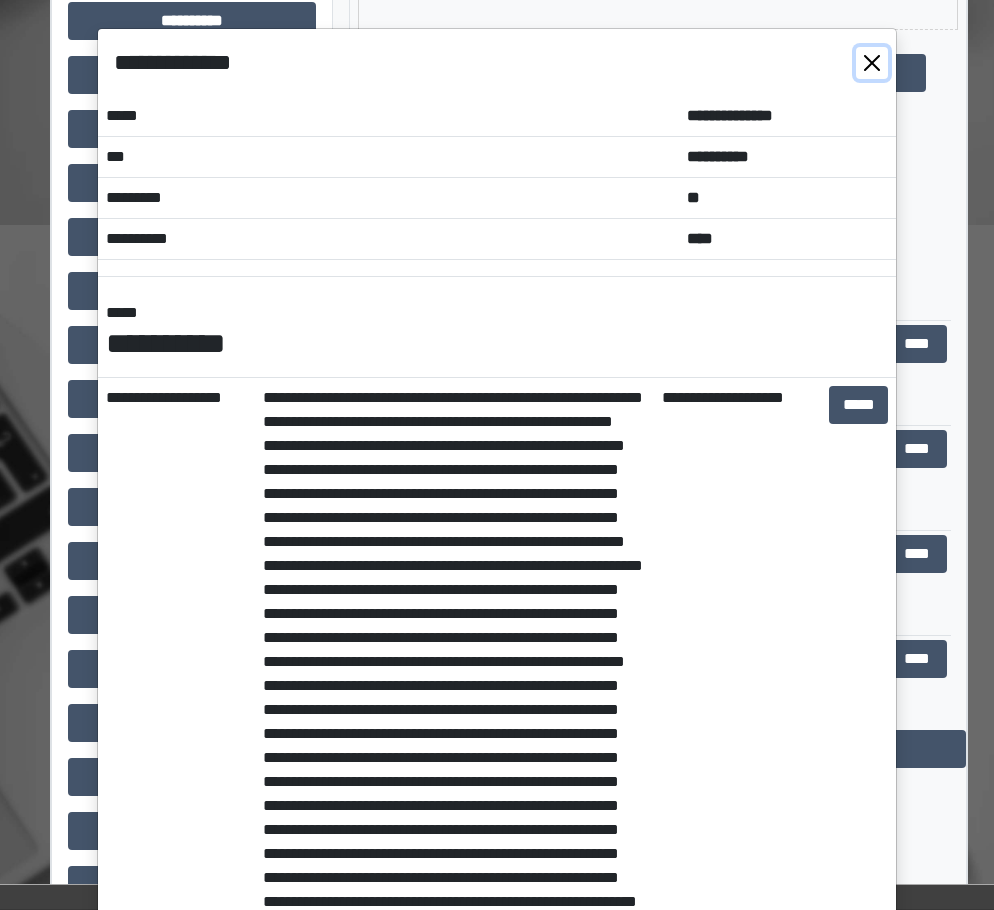 click at bounding box center [872, 63] 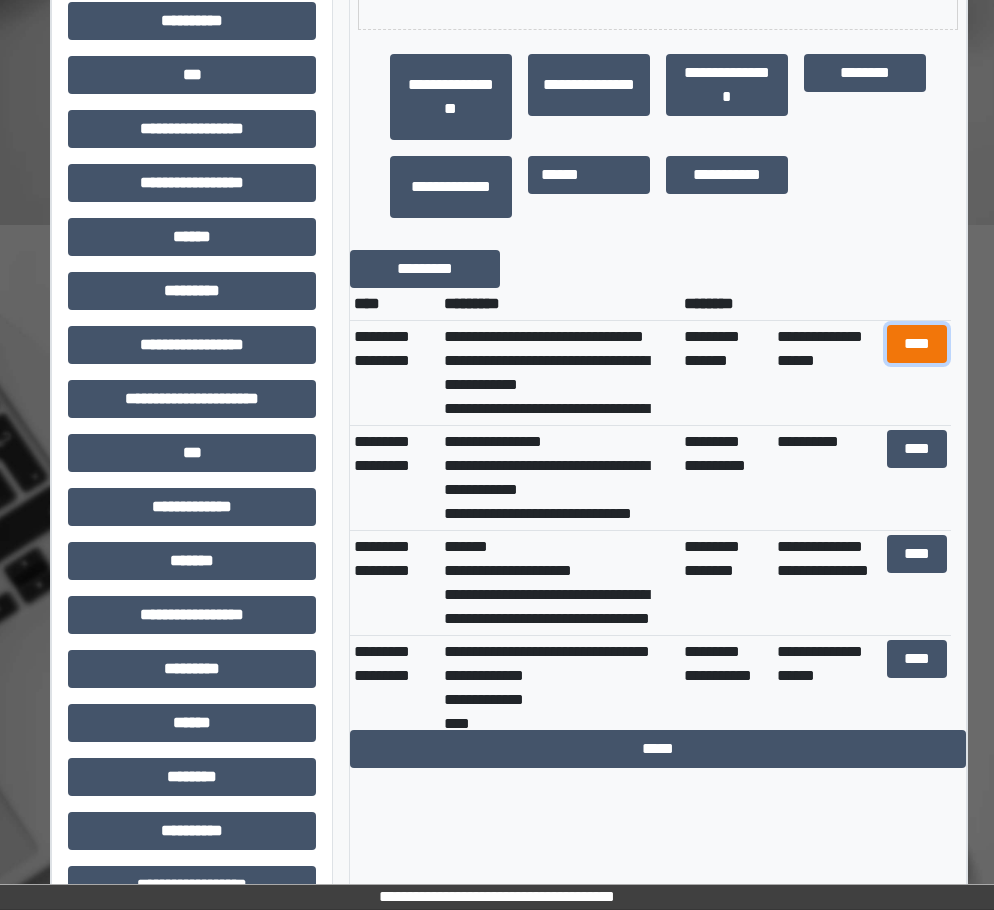 click on "****" at bounding box center [917, 344] 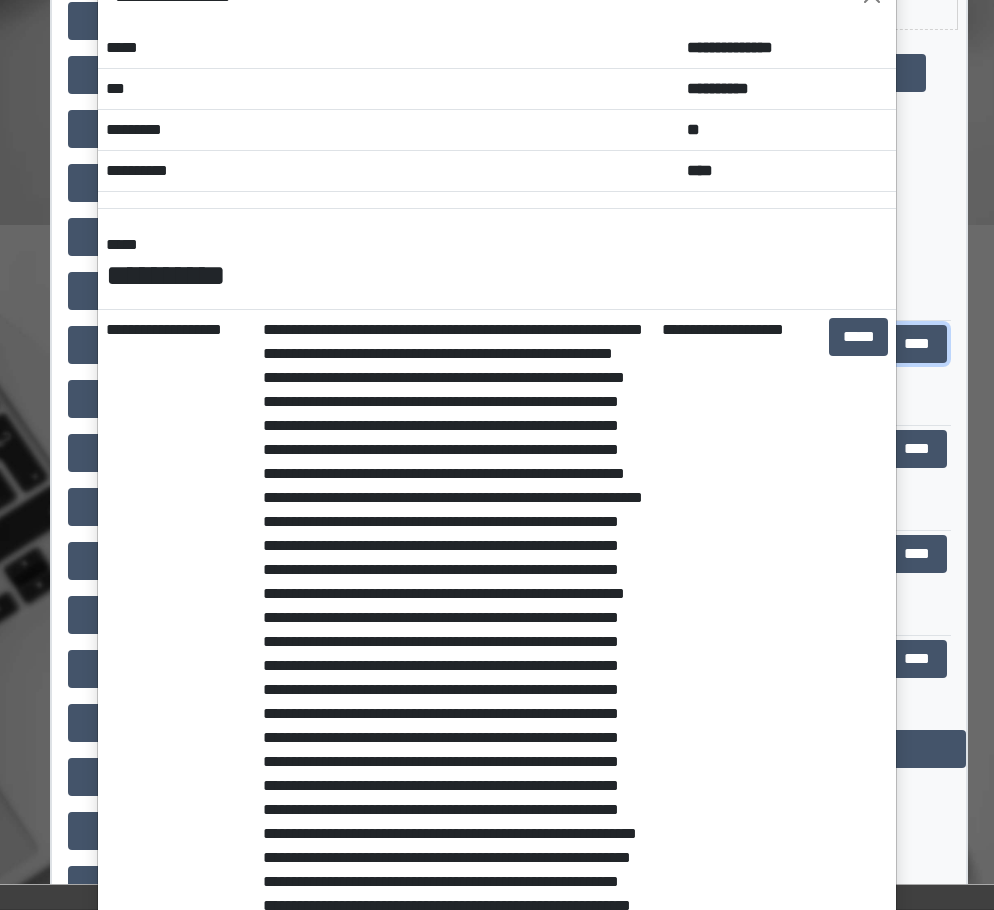 scroll, scrollTop: 0, scrollLeft: 0, axis: both 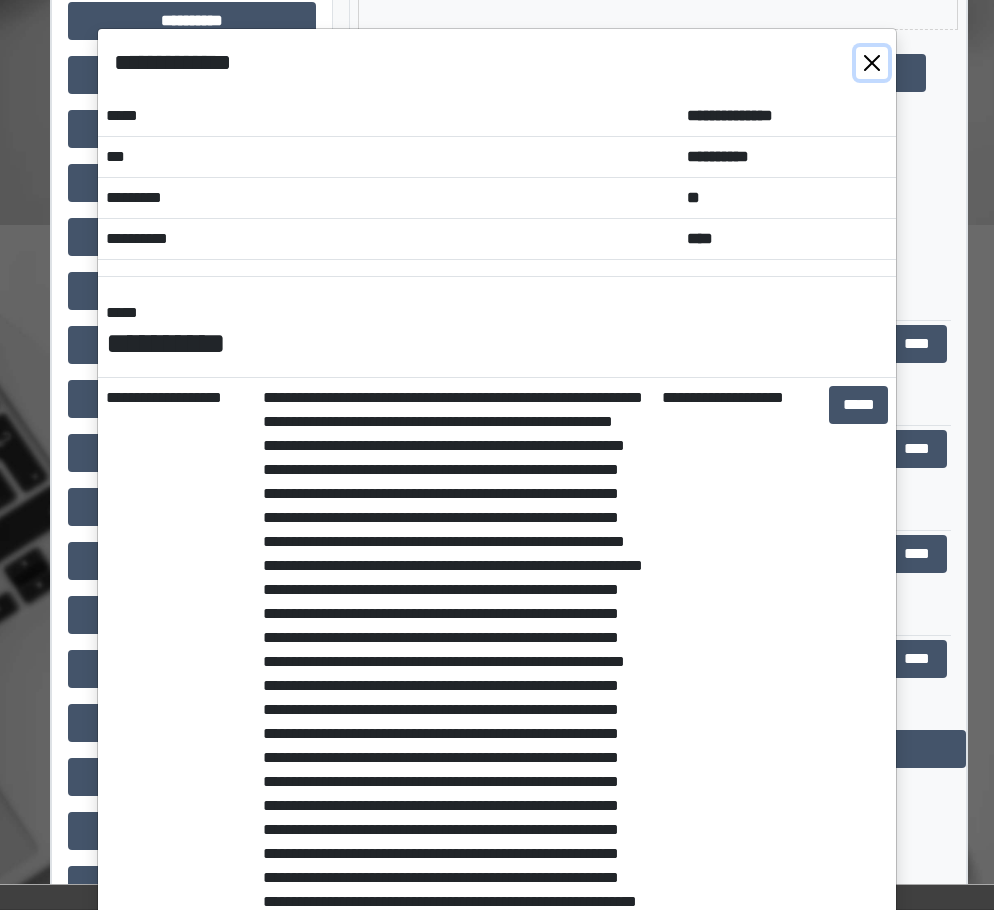 click at bounding box center (872, 63) 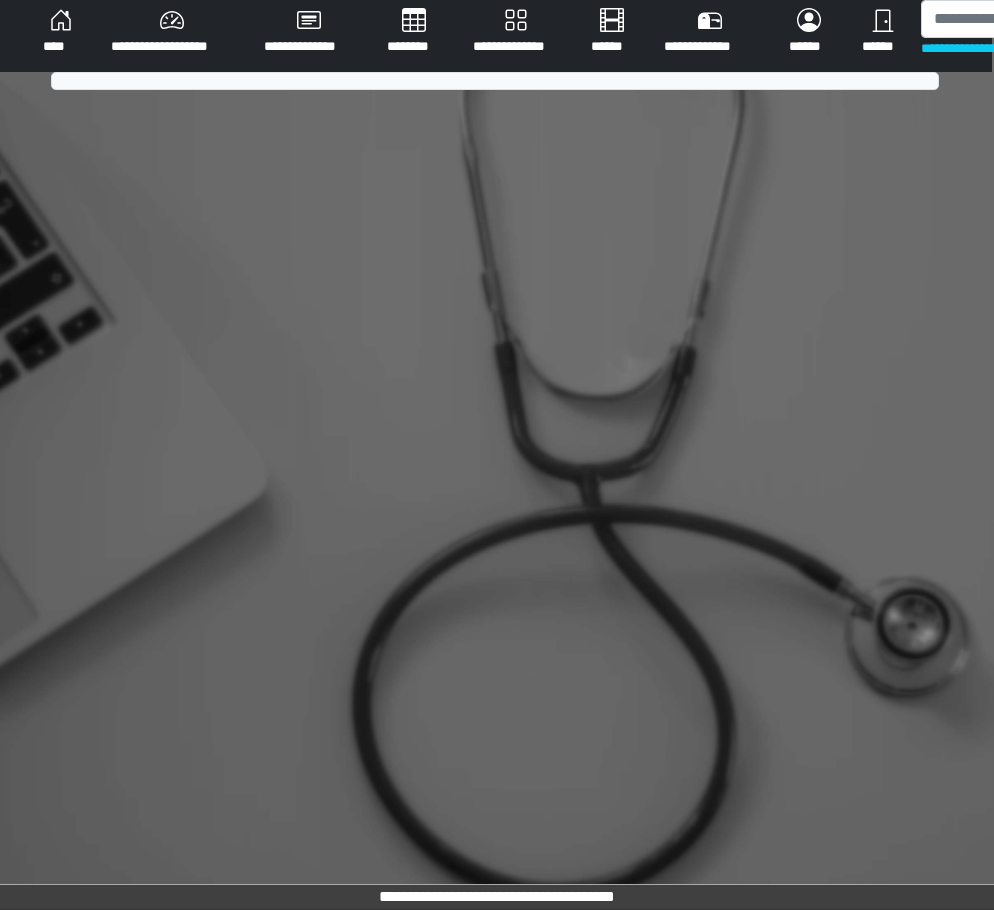 scroll, scrollTop: 15, scrollLeft: 3, axis: both 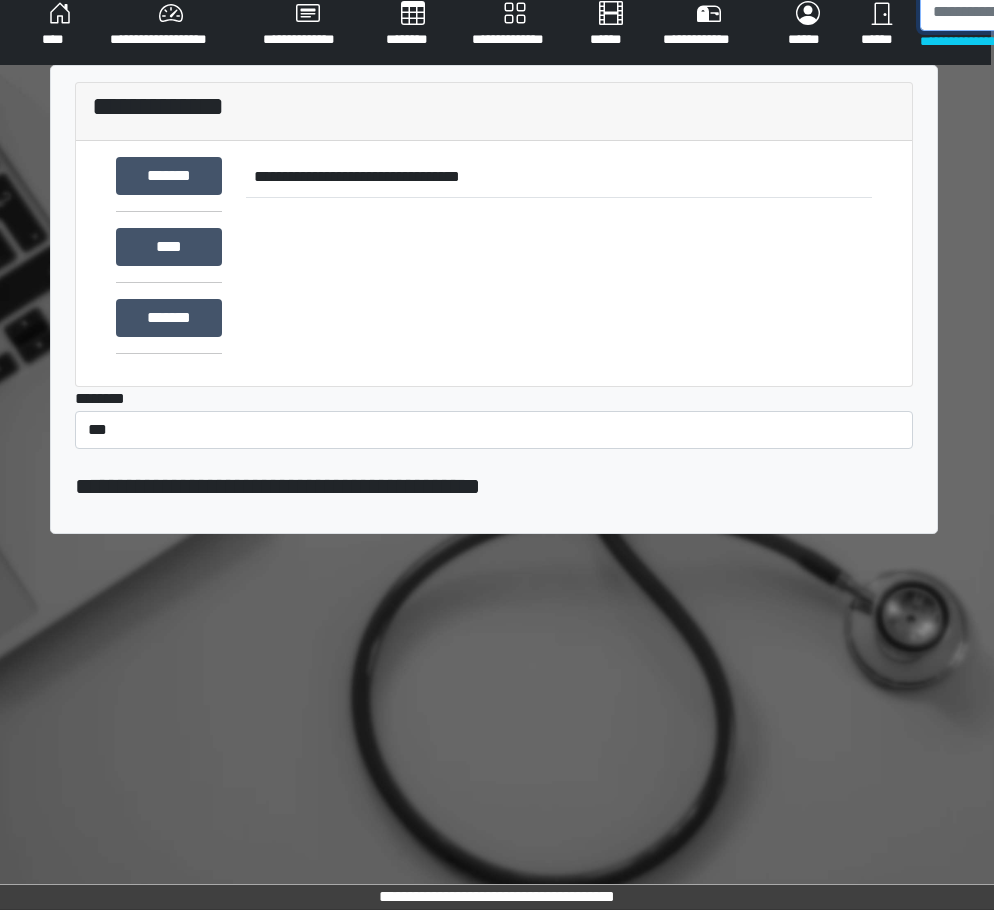 click at bounding box center (1023, 12) 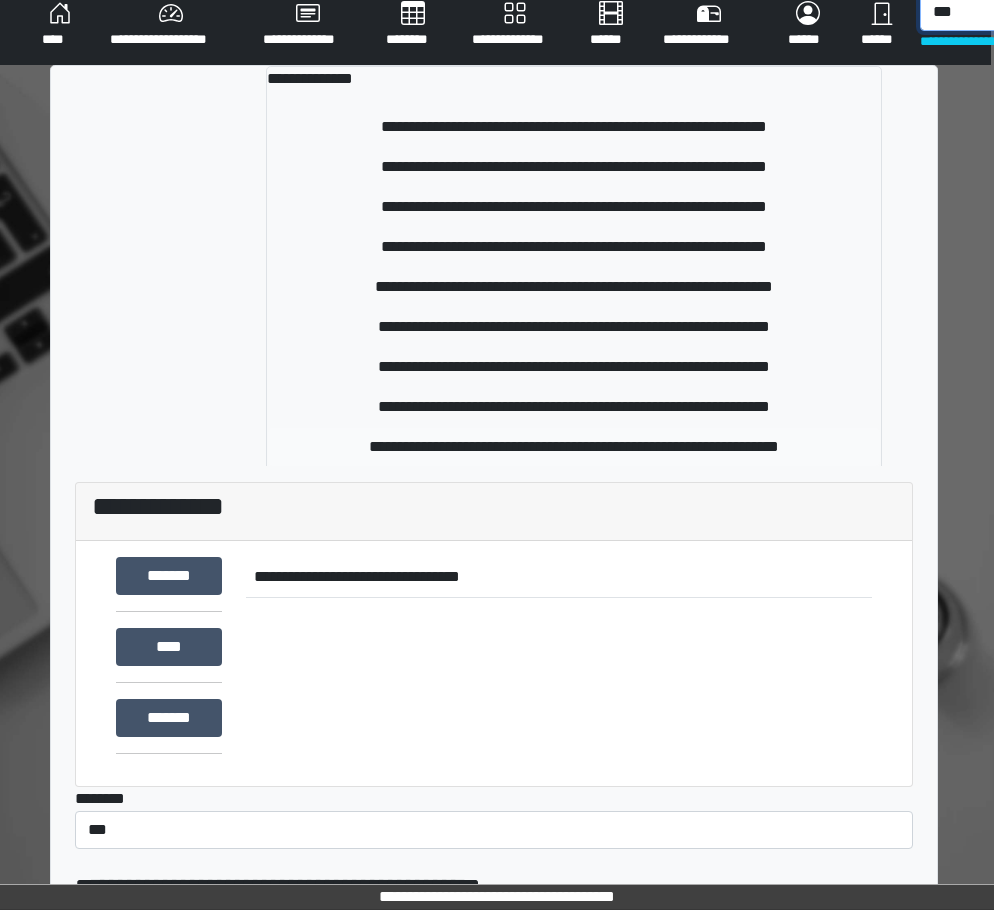type on "***" 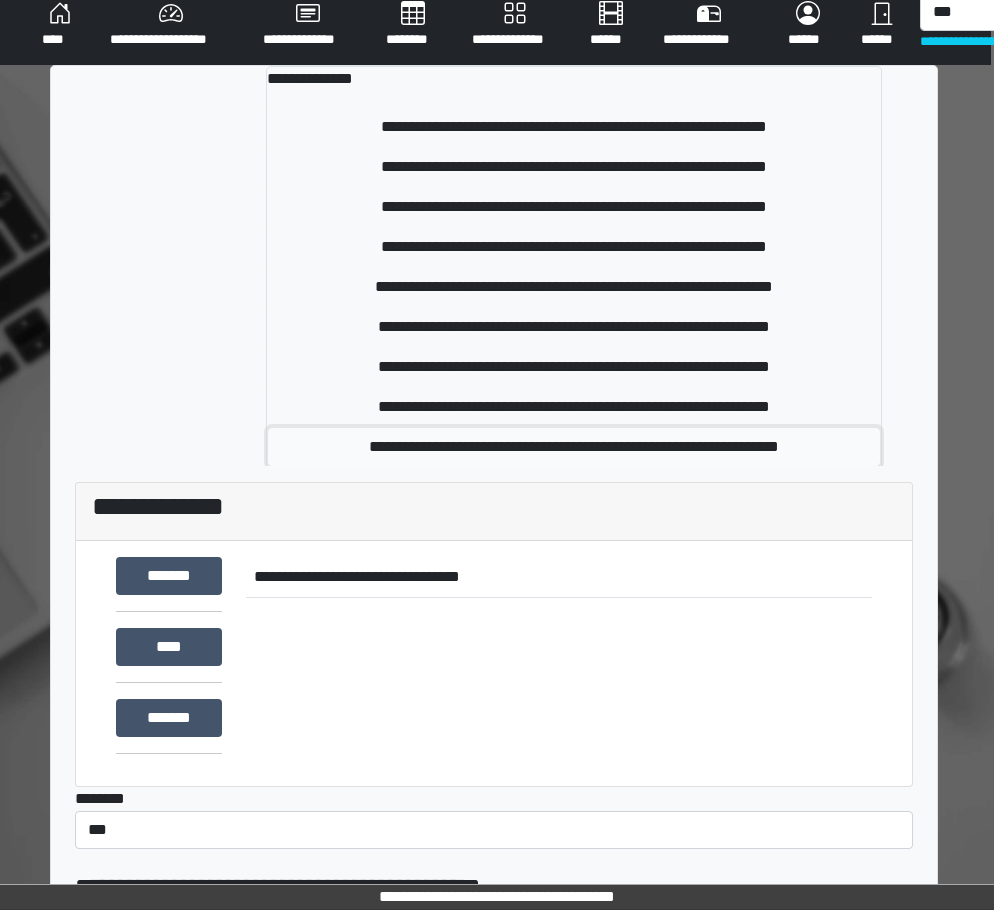 click on "**********" at bounding box center [574, 447] 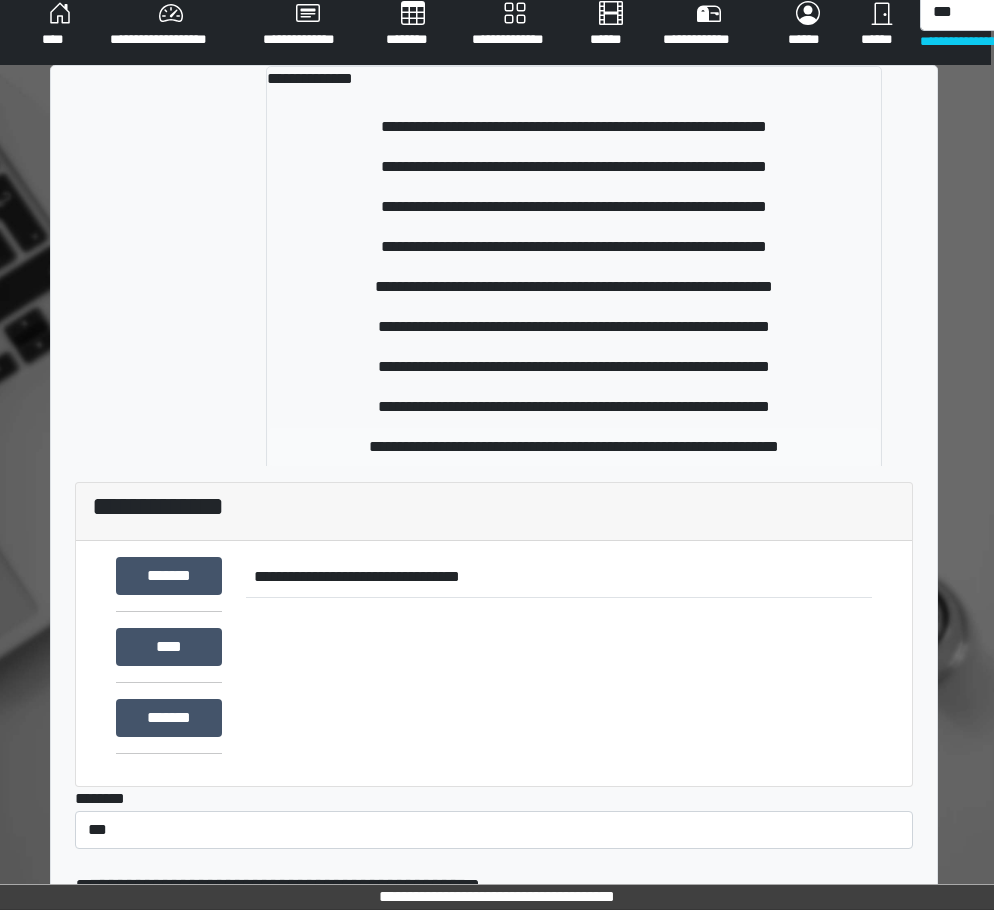 type 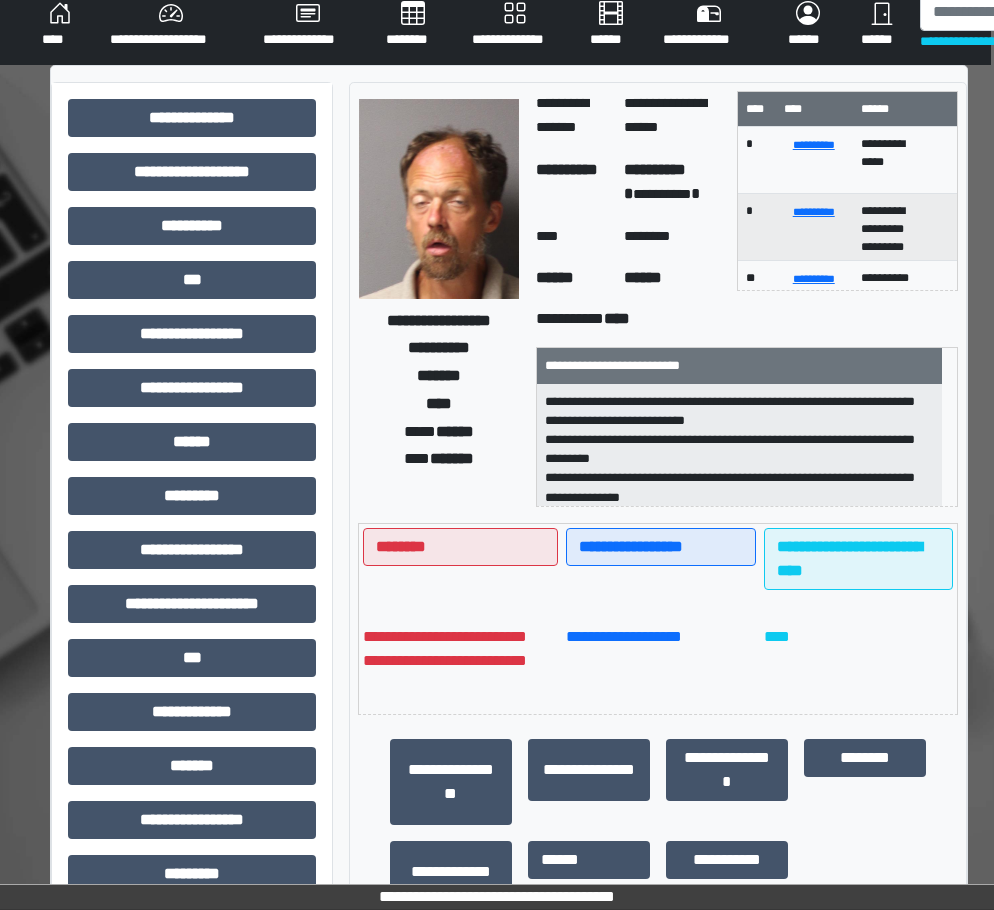click on "**********" at bounding box center [192, 612] 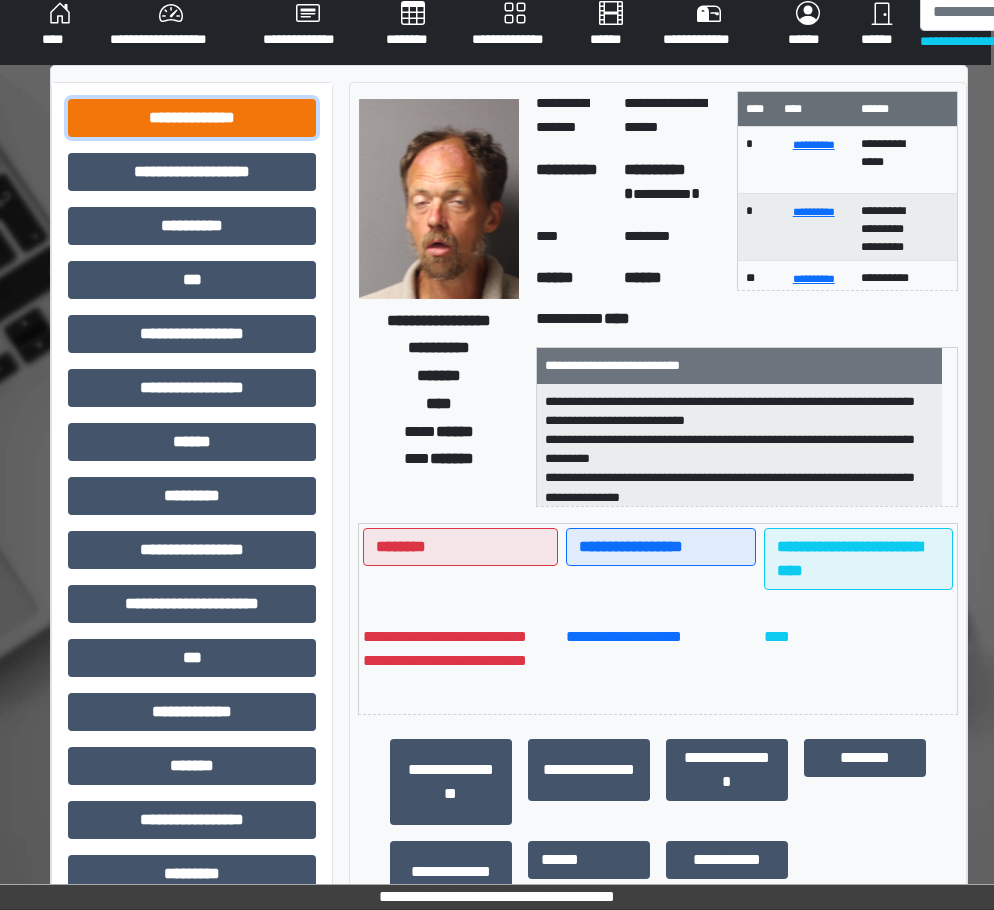 click on "**********" at bounding box center (192, 118) 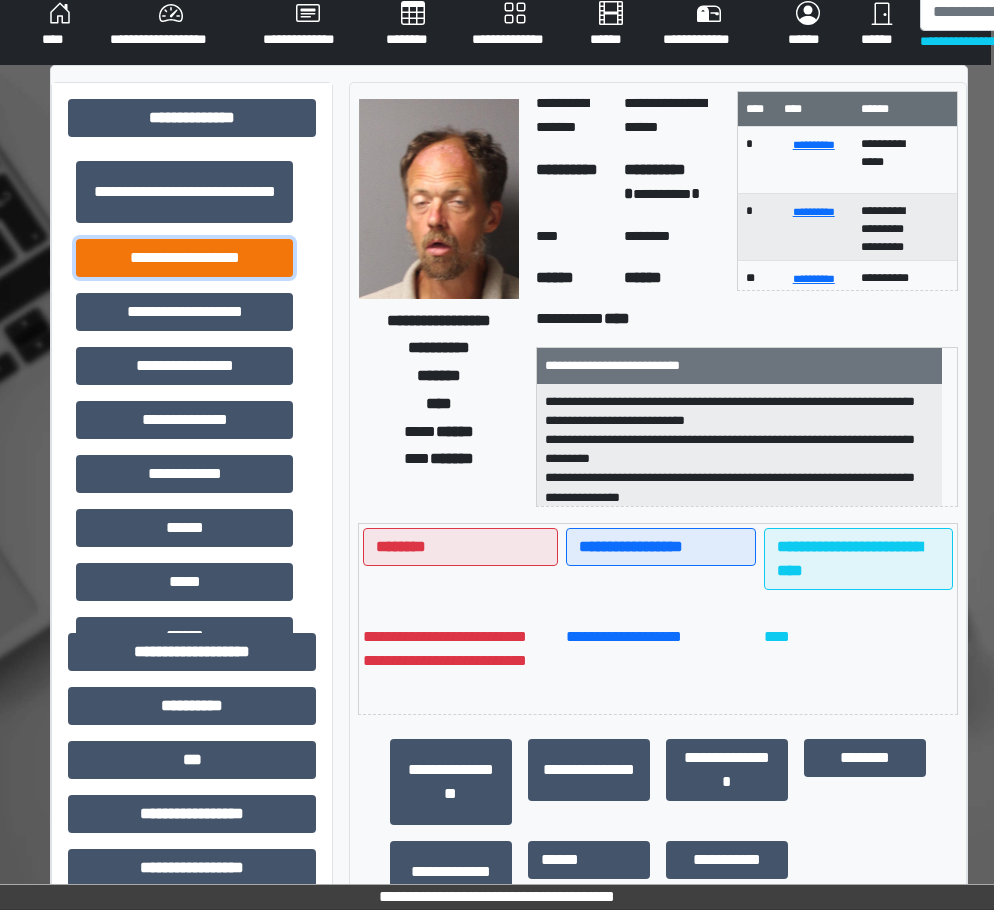 click on "**********" at bounding box center (184, 258) 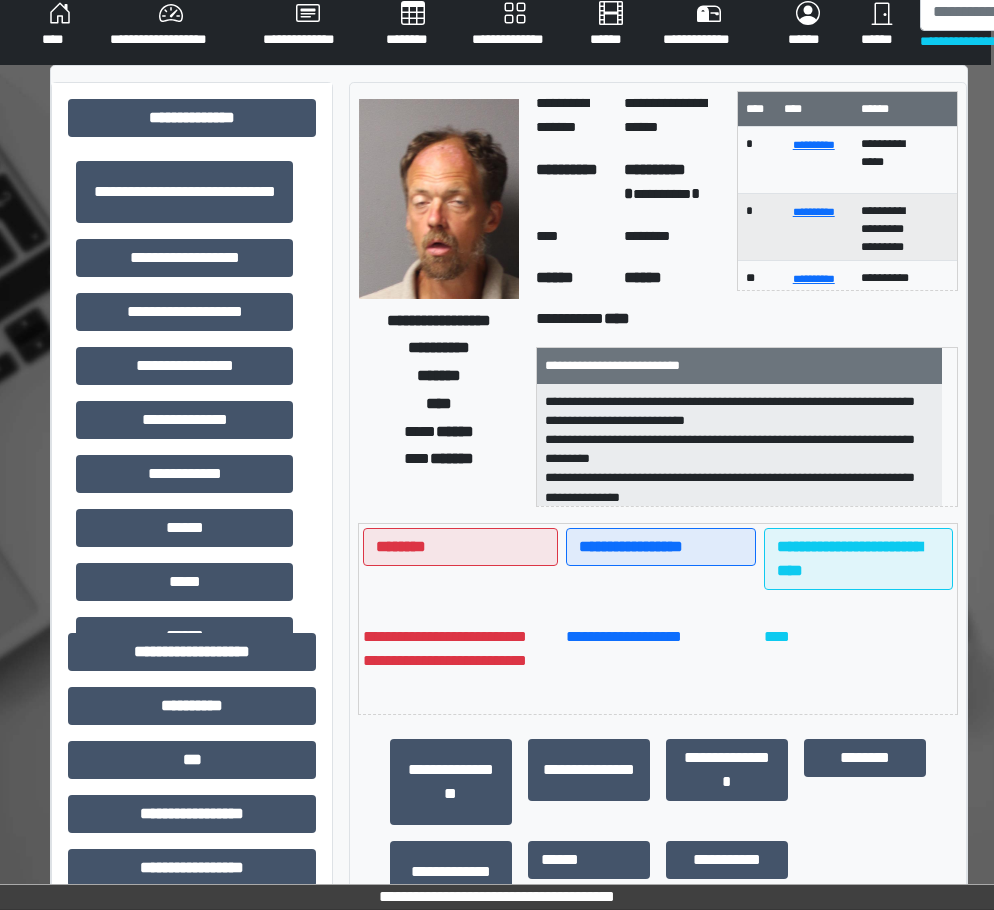 scroll, scrollTop: 615, scrollLeft: 3, axis: both 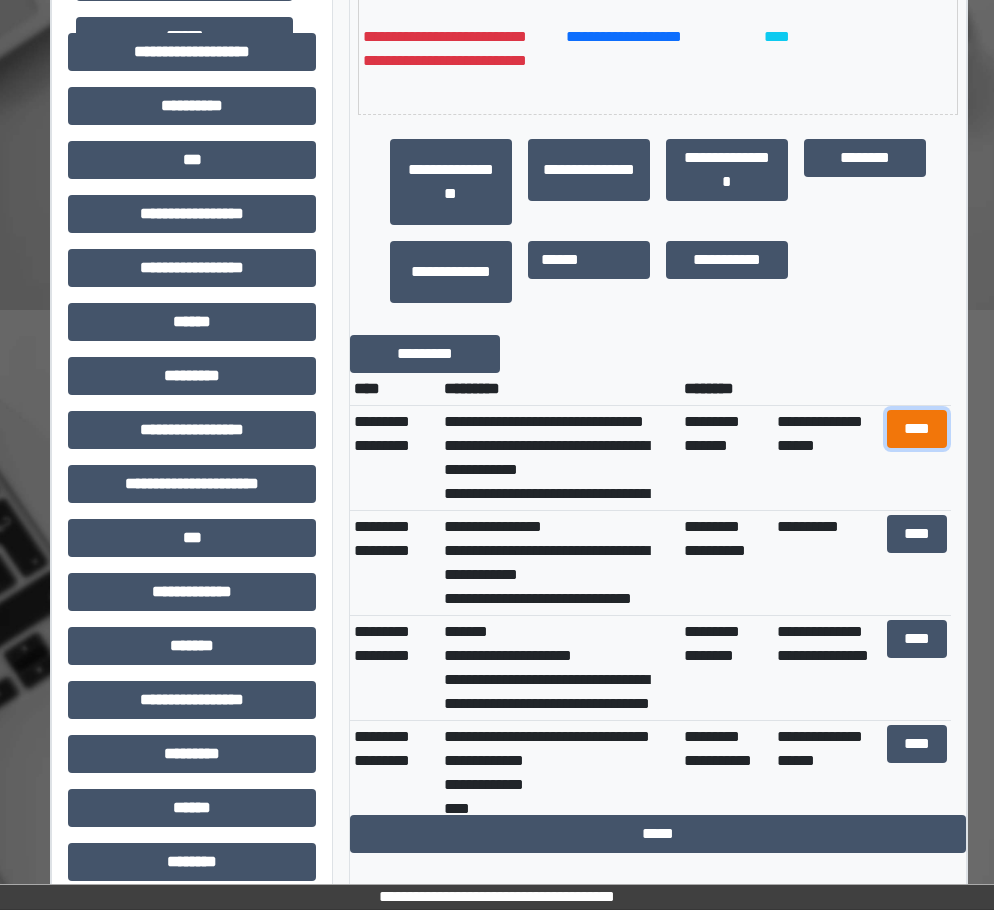 click on "****" at bounding box center (917, 429) 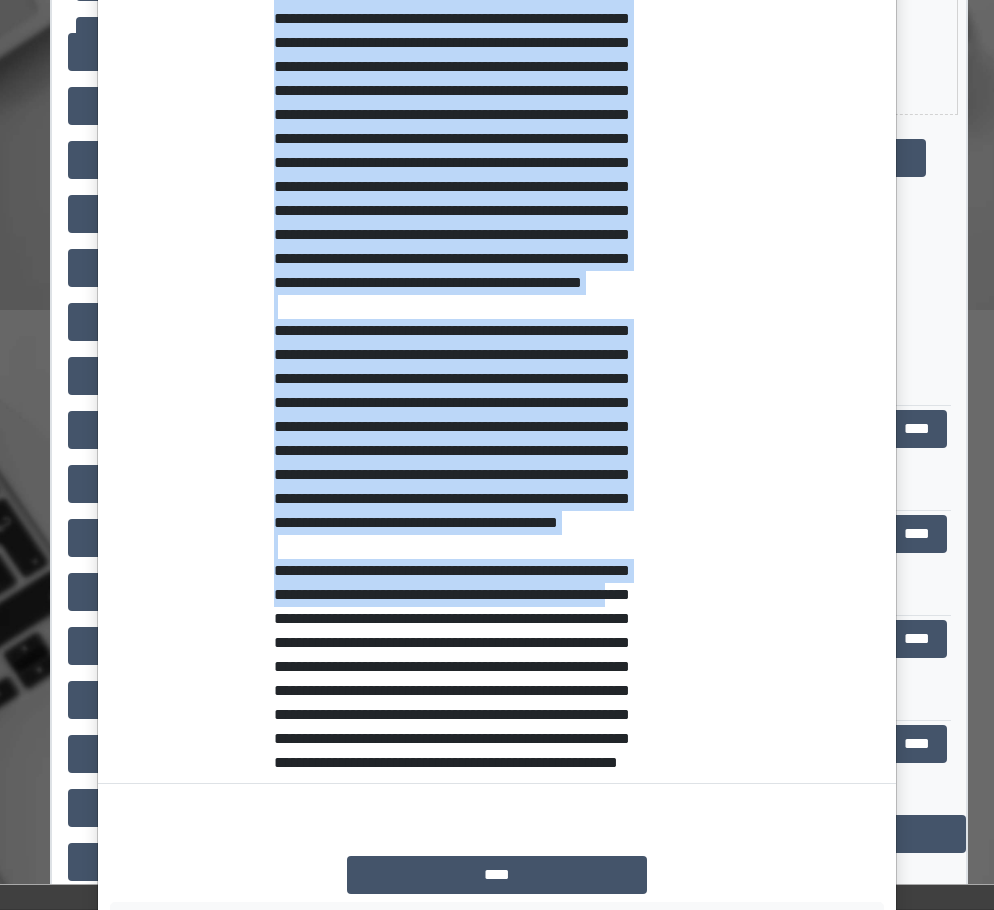 scroll, scrollTop: 1040, scrollLeft: 0, axis: vertical 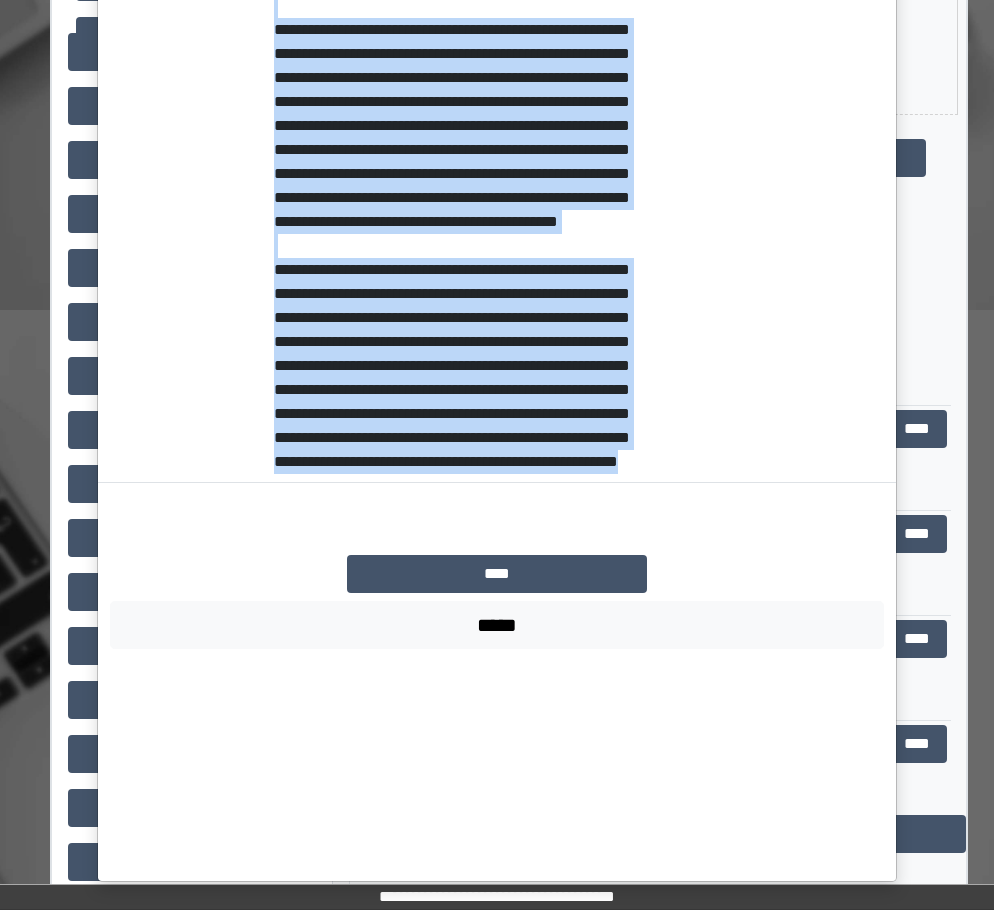 drag, startPoint x: 275, startPoint y: 491, endPoint x: 568, endPoint y: 669, distance: 342.83087 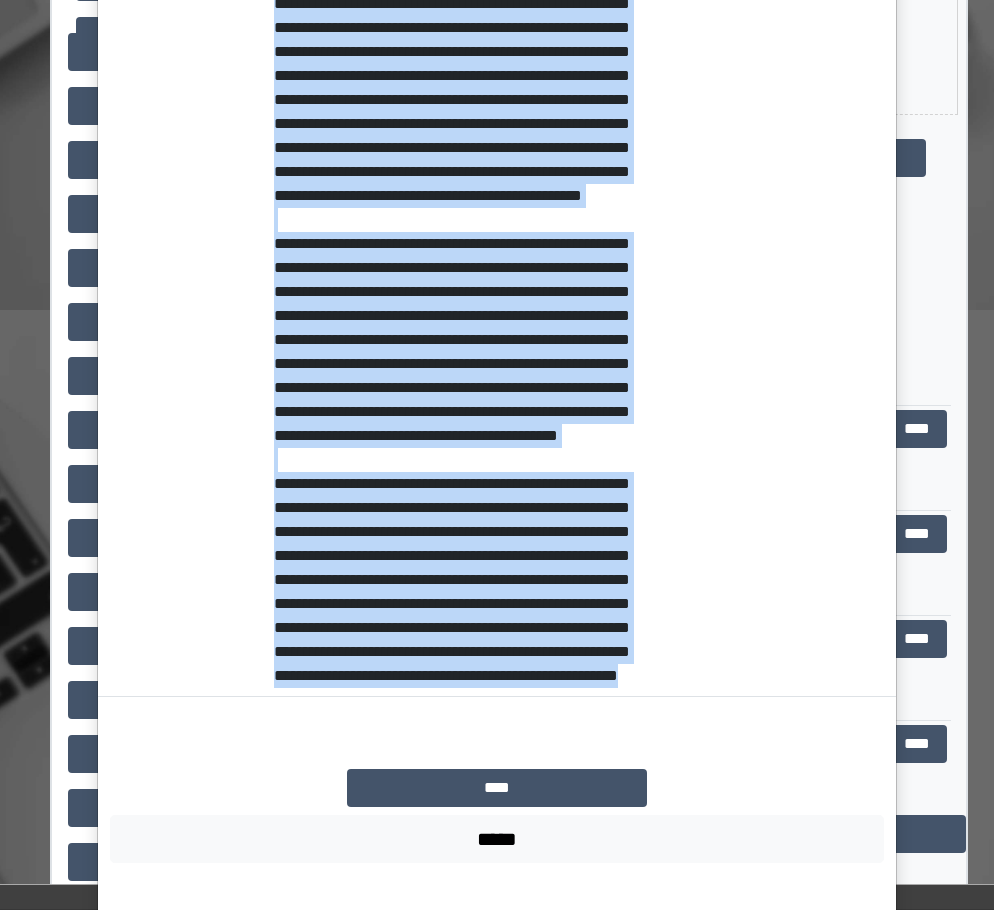 scroll, scrollTop: 1040, scrollLeft: 0, axis: vertical 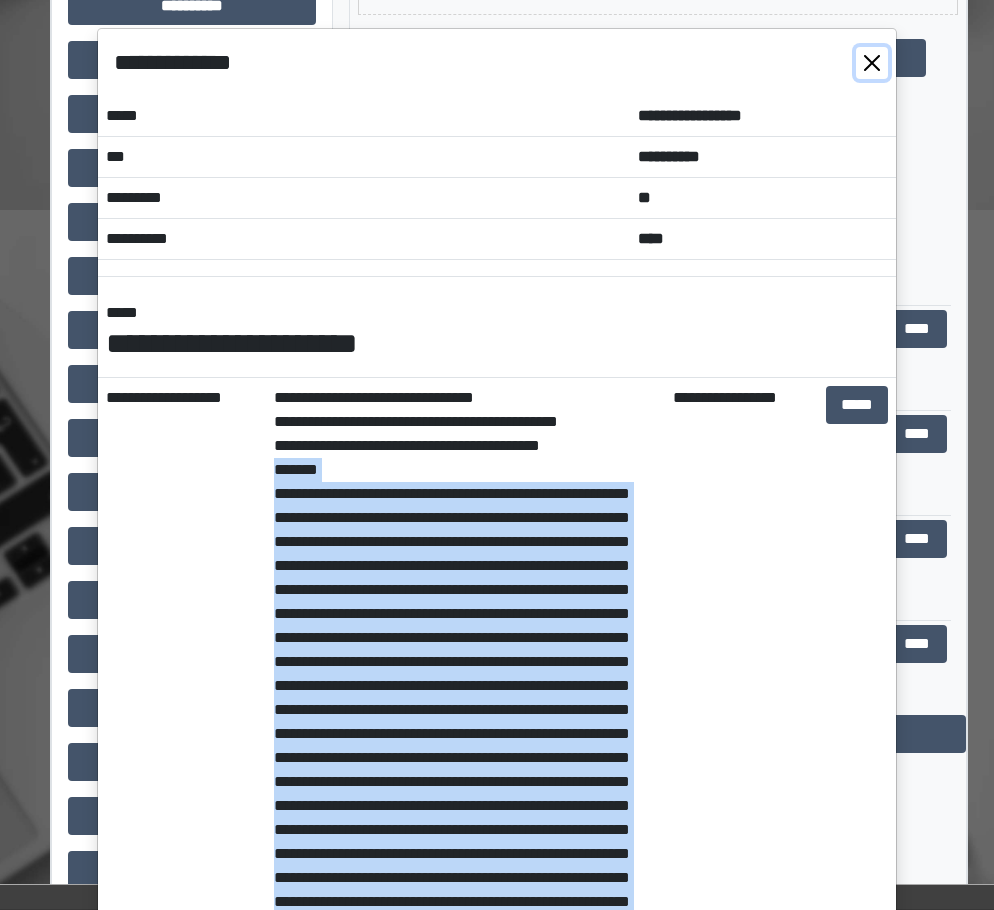 click at bounding box center [872, 63] 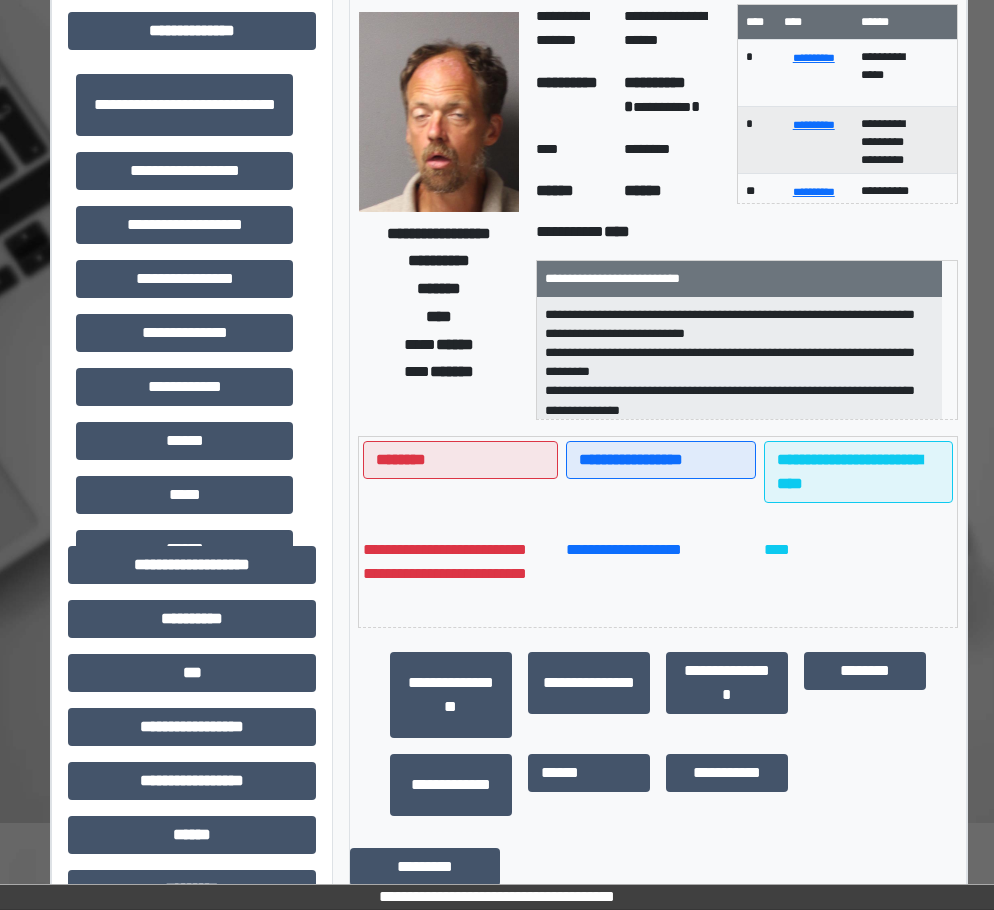 scroll, scrollTop: 400, scrollLeft: 3, axis: both 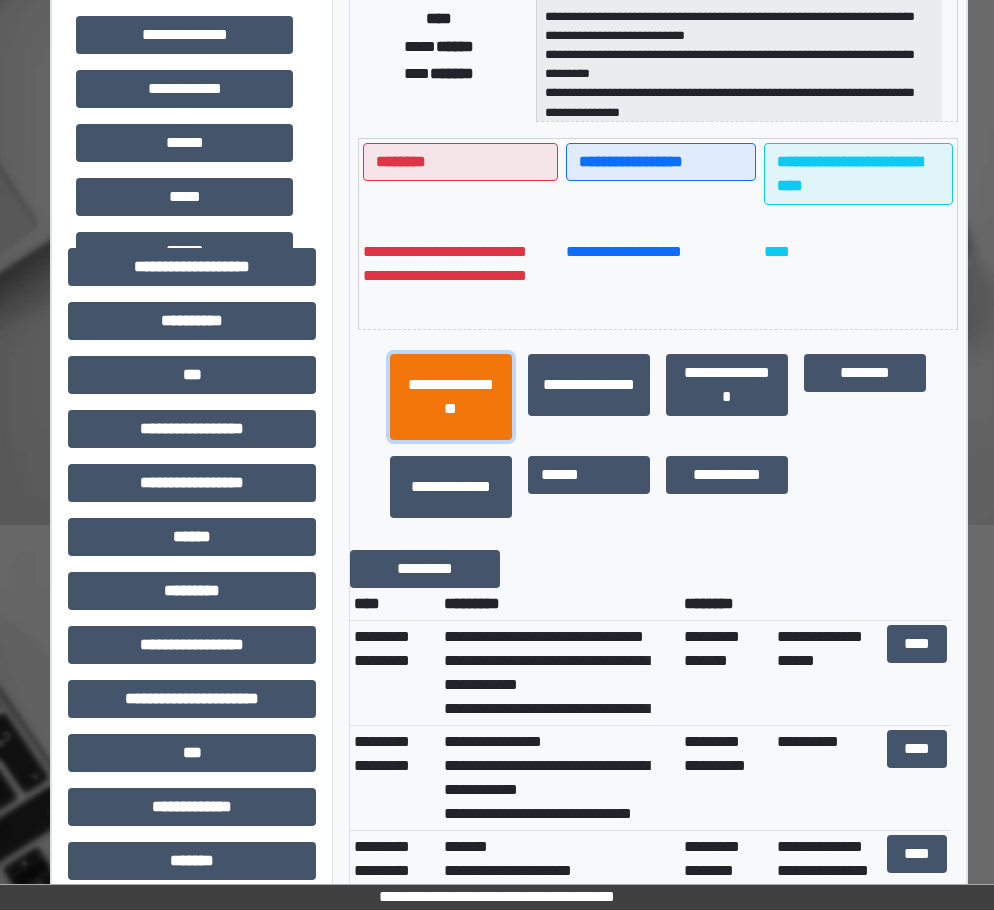 click on "**********" at bounding box center [451, 397] 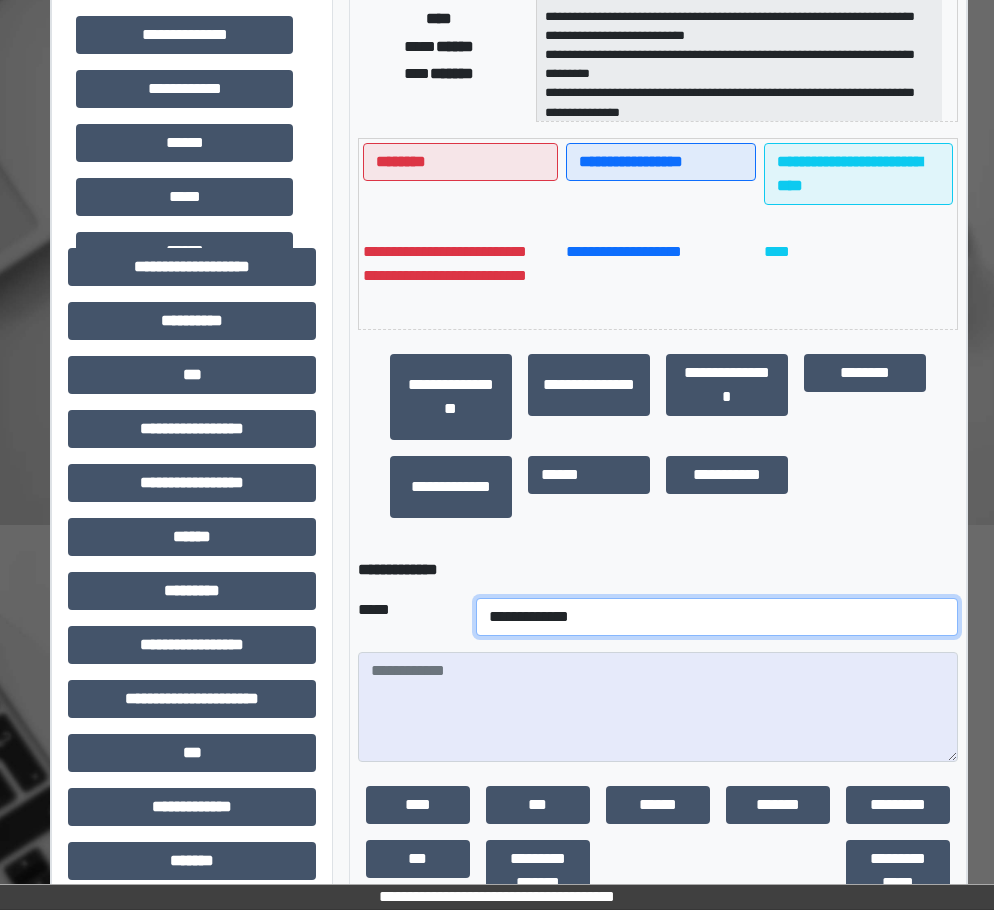 click on "**********" at bounding box center [717, 617] 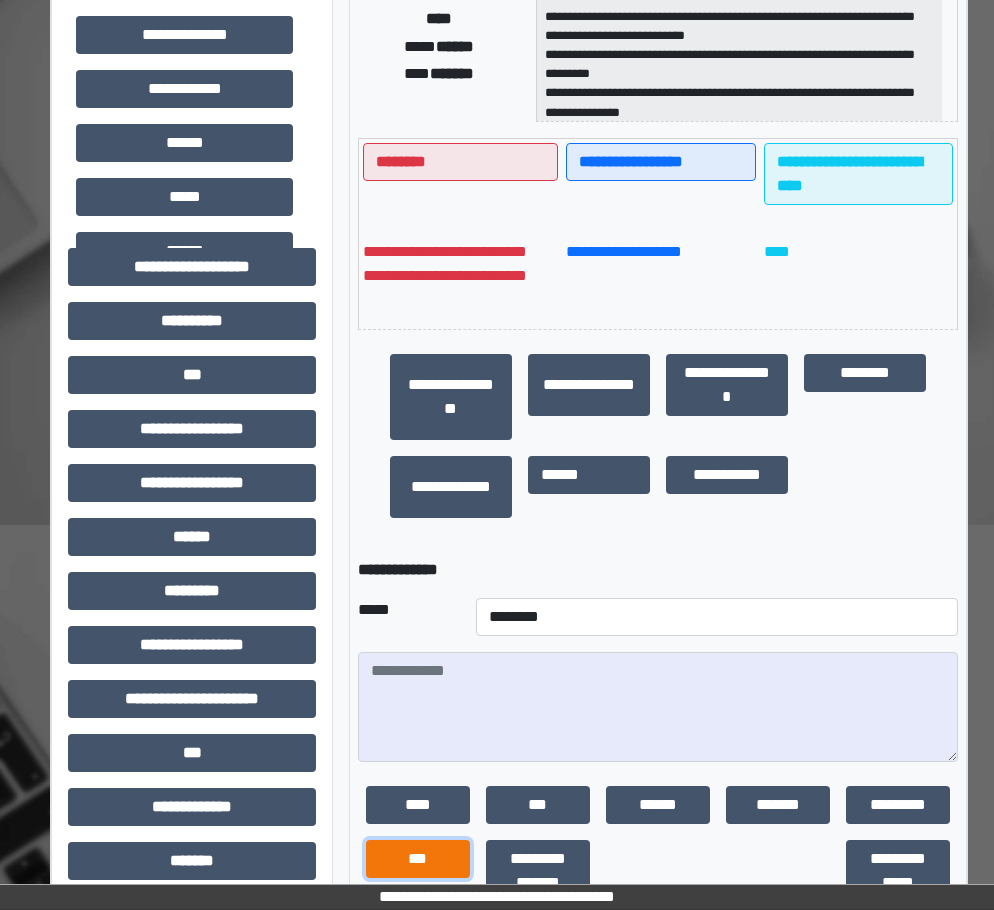 click on "***" at bounding box center (418, 859) 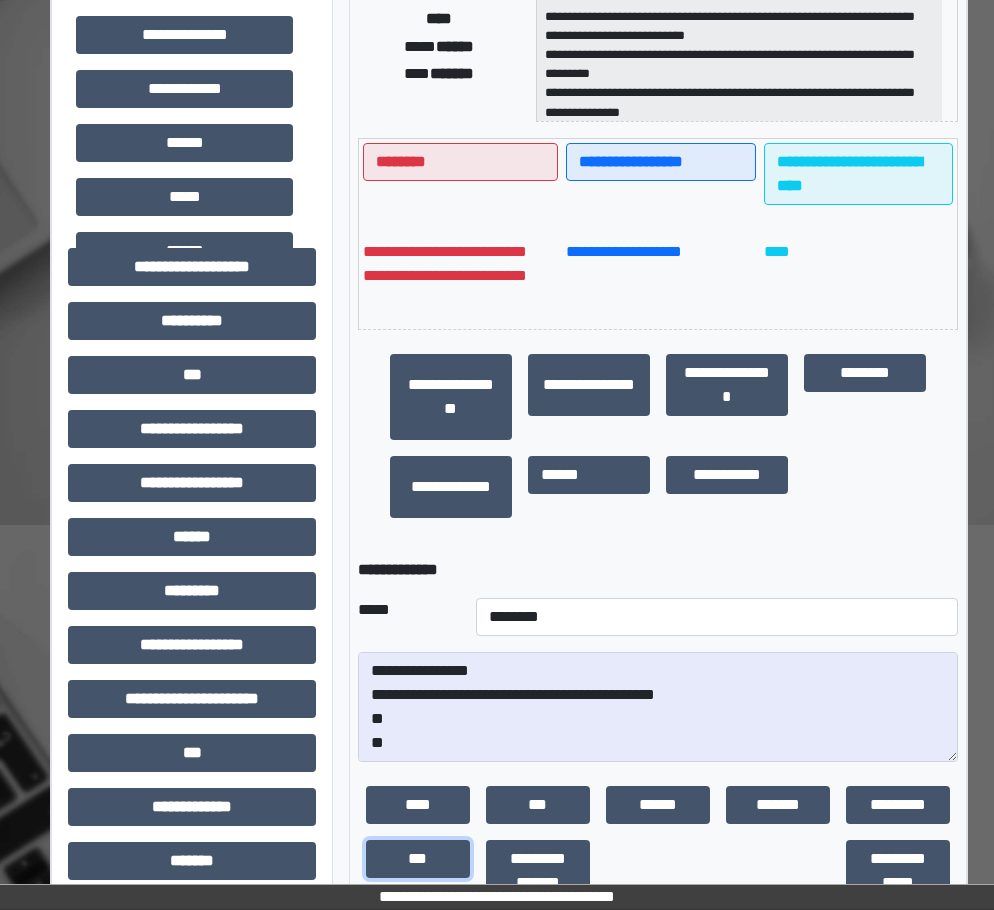 scroll, scrollTop: 24, scrollLeft: 0, axis: vertical 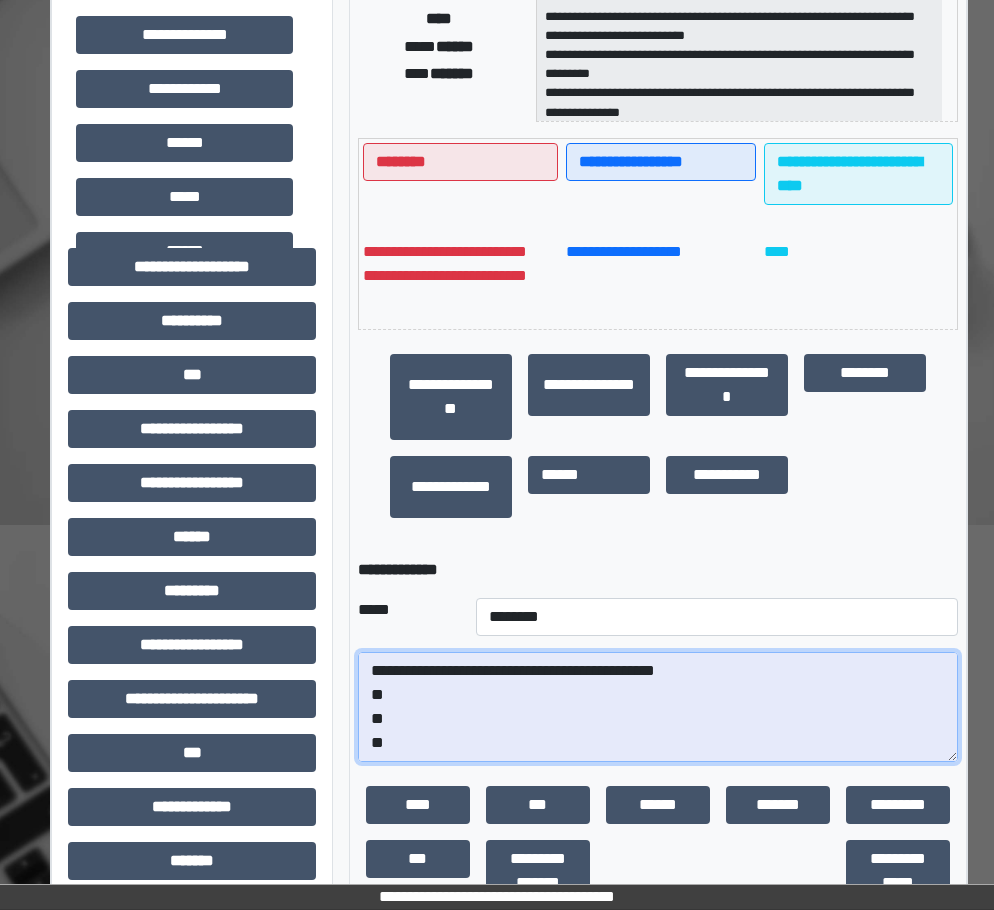 drag, startPoint x: 404, startPoint y: 749, endPoint x: 374, endPoint y: 698, distance: 59.16925 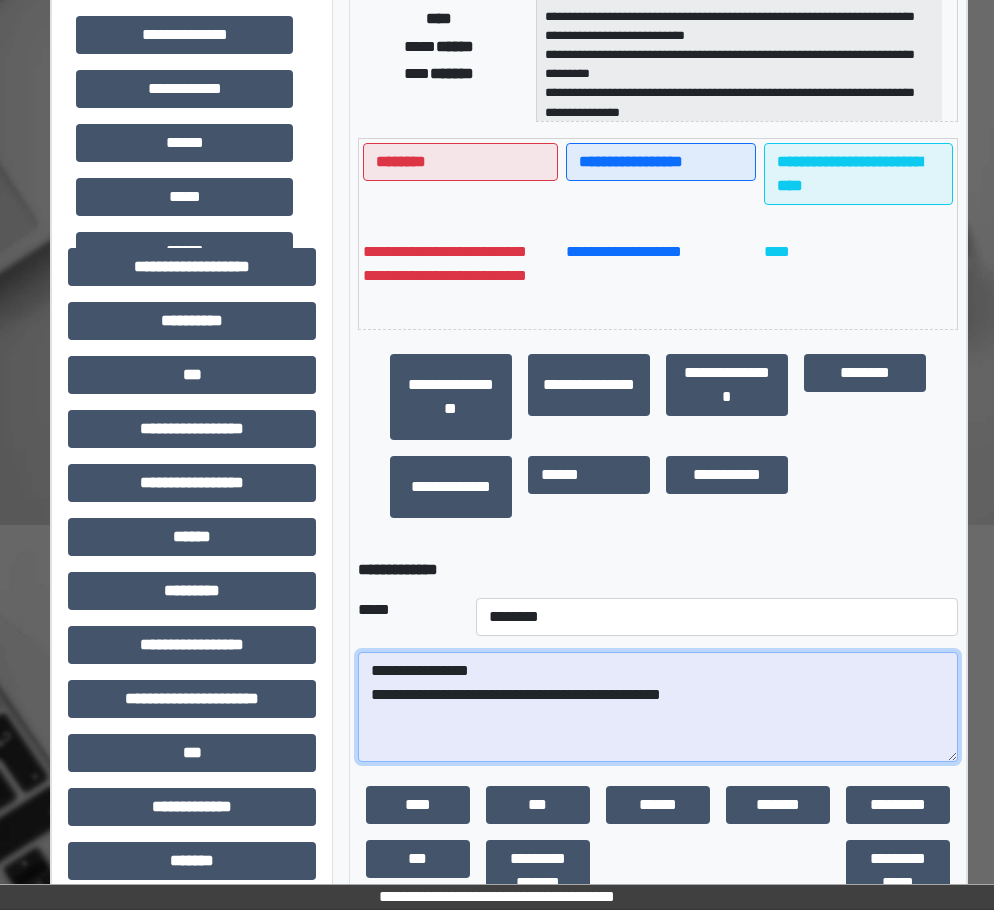 scroll, scrollTop: 0, scrollLeft: 0, axis: both 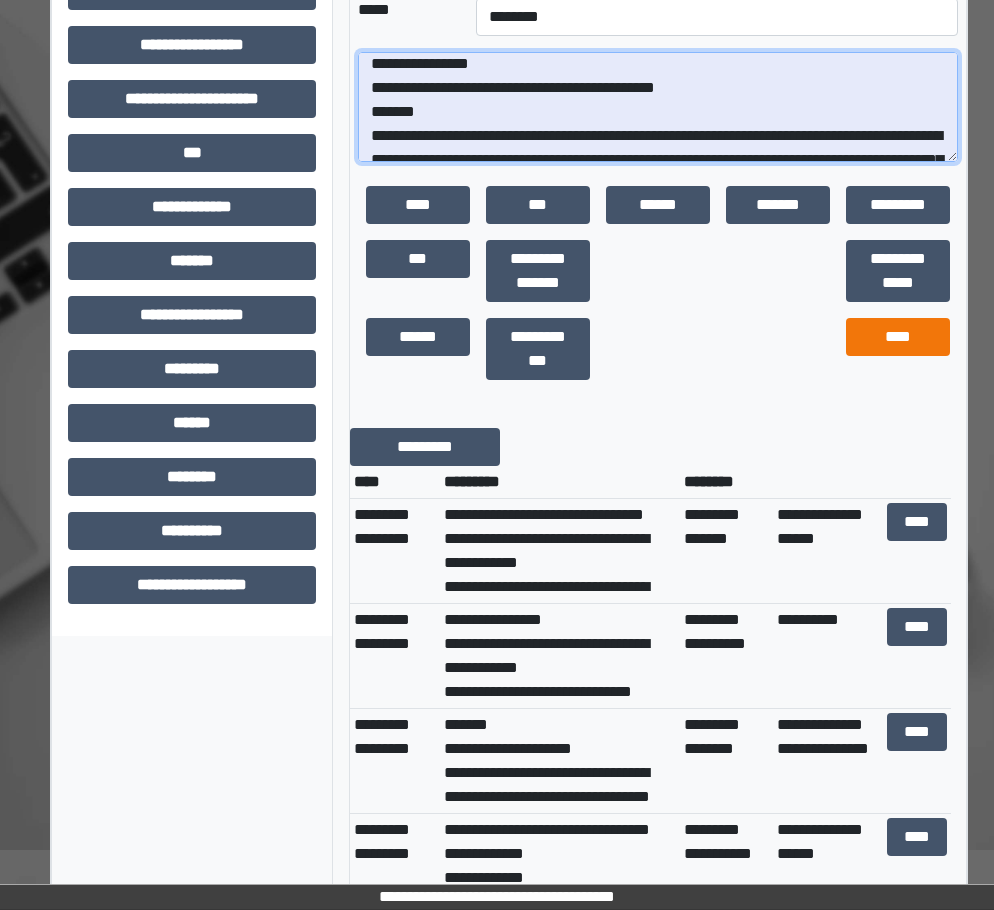 type on "**********" 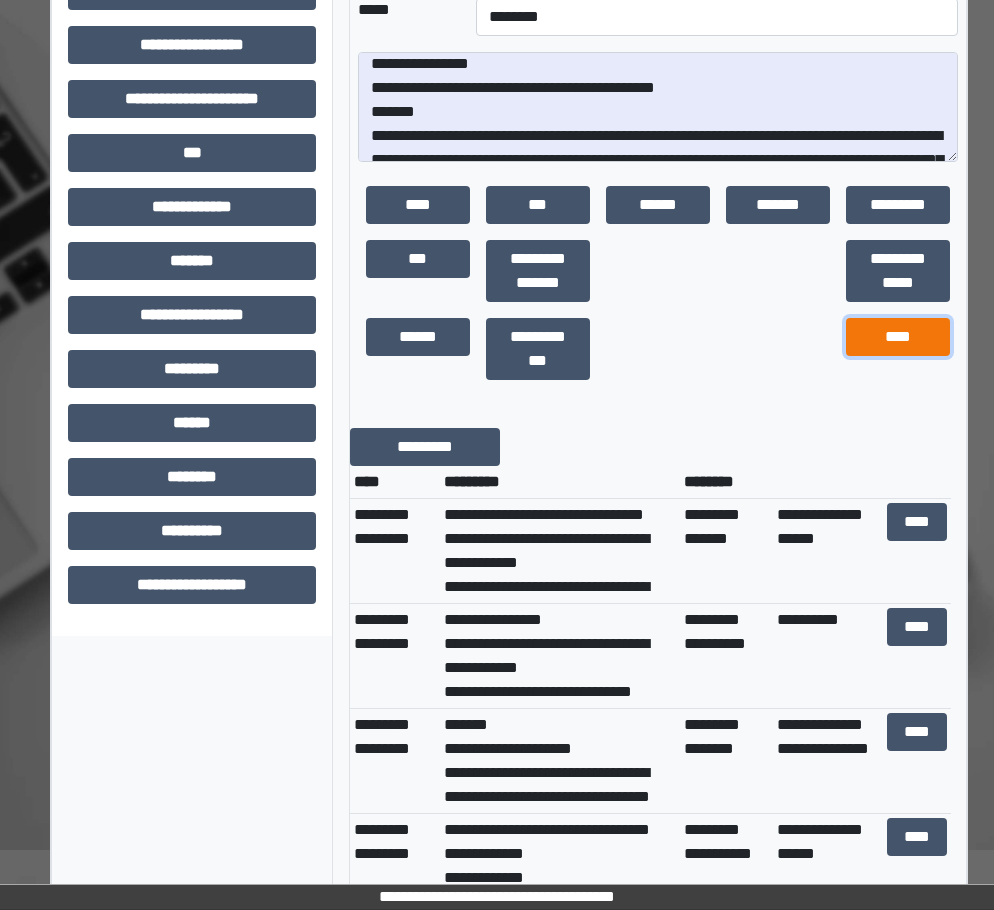 click on "****" at bounding box center (898, 337) 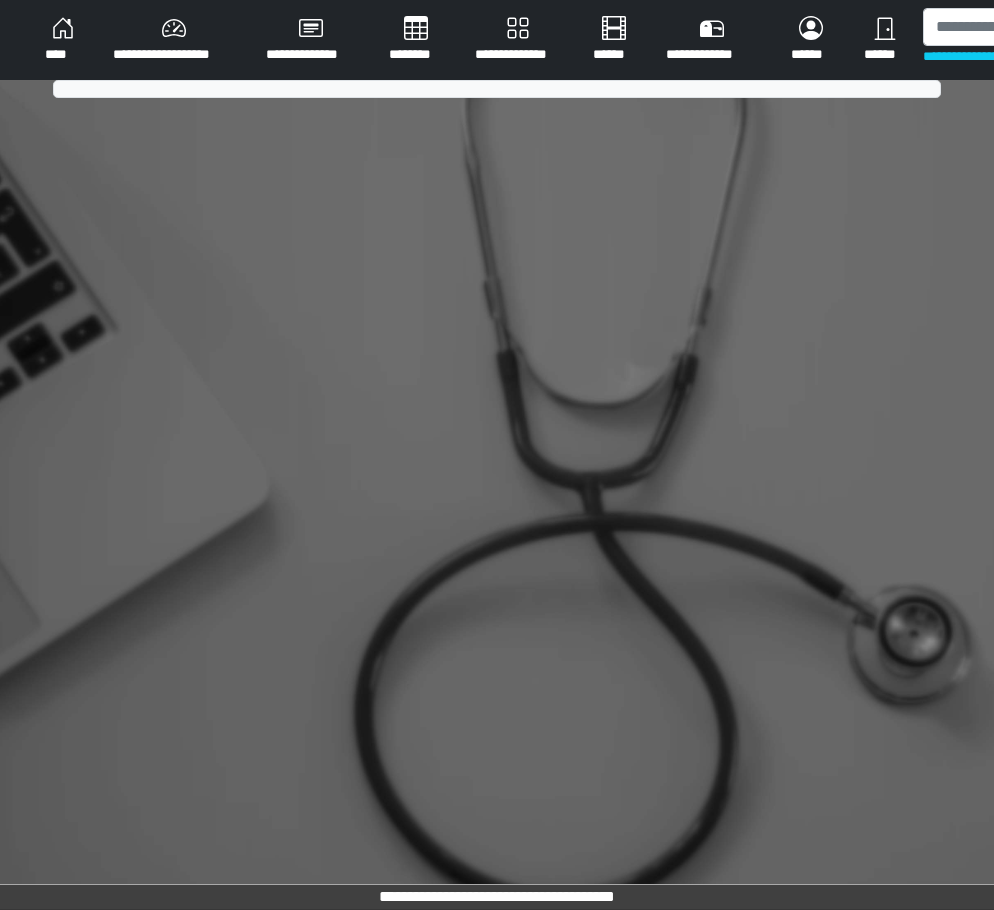 scroll, scrollTop: 0, scrollLeft: 0, axis: both 